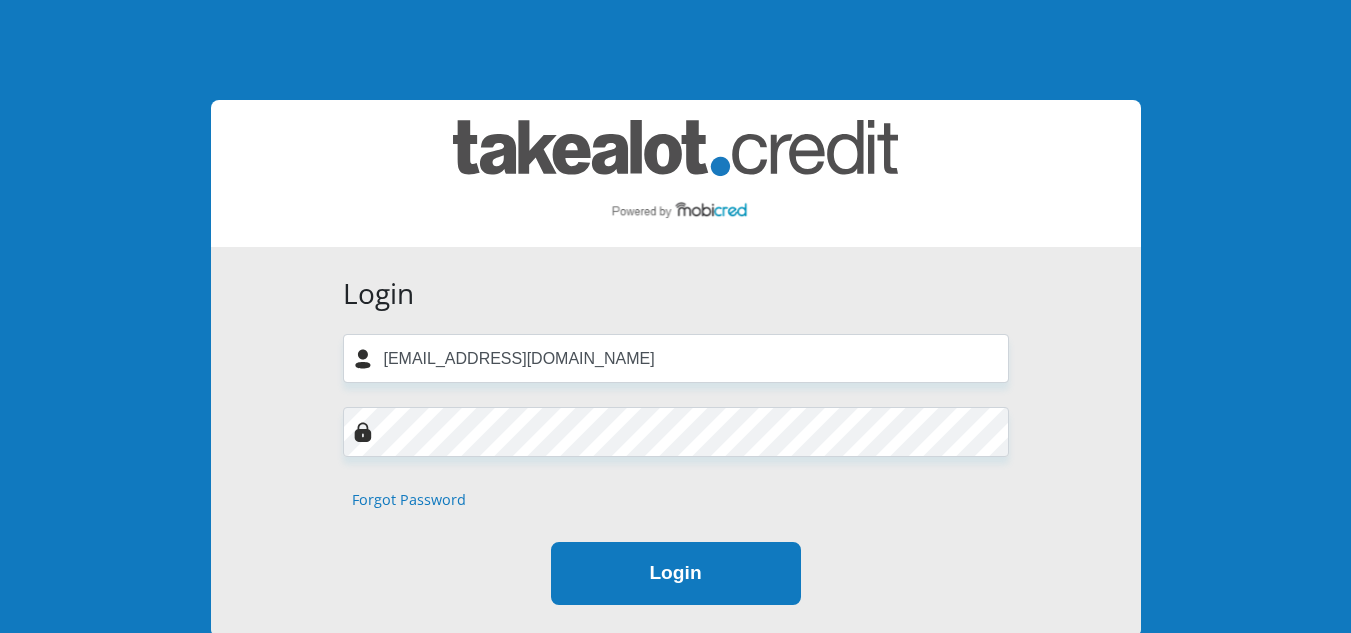 scroll, scrollTop: 0, scrollLeft: 0, axis: both 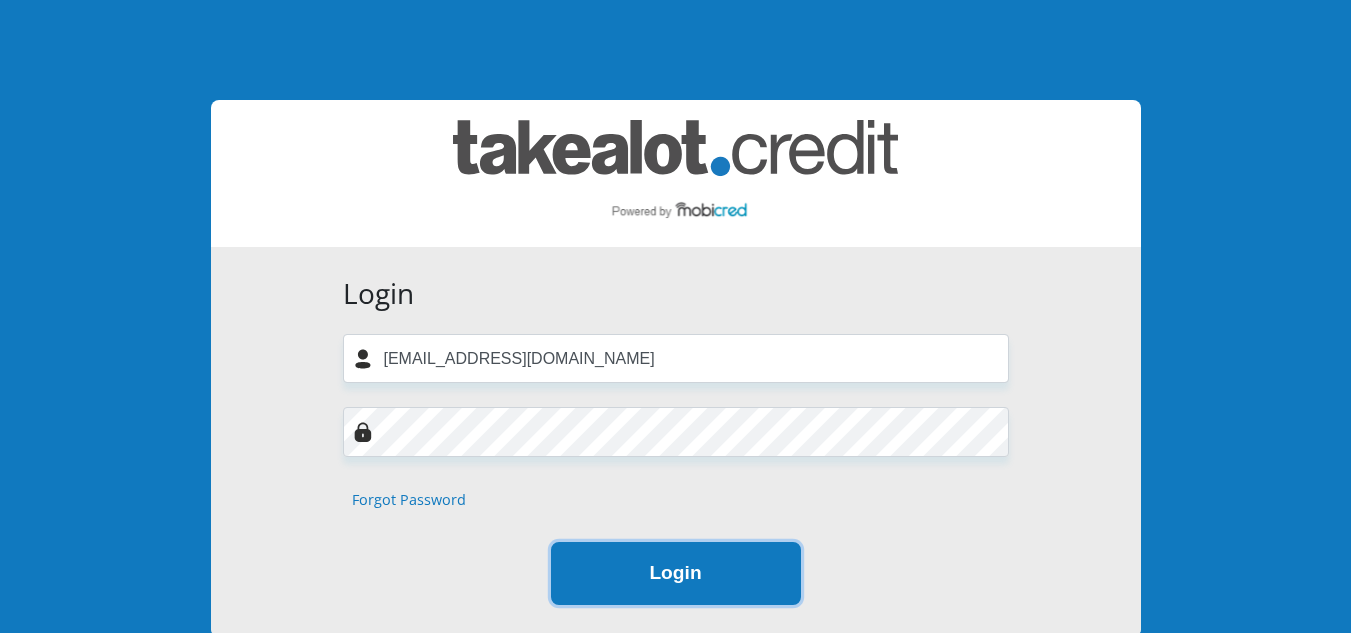 click on "Login" at bounding box center (676, 573) 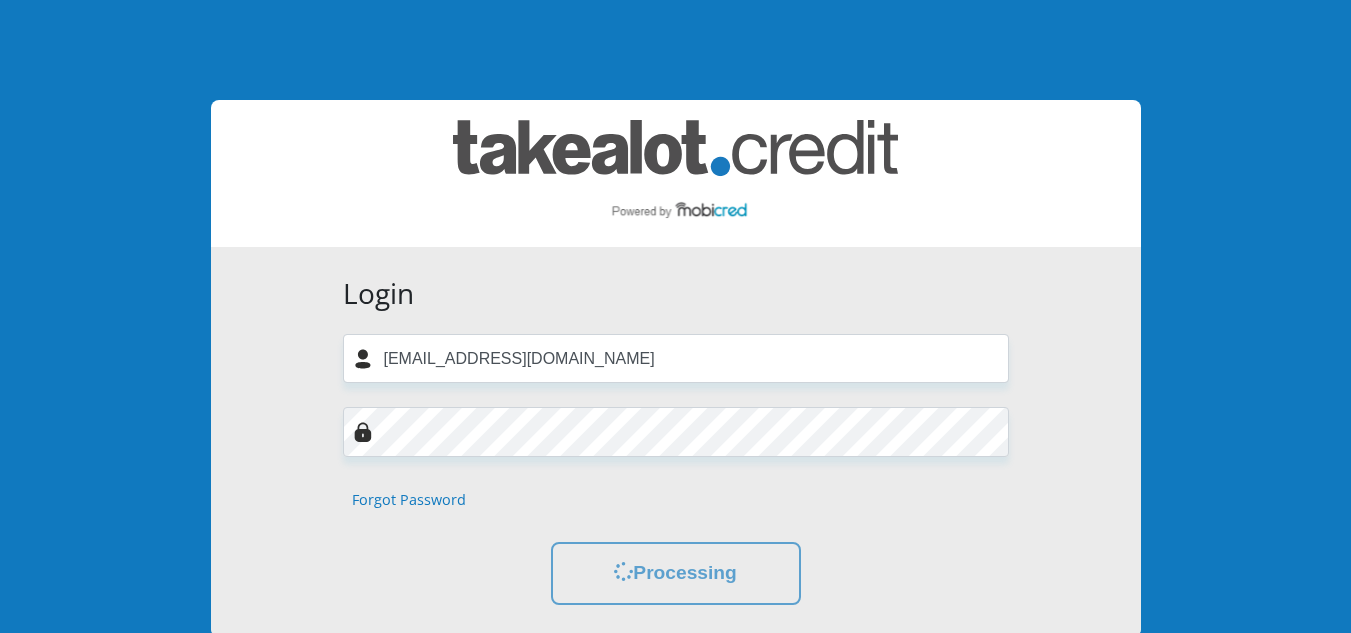 scroll, scrollTop: 0, scrollLeft: 0, axis: both 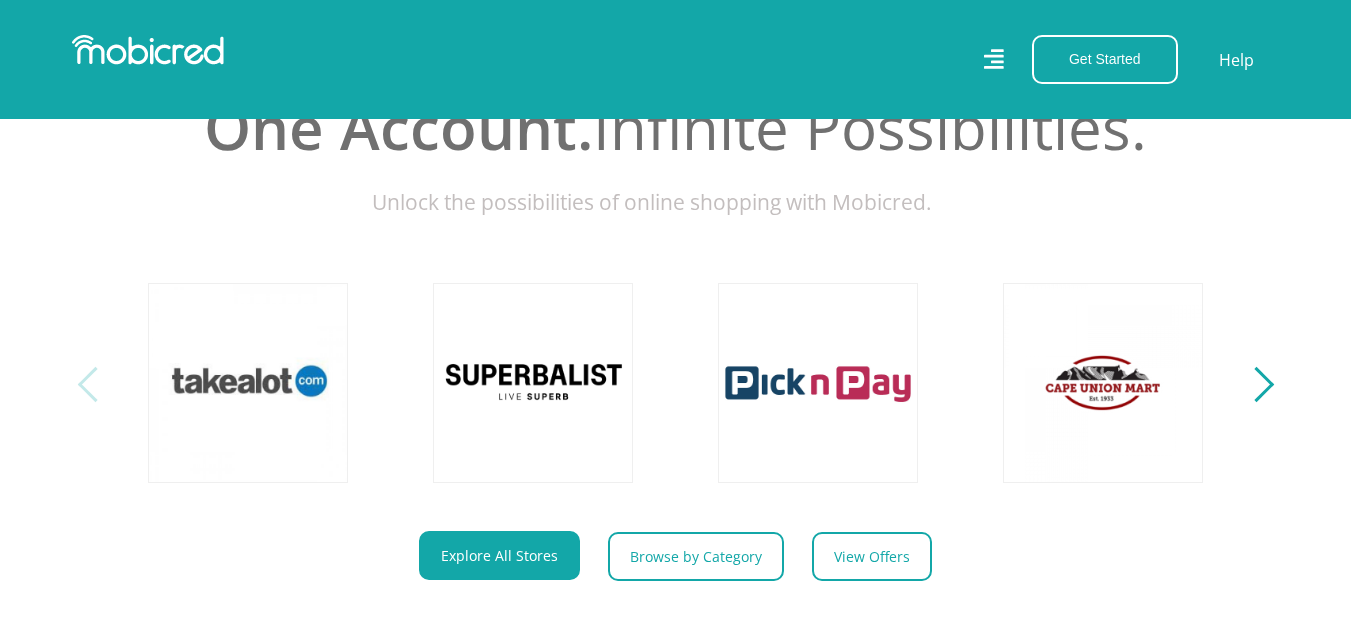 click at bounding box center (1255, 384) 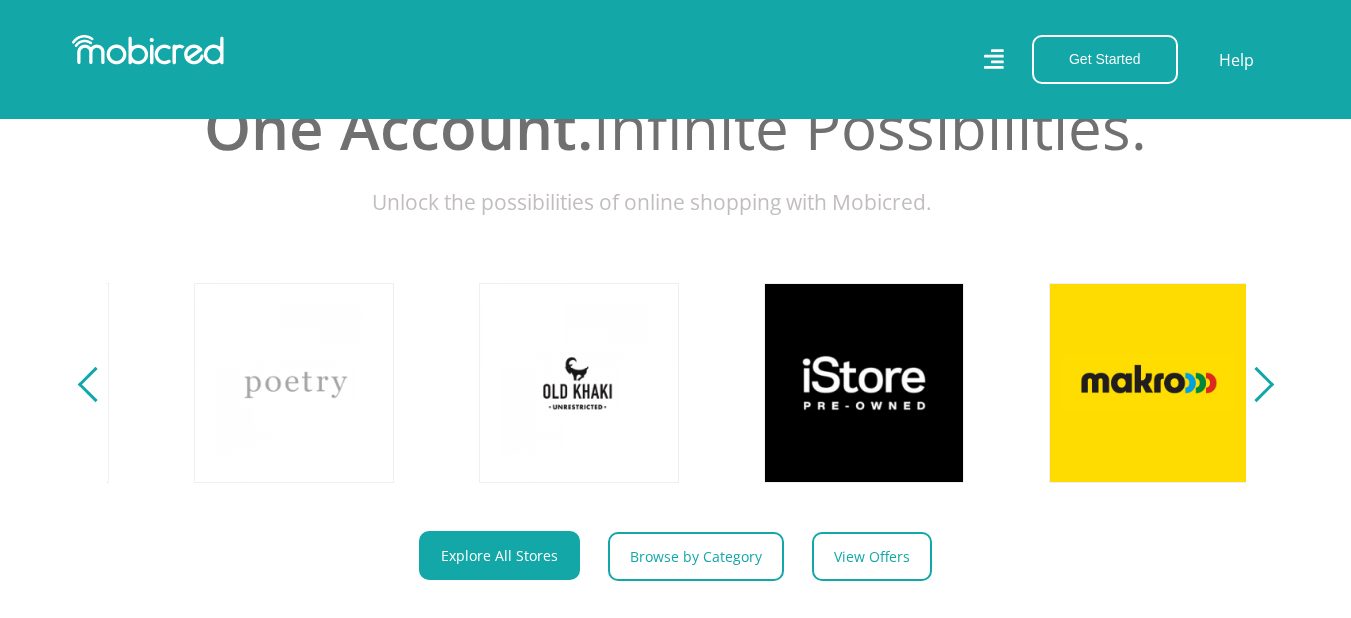 scroll, scrollTop: 0, scrollLeft: 1140, axis: horizontal 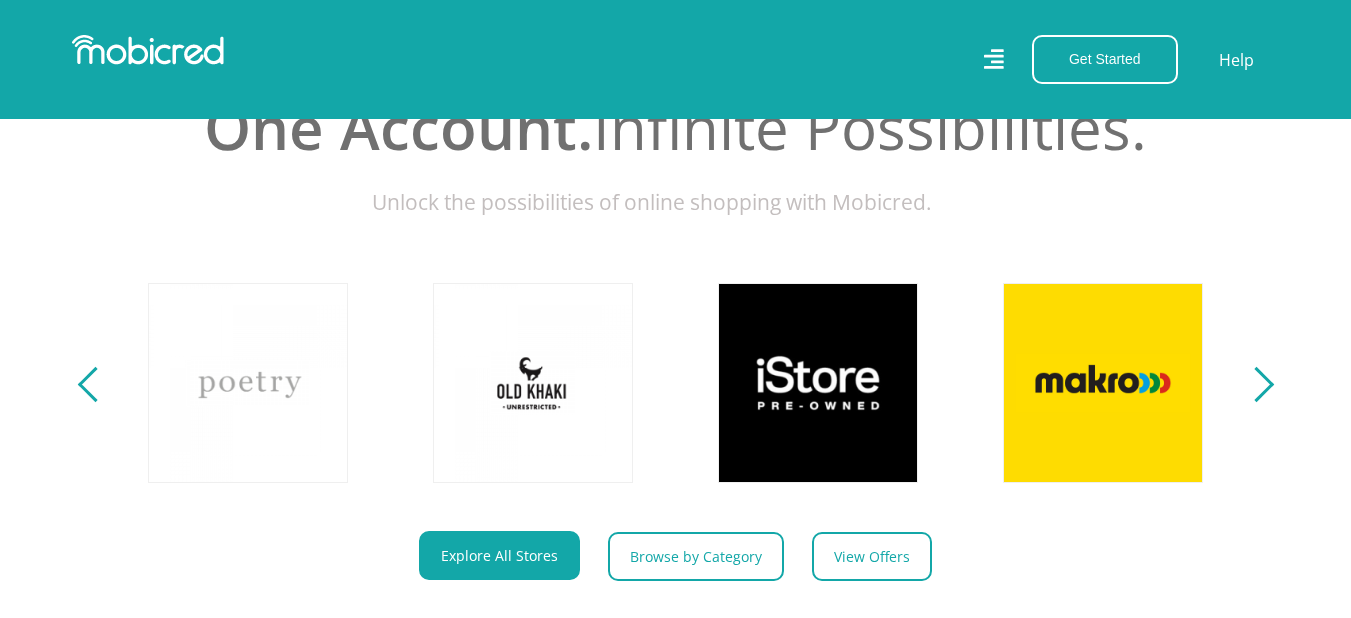 click at bounding box center (1255, 384) 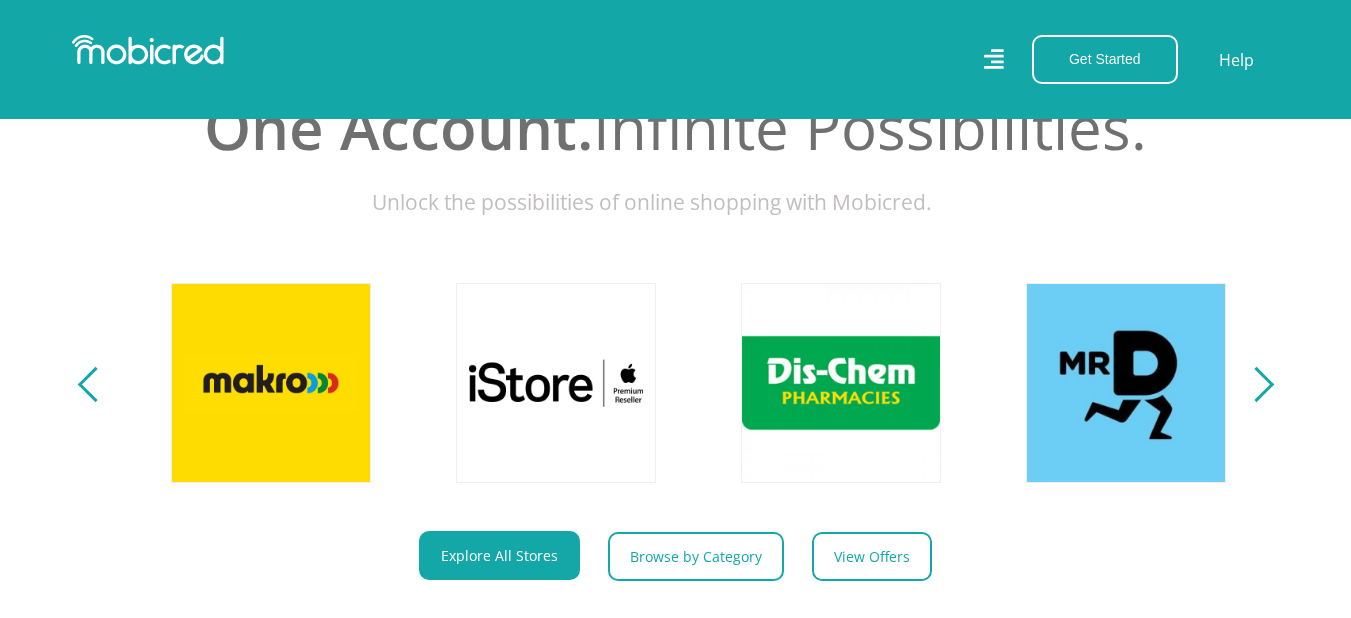 scroll, scrollTop: 0, scrollLeft: 2280, axis: horizontal 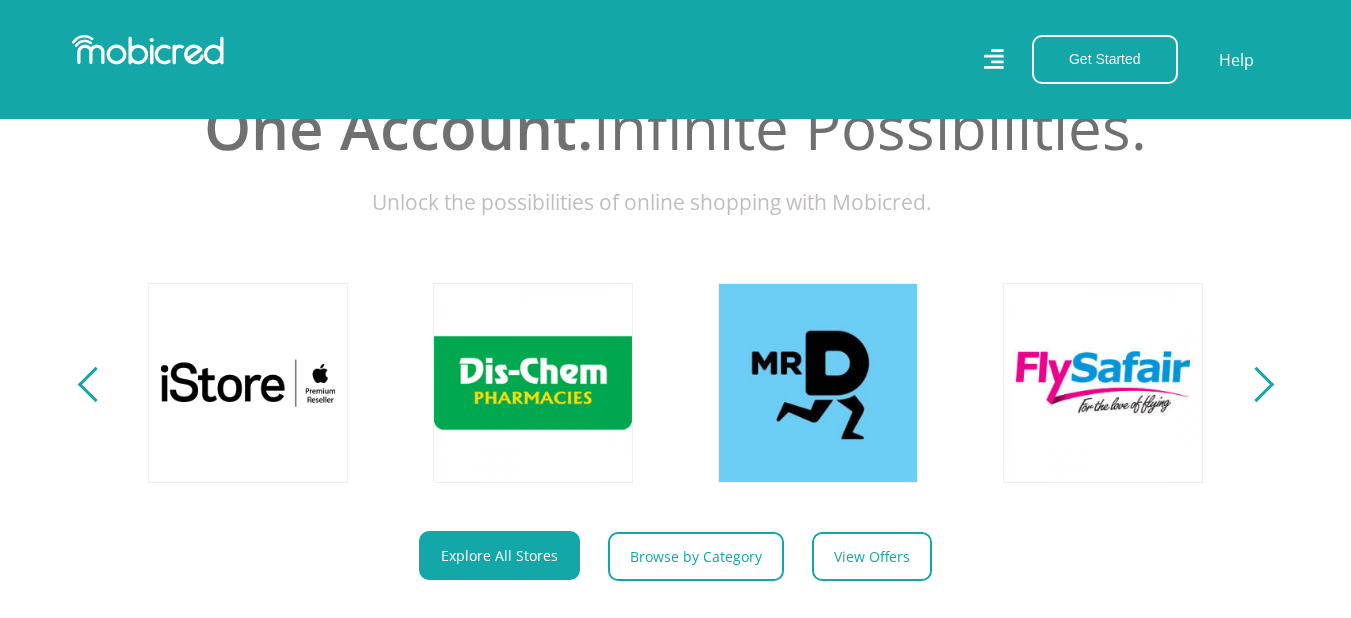 click at bounding box center [1255, 384] 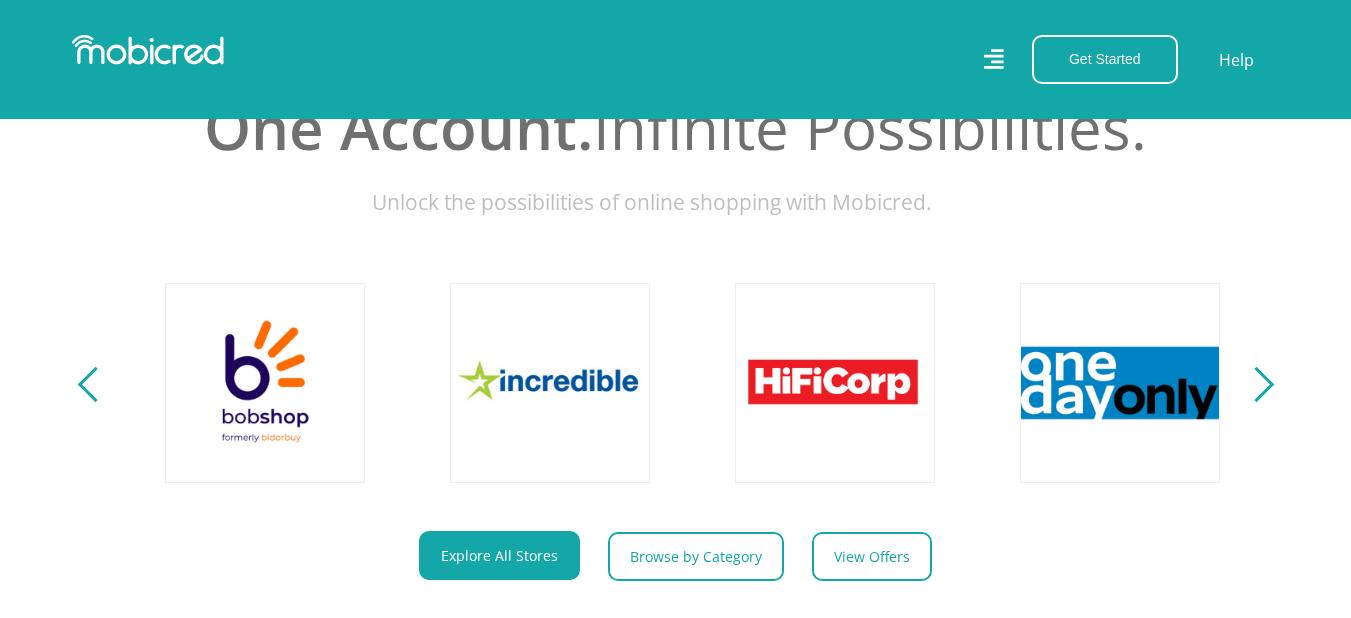 scroll, scrollTop: 0, scrollLeft: 3420, axis: horizontal 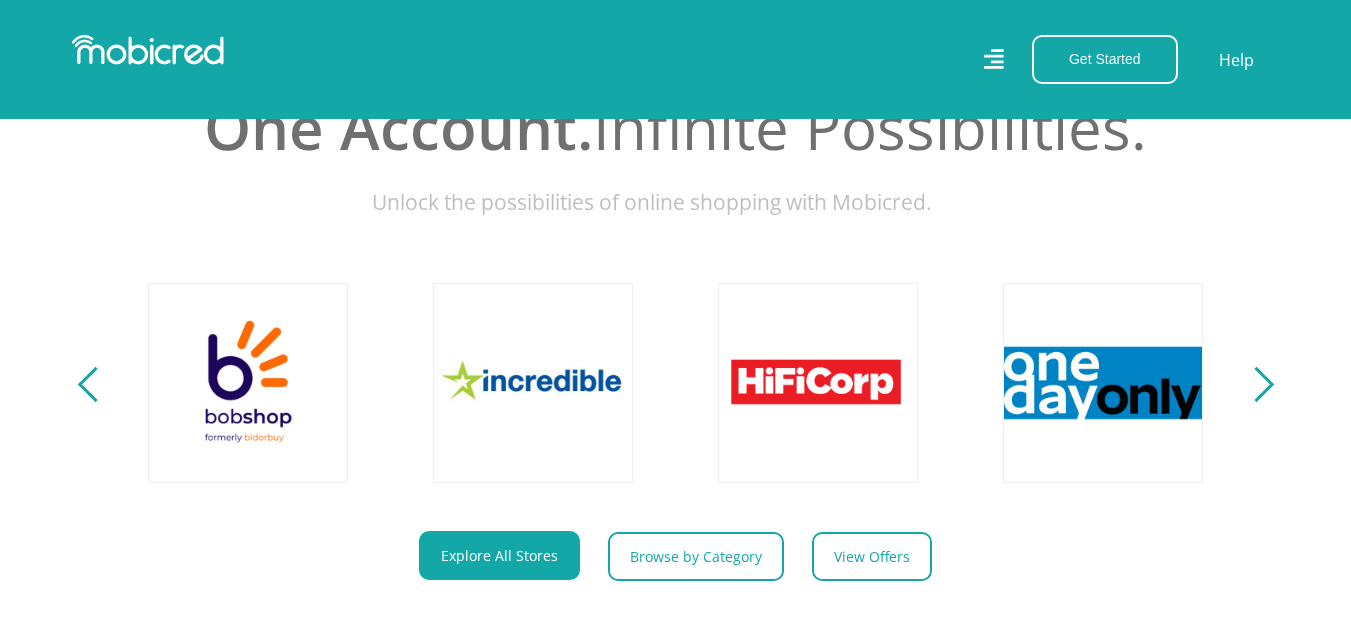 click at bounding box center (1255, 384) 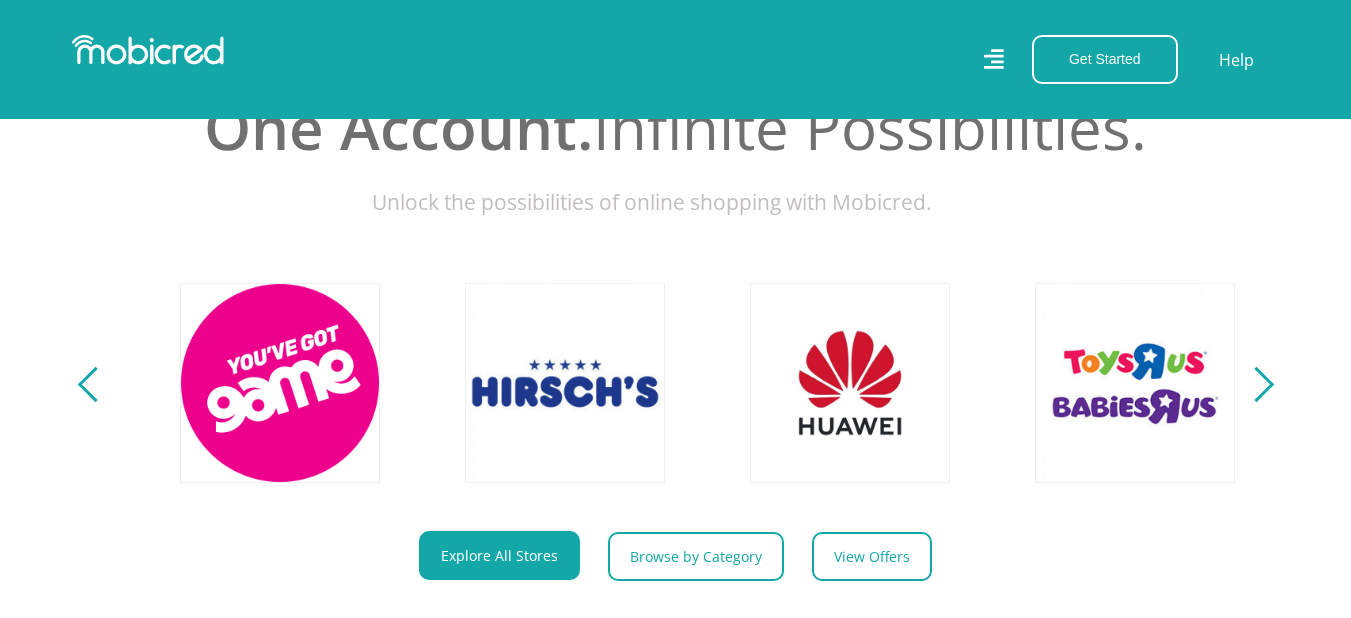scroll, scrollTop: 0, scrollLeft: 4560, axis: horizontal 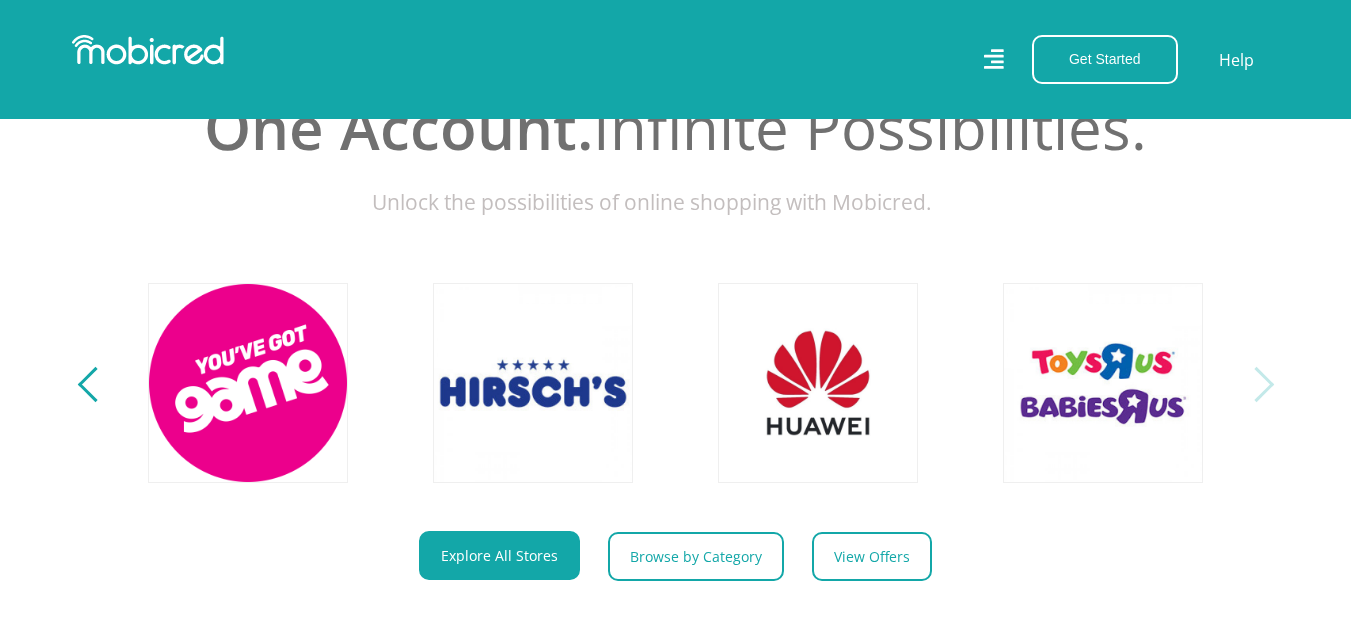 click at bounding box center (1255, 384) 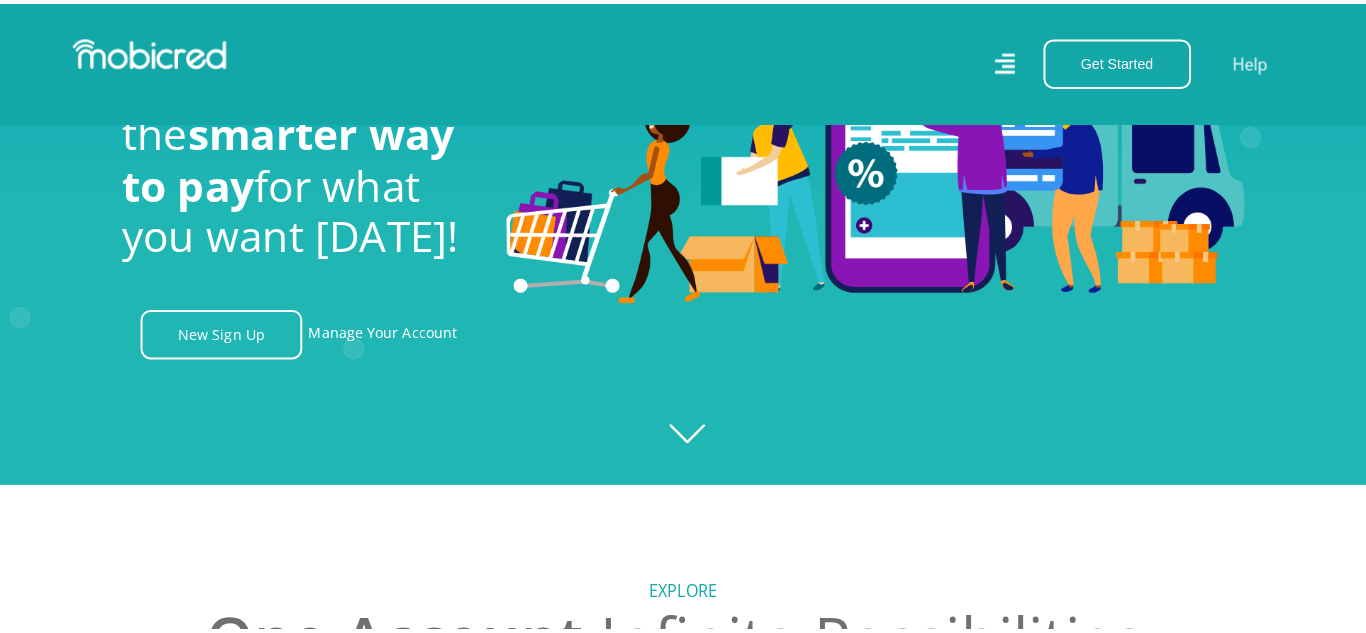 scroll, scrollTop: 0, scrollLeft: 0, axis: both 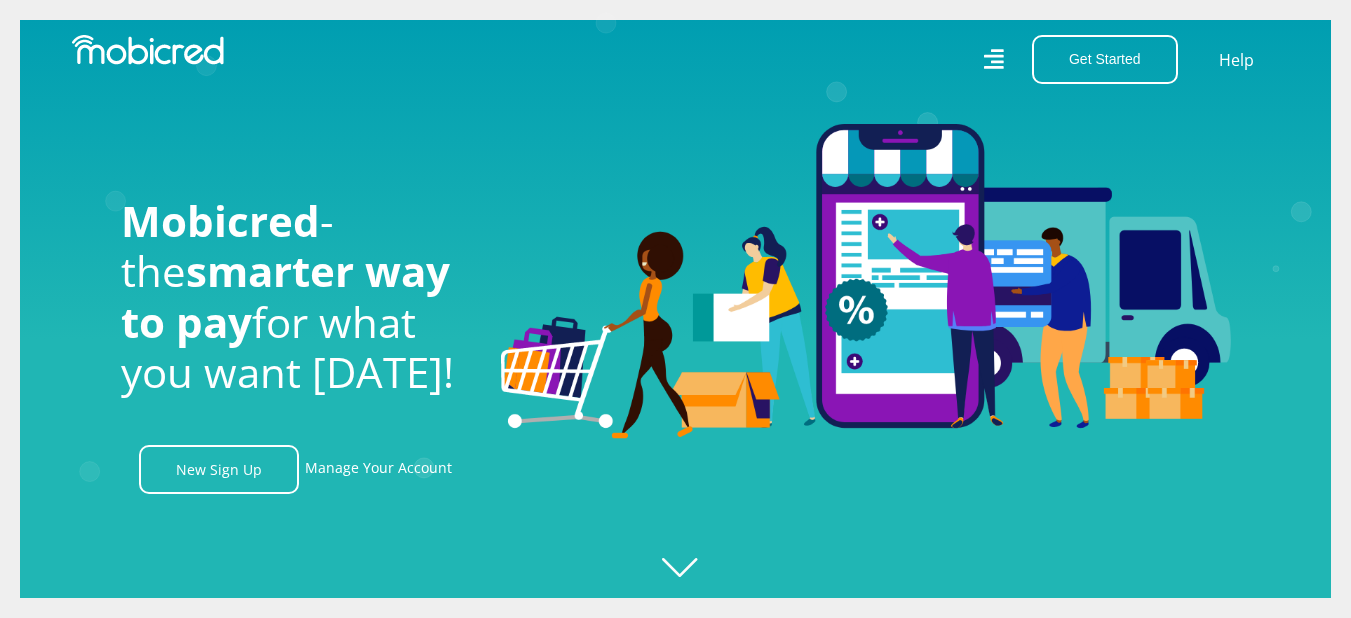 click 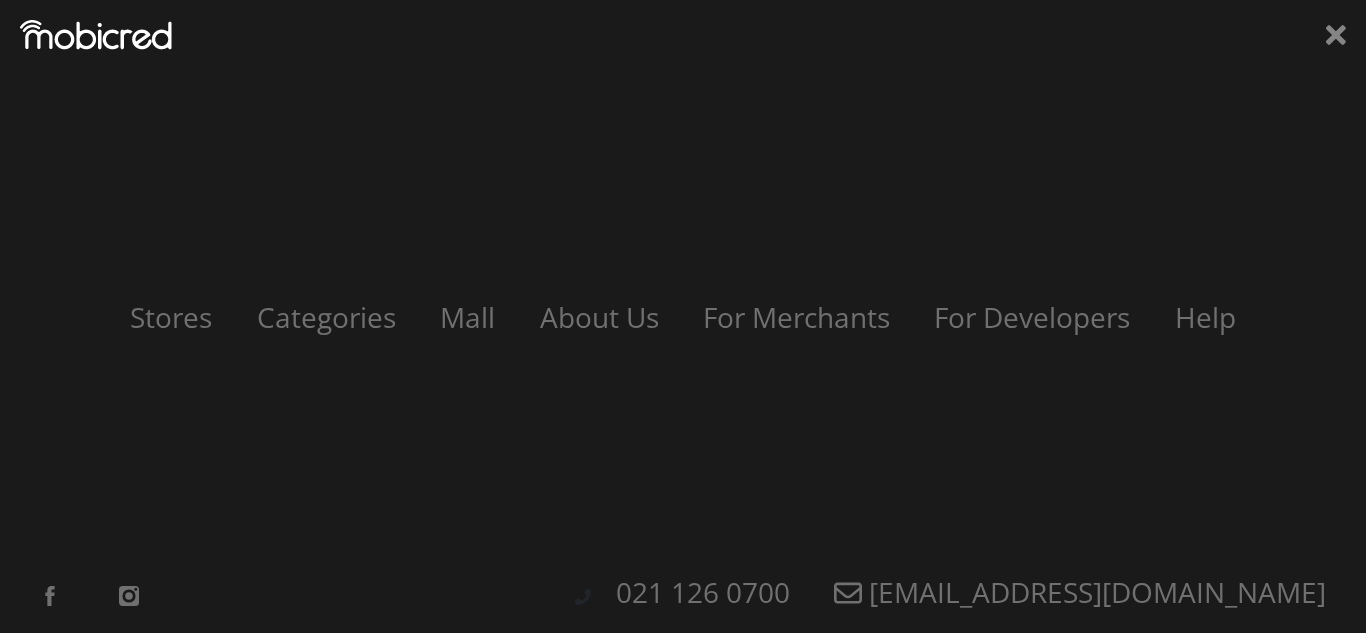 scroll, scrollTop: 0, scrollLeft: 1, axis: horizontal 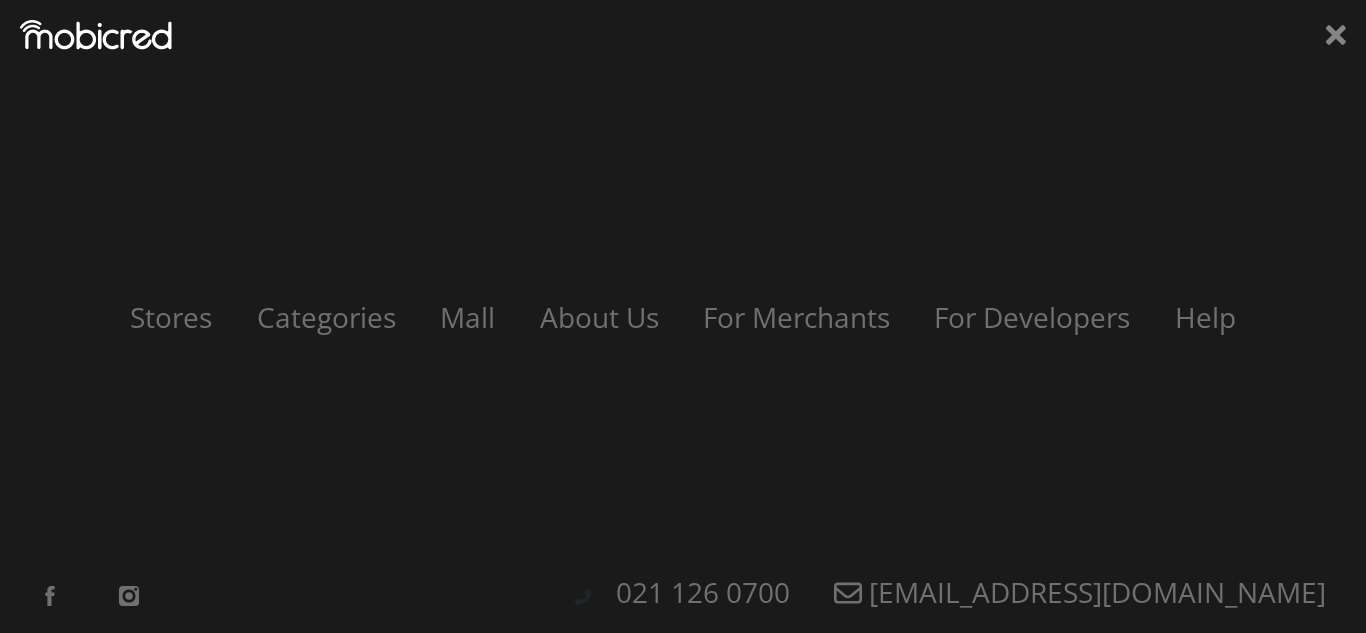 click on "Stores
Categories
Mall
About Us
For Merchants
For Developers
Help
Sign Up
Sign In
021 126 0700
customerservice@mobicred.co.za" at bounding box center [683, 316] 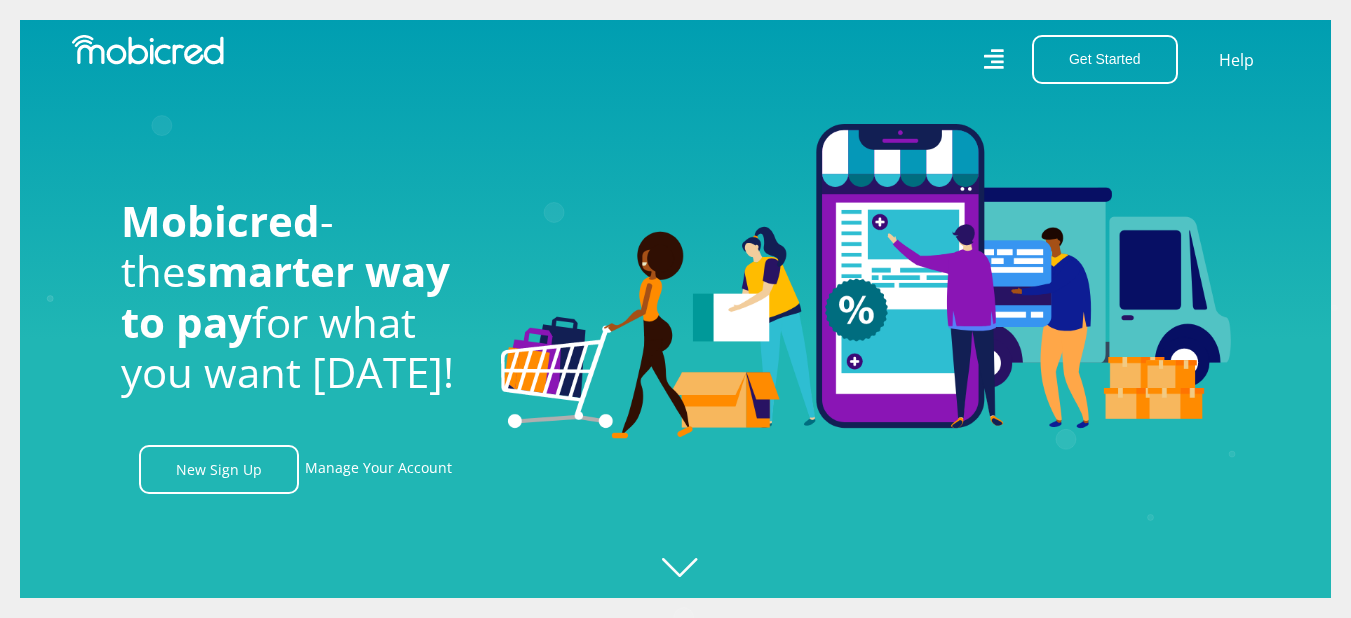 scroll, scrollTop: 0, scrollLeft: 1140, axis: horizontal 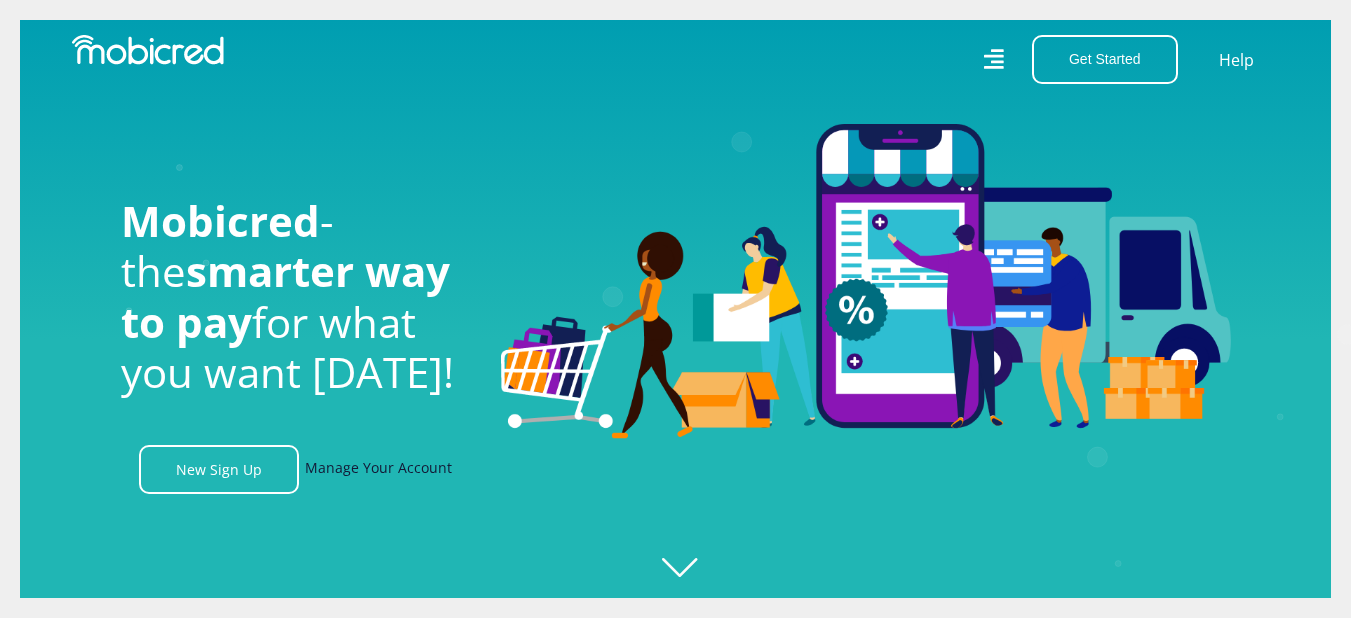 click on "Manage Your Account" at bounding box center (378, 469) 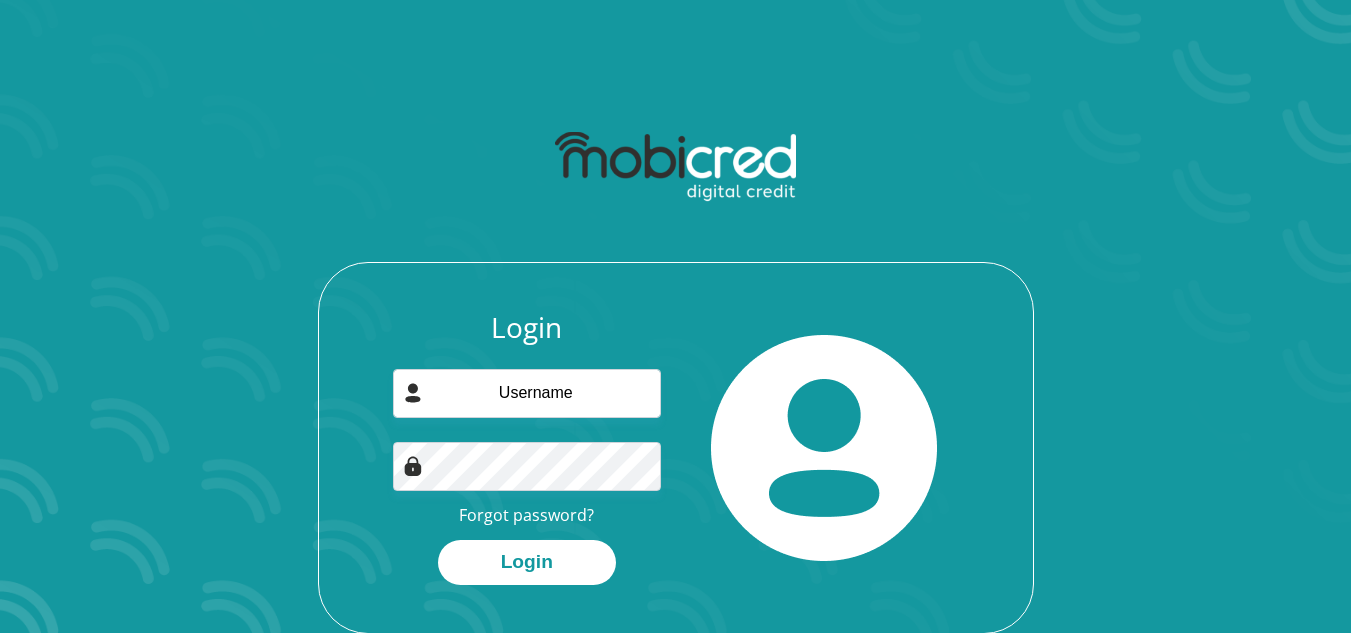 scroll, scrollTop: 0, scrollLeft: 0, axis: both 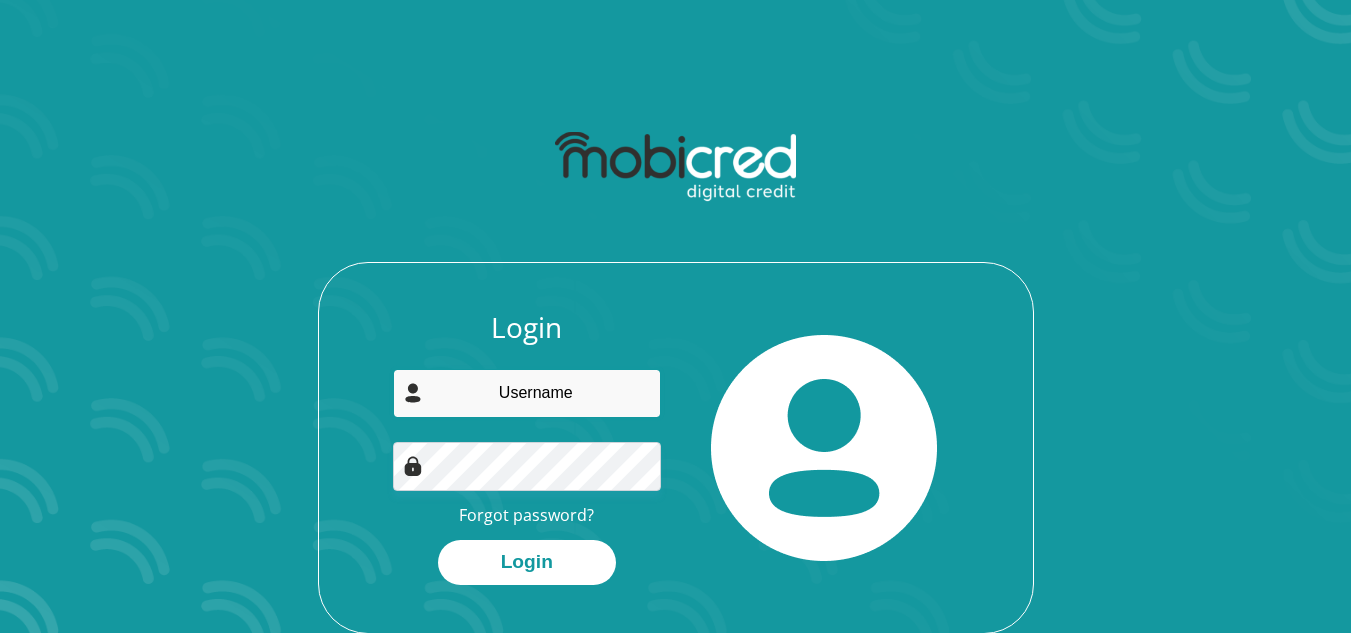 type on "[EMAIL_ADDRESS][DOMAIN_NAME]" 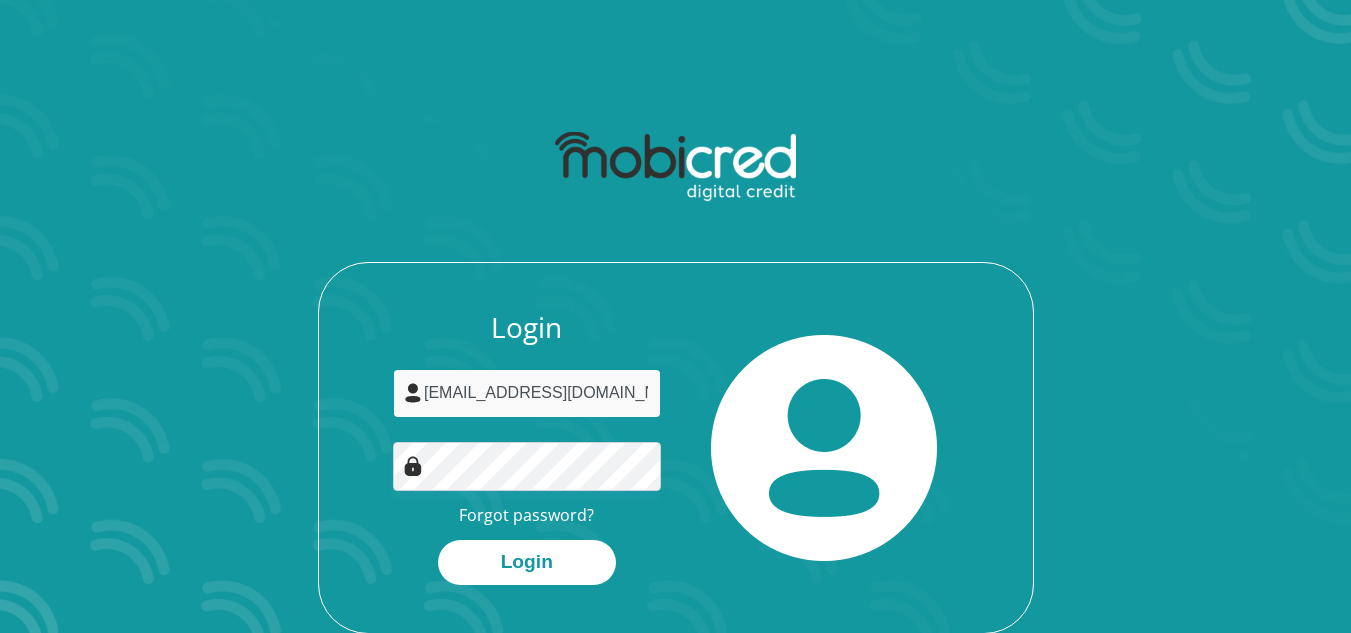 click on "[EMAIL_ADDRESS][DOMAIN_NAME]" at bounding box center [527, 393] 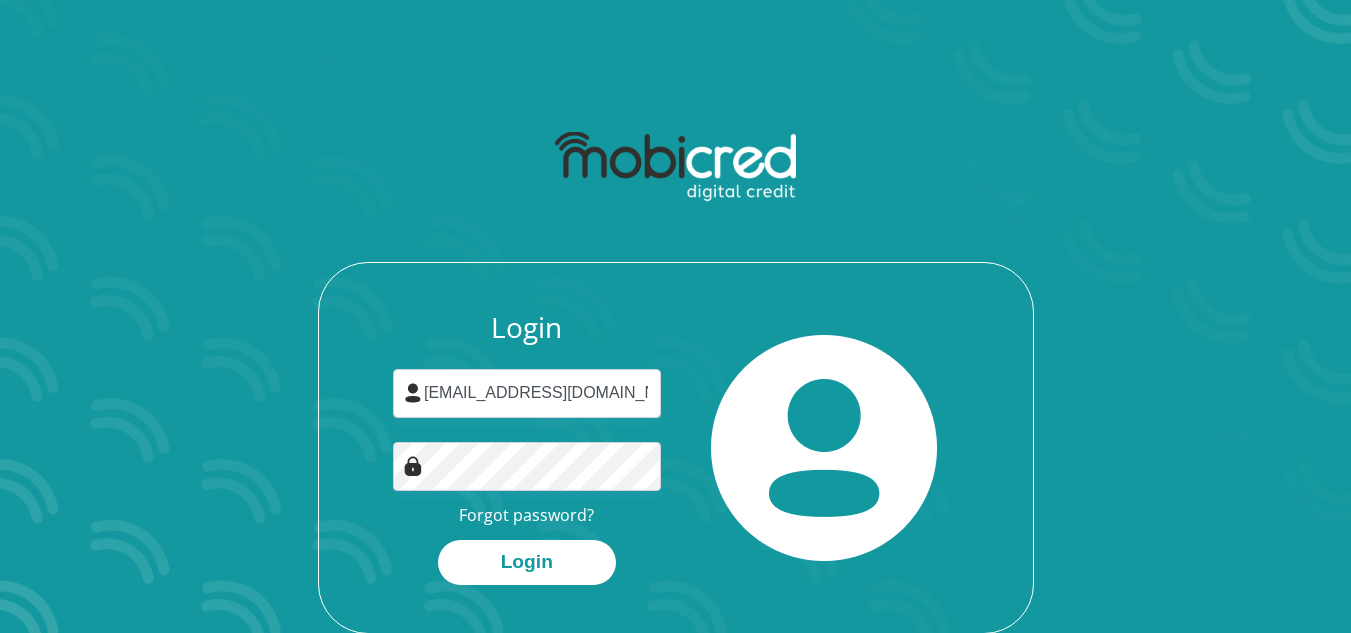 click on "Login
damiantrade84@gmail.com
Forgot password?
Login" at bounding box center [676, 377] 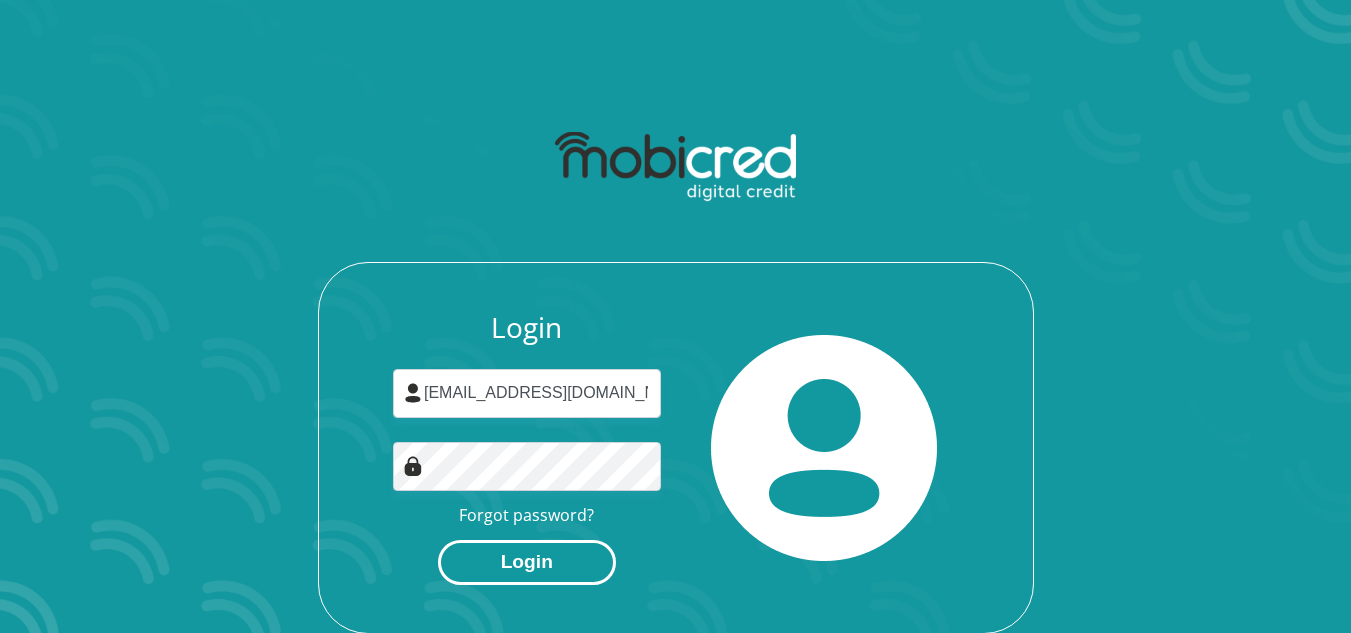 click on "Login" at bounding box center (527, 562) 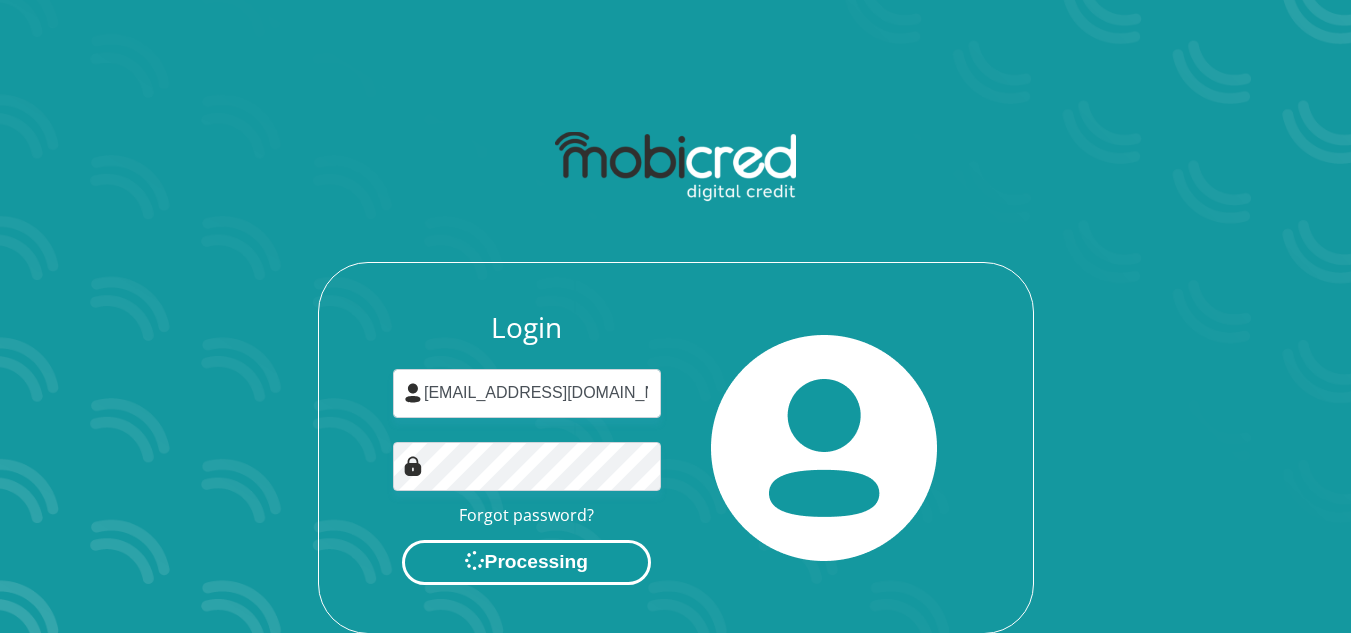 scroll, scrollTop: 0, scrollLeft: 0, axis: both 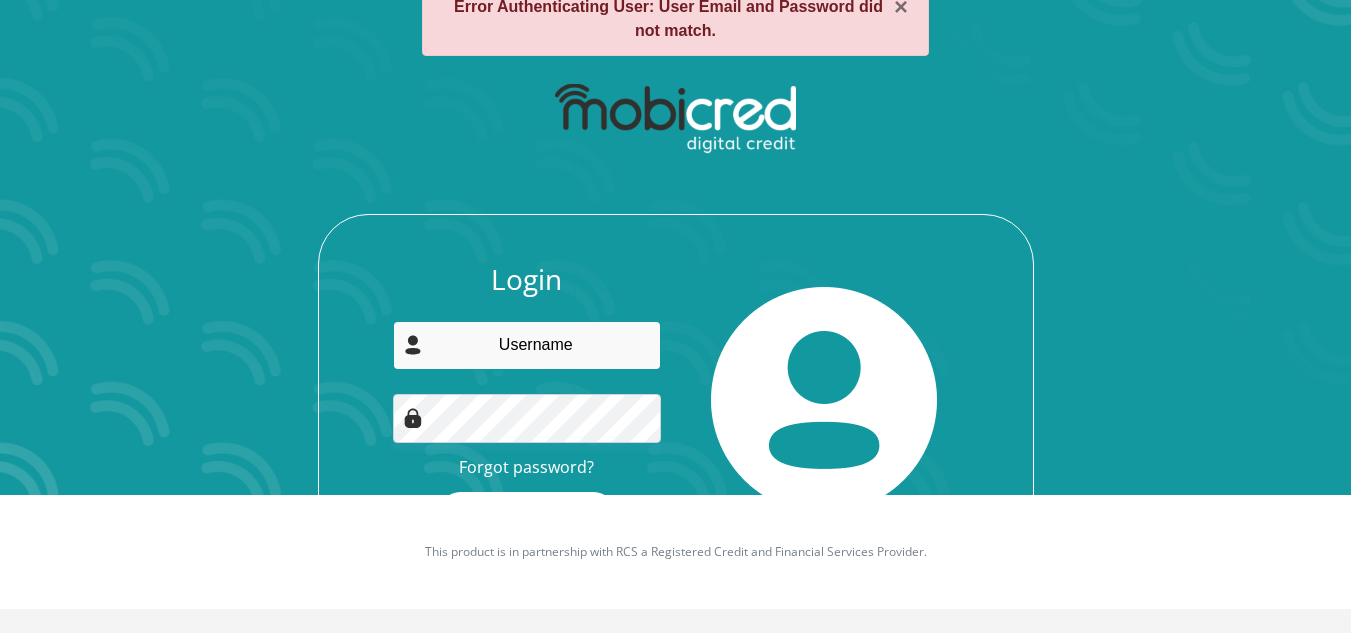 type on "[EMAIL_ADDRESS][DOMAIN_NAME]" 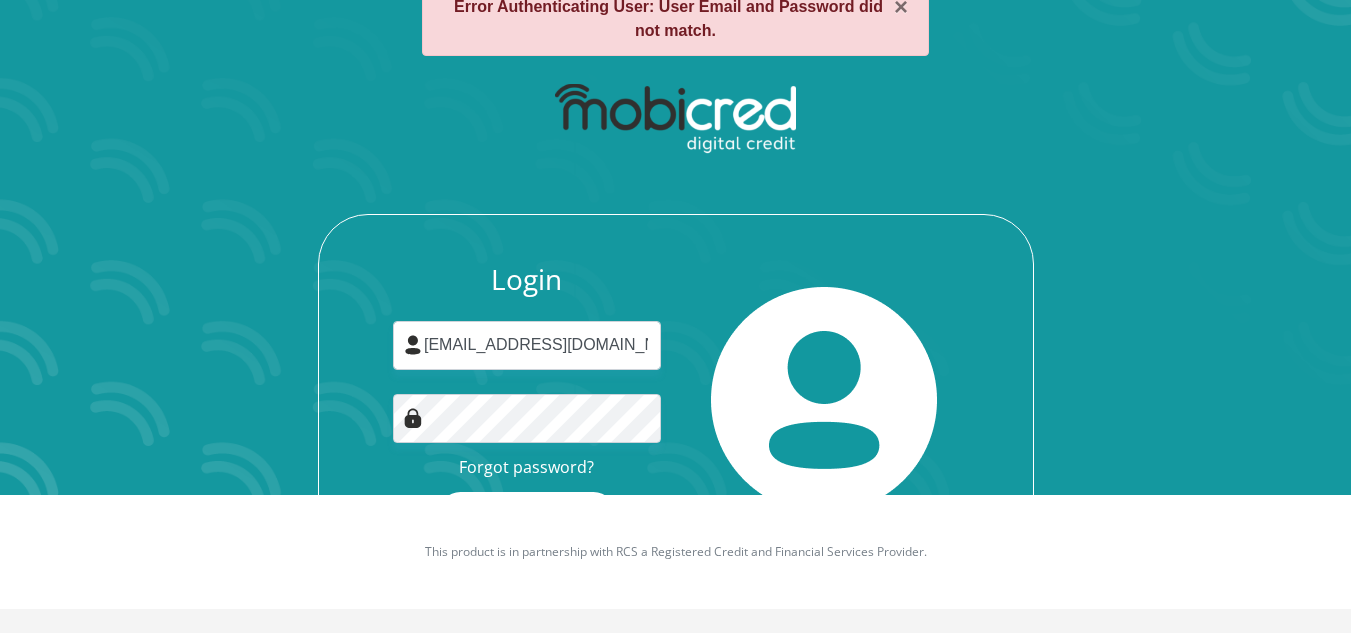 click at bounding box center (825, 400) 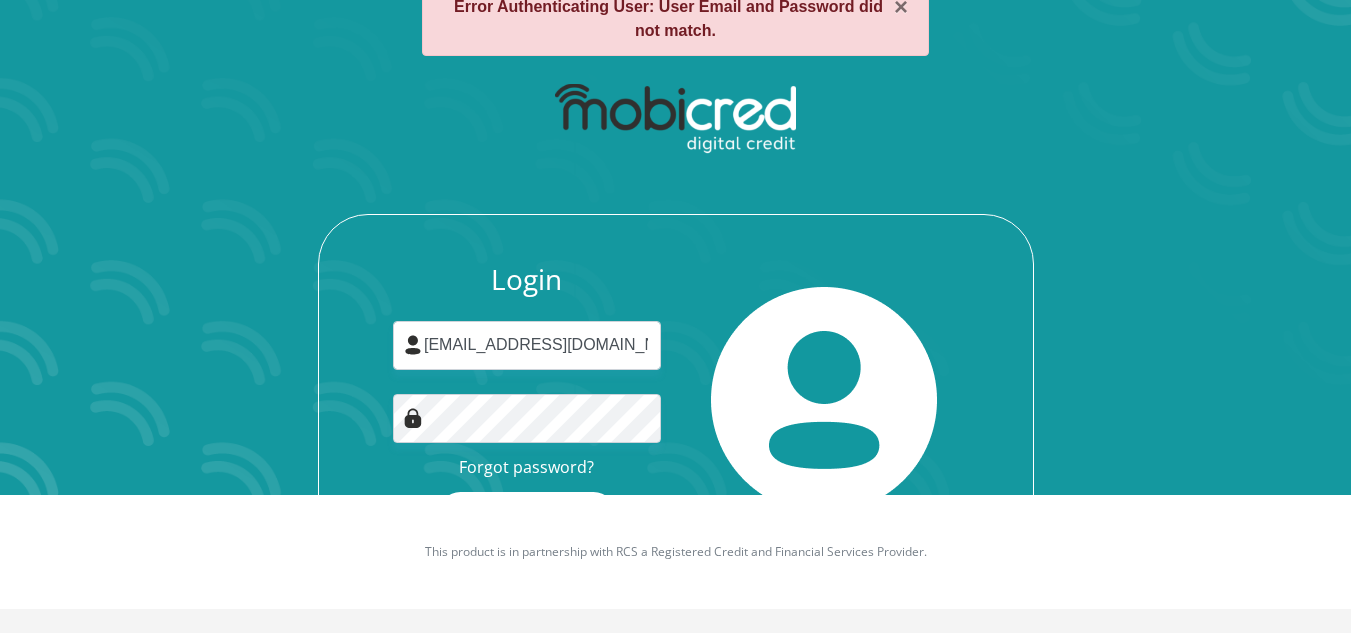 click on "Login" at bounding box center [527, 514] 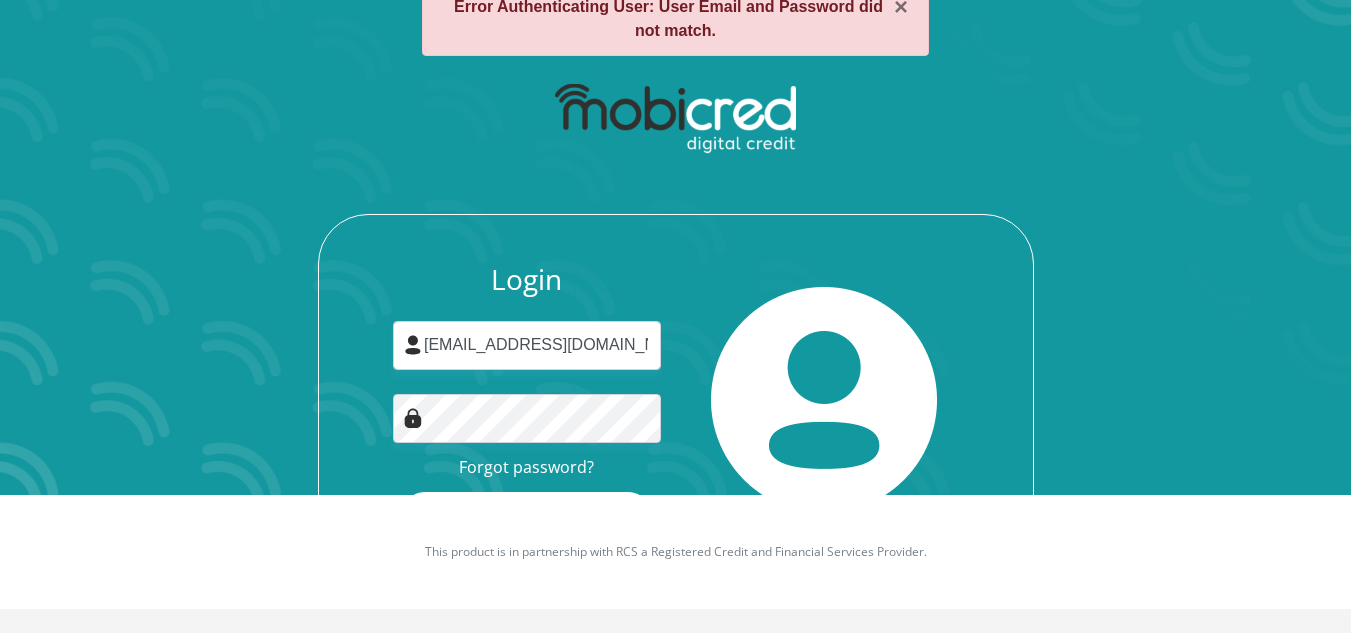 scroll, scrollTop: 0, scrollLeft: 0, axis: both 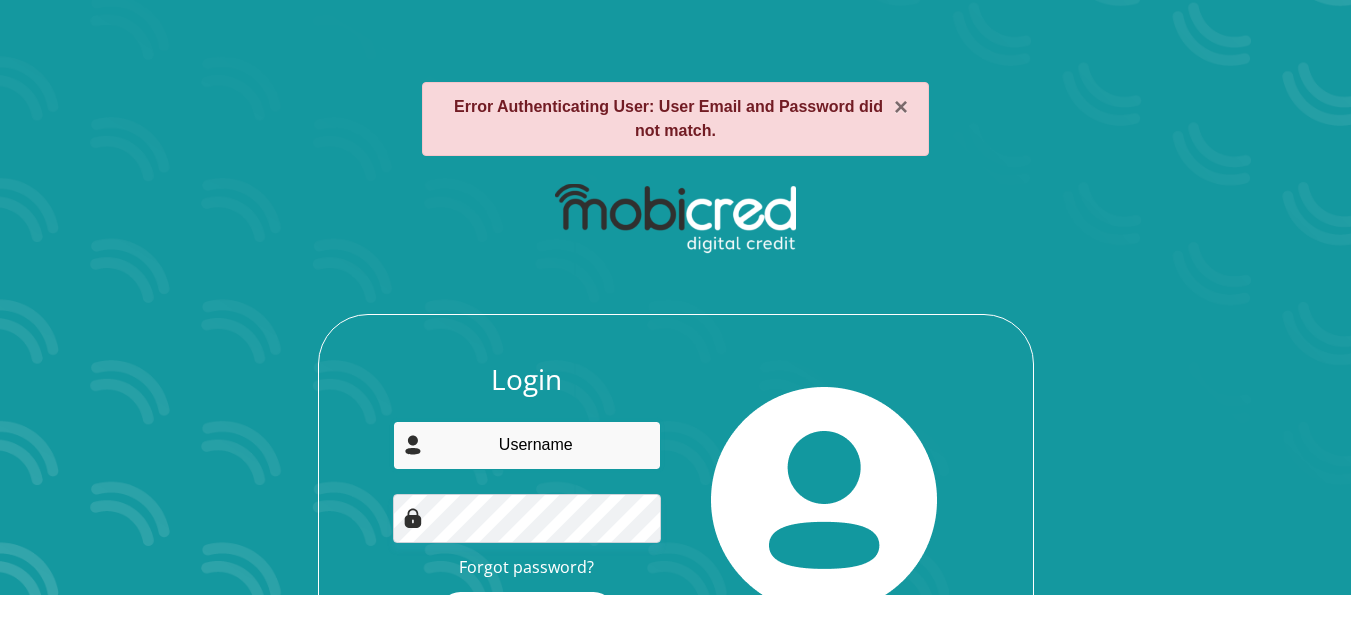 type on "[EMAIL_ADDRESS][DOMAIN_NAME]" 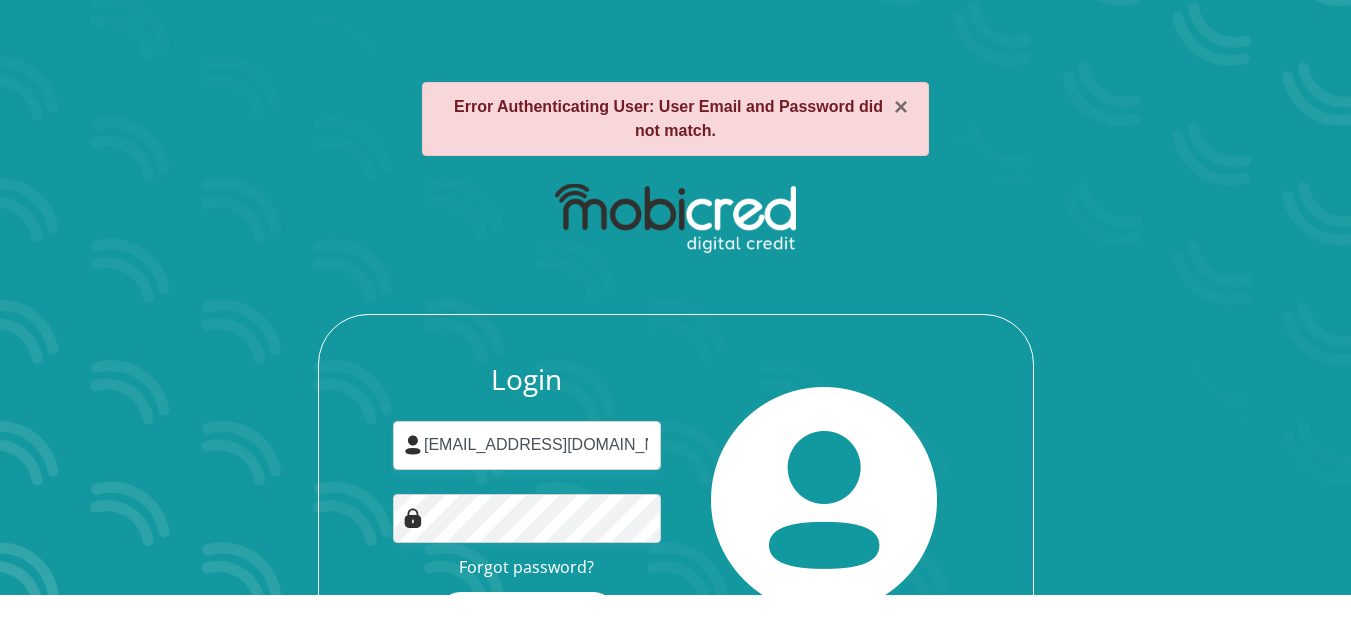 click at bounding box center (675, 219) 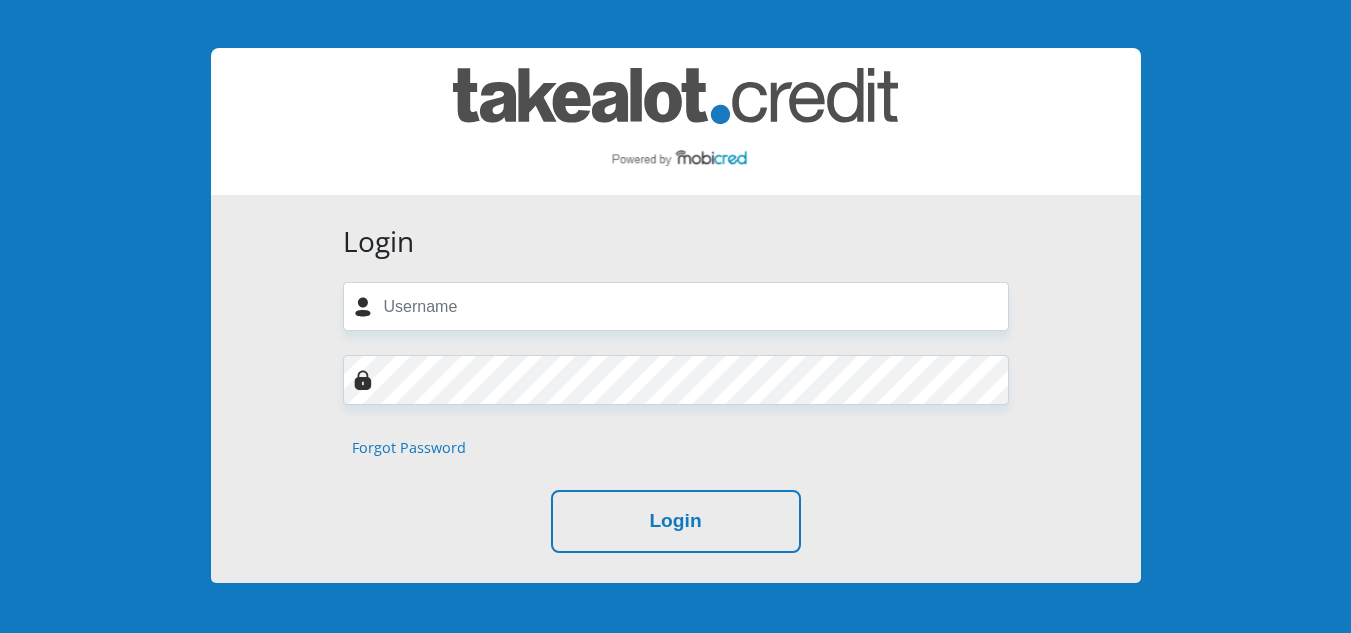 scroll, scrollTop: 100, scrollLeft: 0, axis: vertical 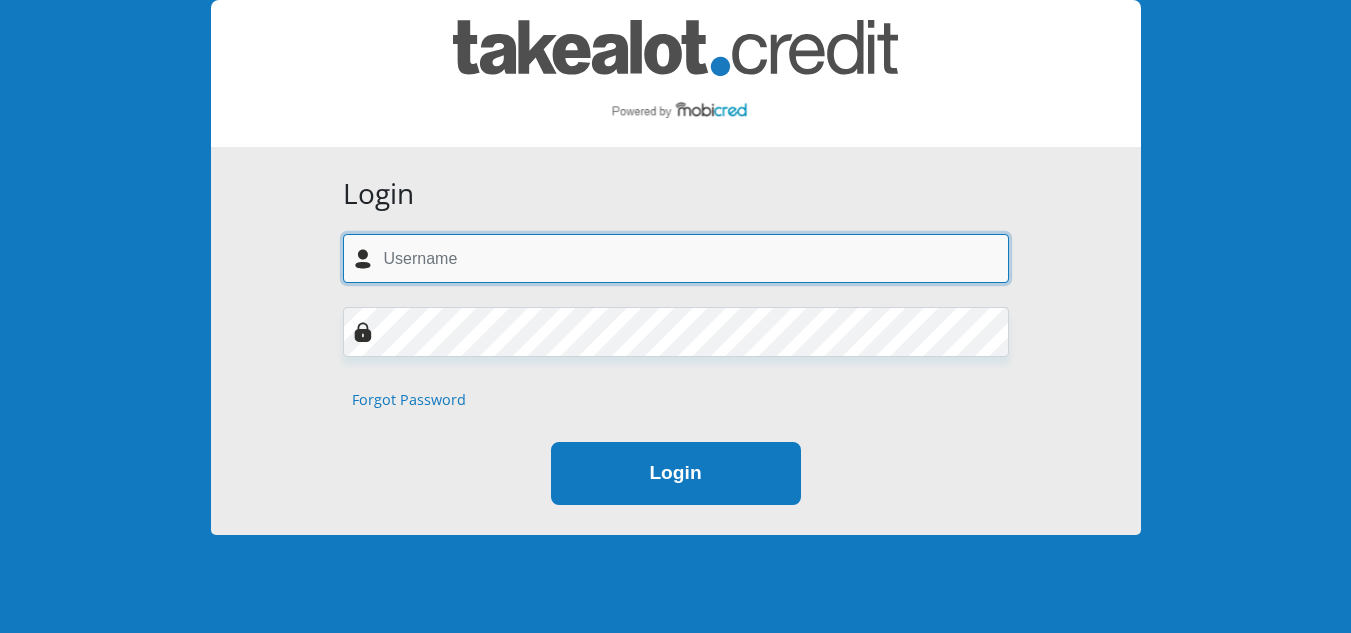 type on "[EMAIL_ADDRESS][DOMAIN_NAME]" 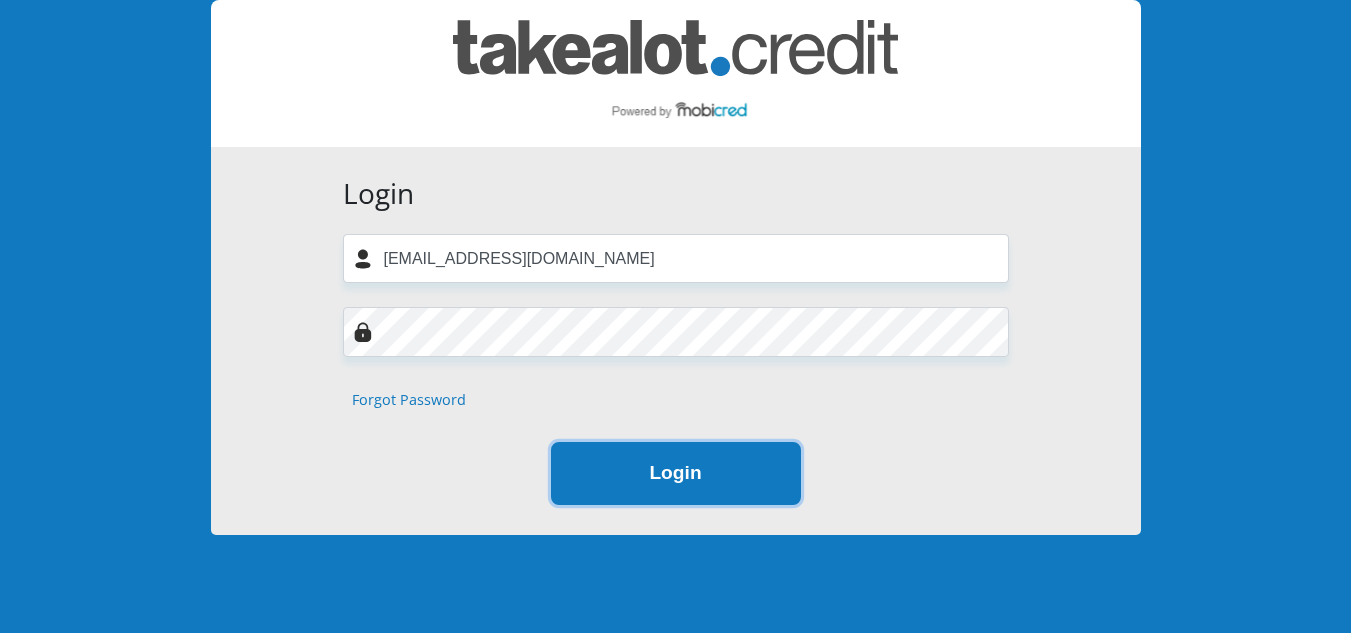 click on "Login" at bounding box center [676, 473] 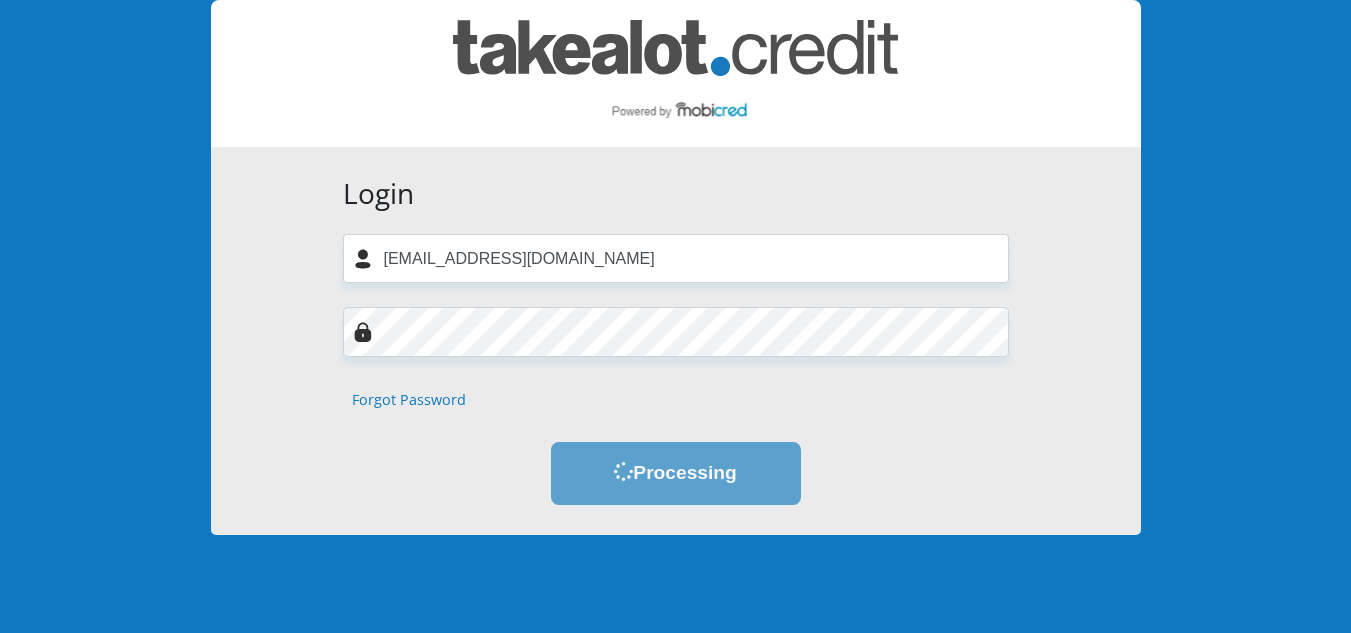 scroll, scrollTop: 0, scrollLeft: 0, axis: both 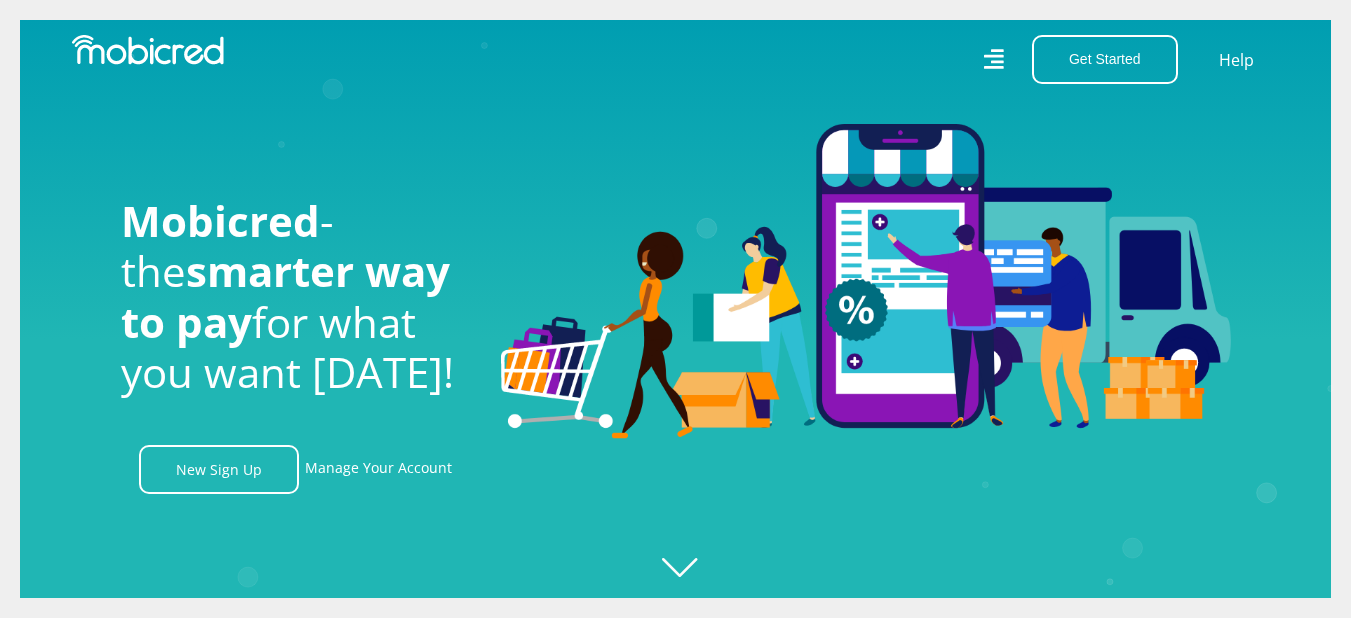 click 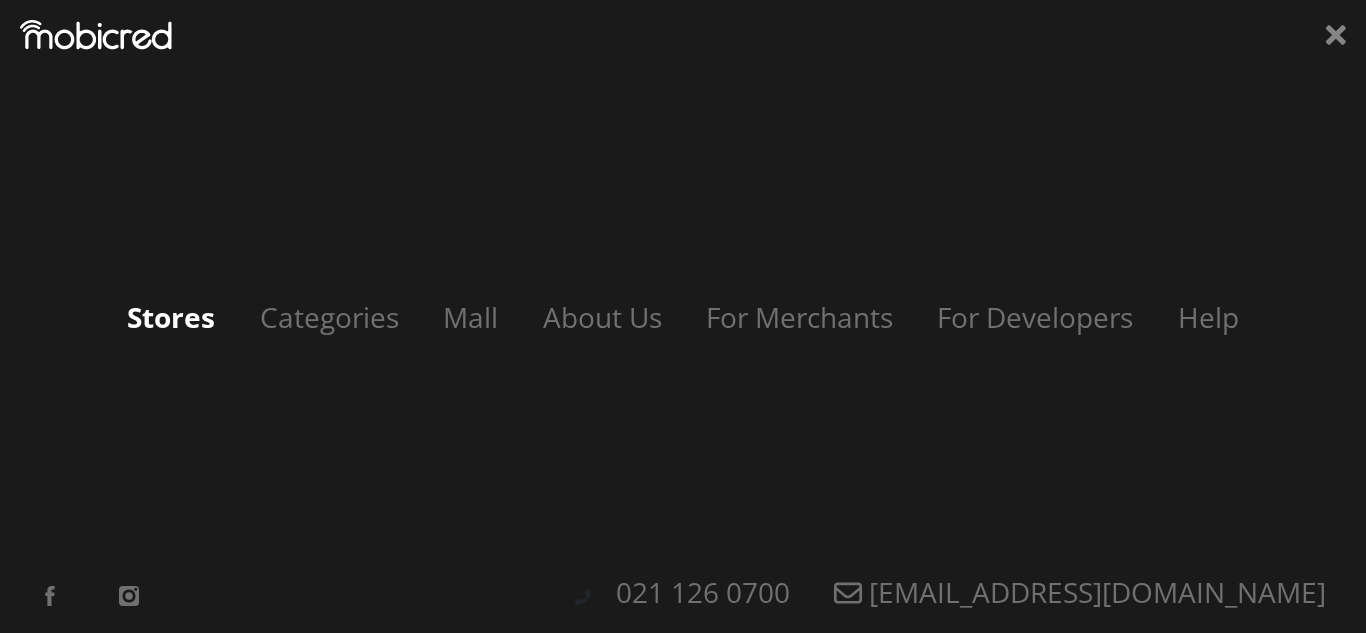 scroll, scrollTop: 0, scrollLeft: 0, axis: both 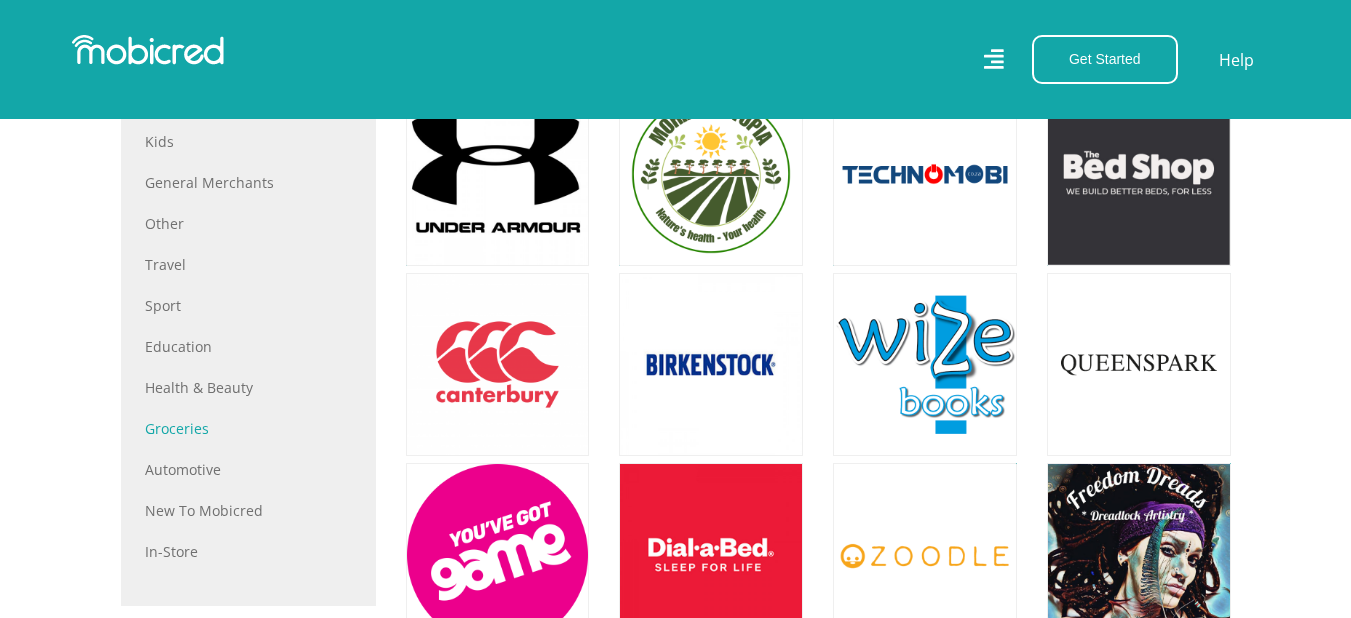 drag, startPoint x: 193, startPoint y: 428, endPoint x: 12, endPoint y: 445, distance: 181.79659 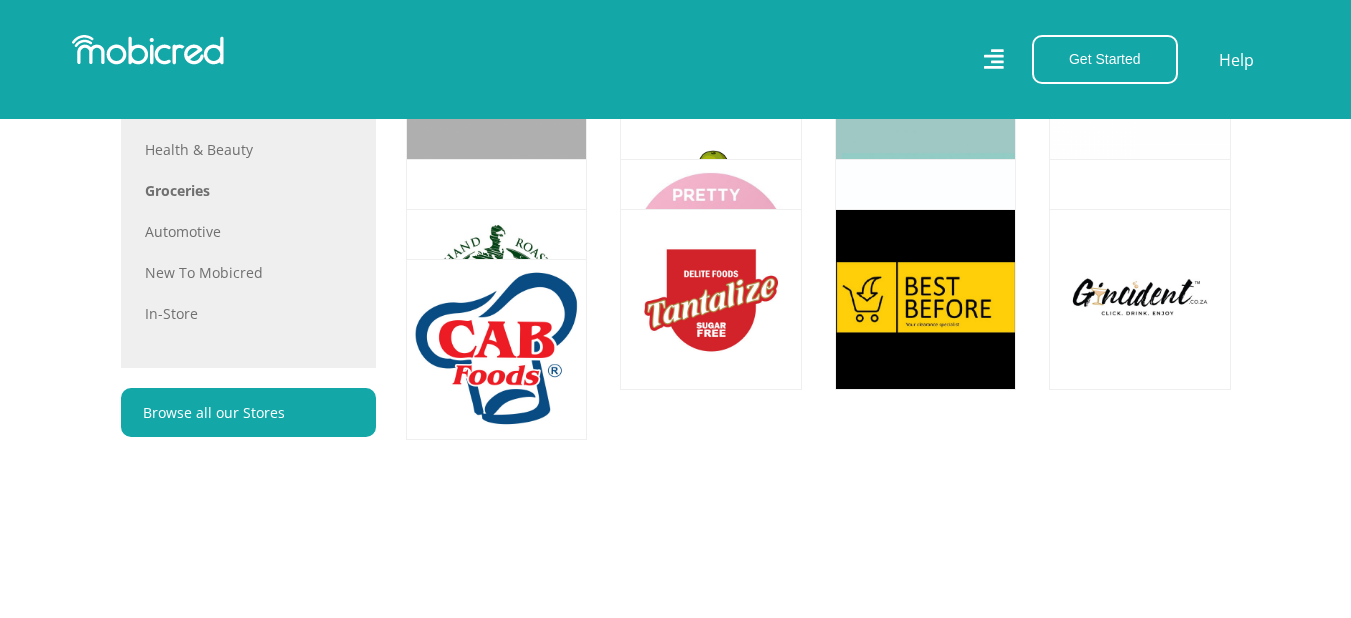 scroll, scrollTop: 1400, scrollLeft: 0, axis: vertical 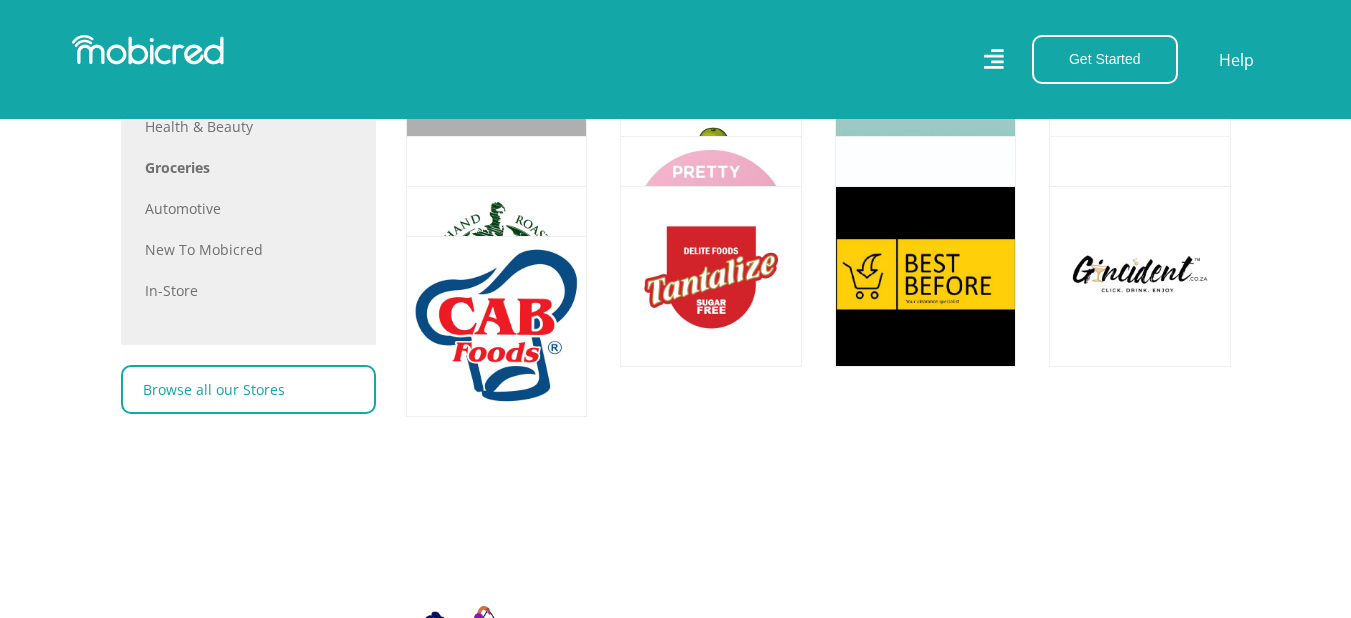 click on "Browse all our Stores" at bounding box center [248, 389] 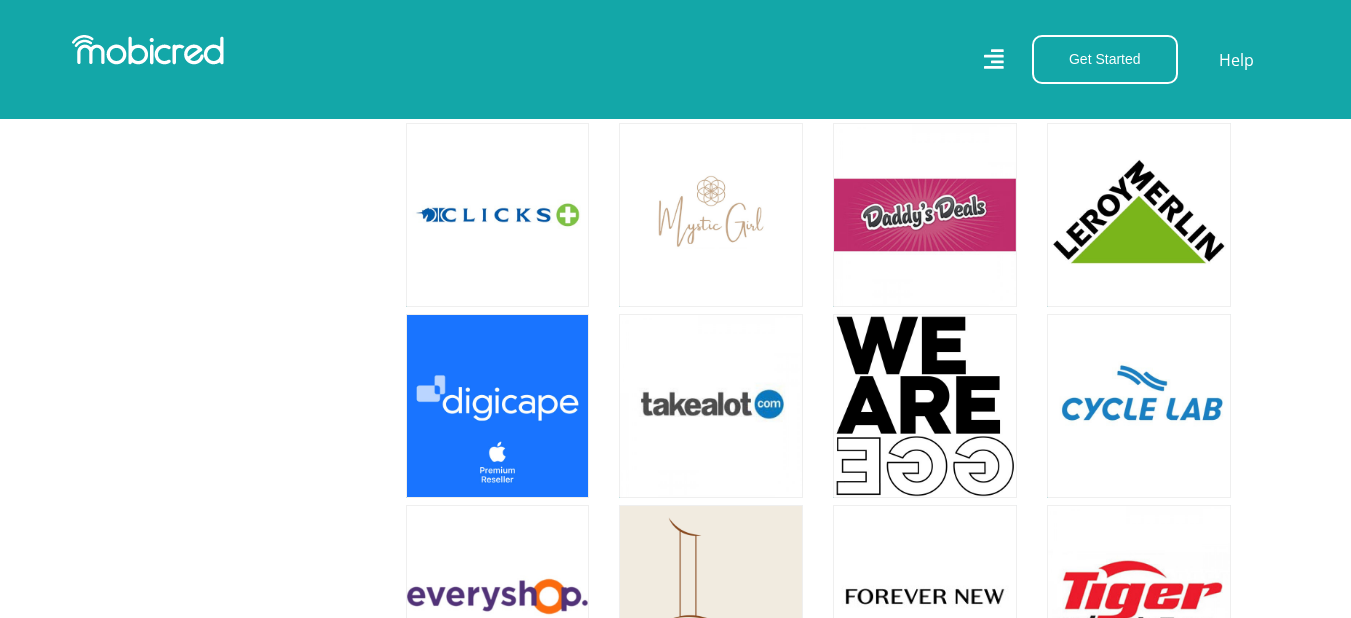 scroll, scrollTop: 2300, scrollLeft: 0, axis: vertical 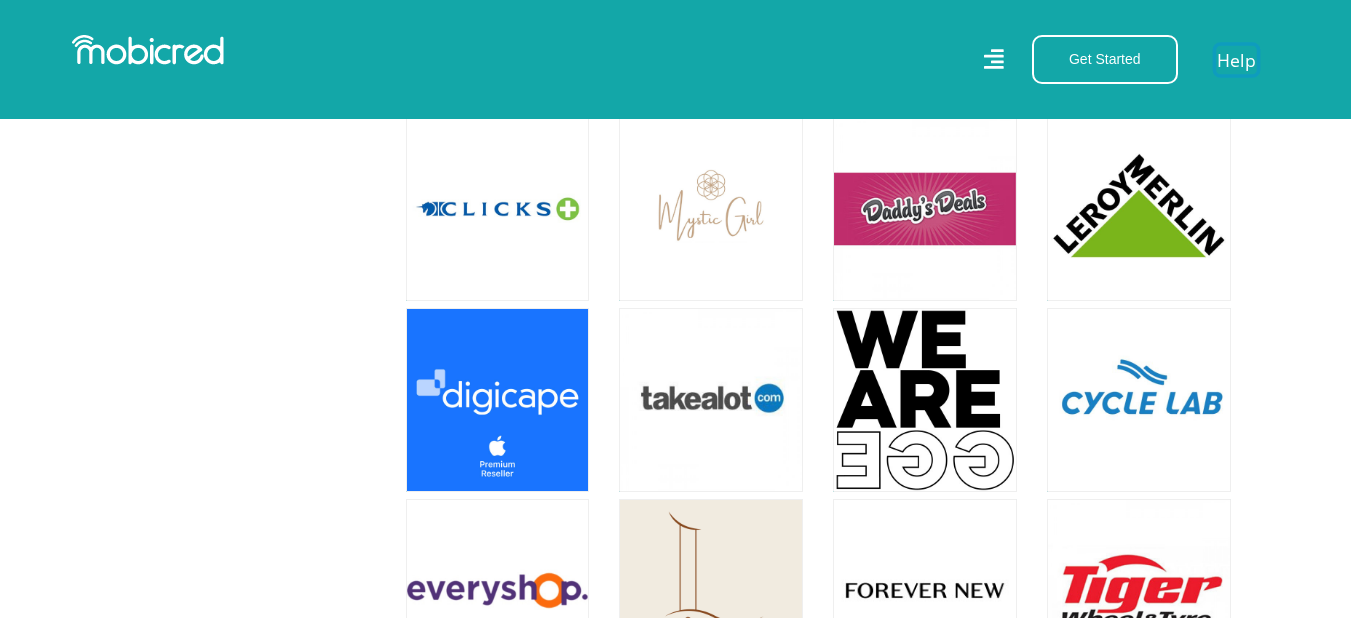click on "Help" at bounding box center (1236, 59) 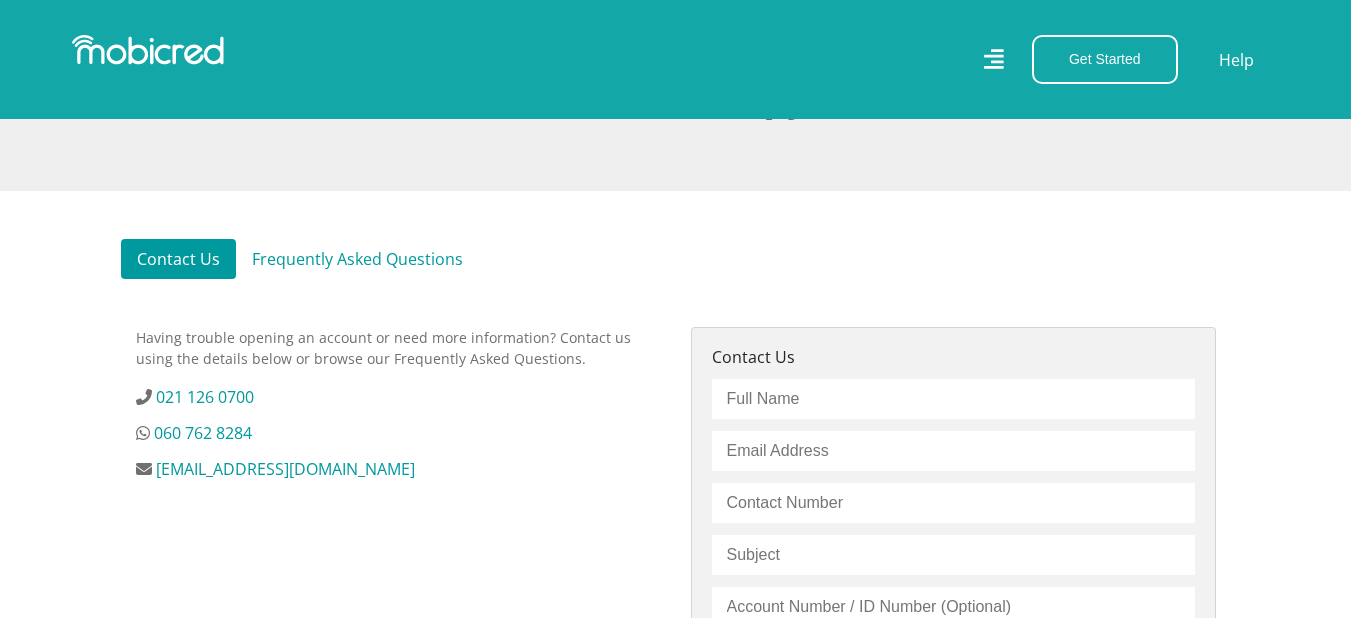 scroll, scrollTop: 500, scrollLeft: 0, axis: vertical 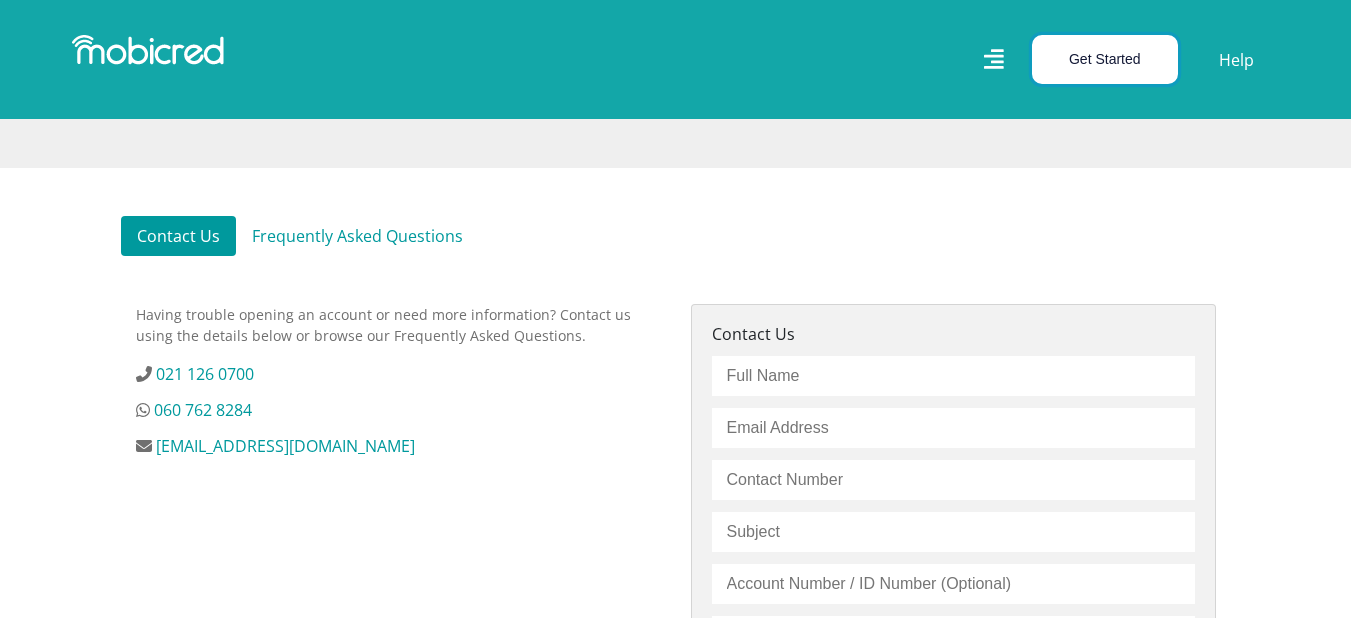 click on "Get Started" at bounding box center (1105, 59) 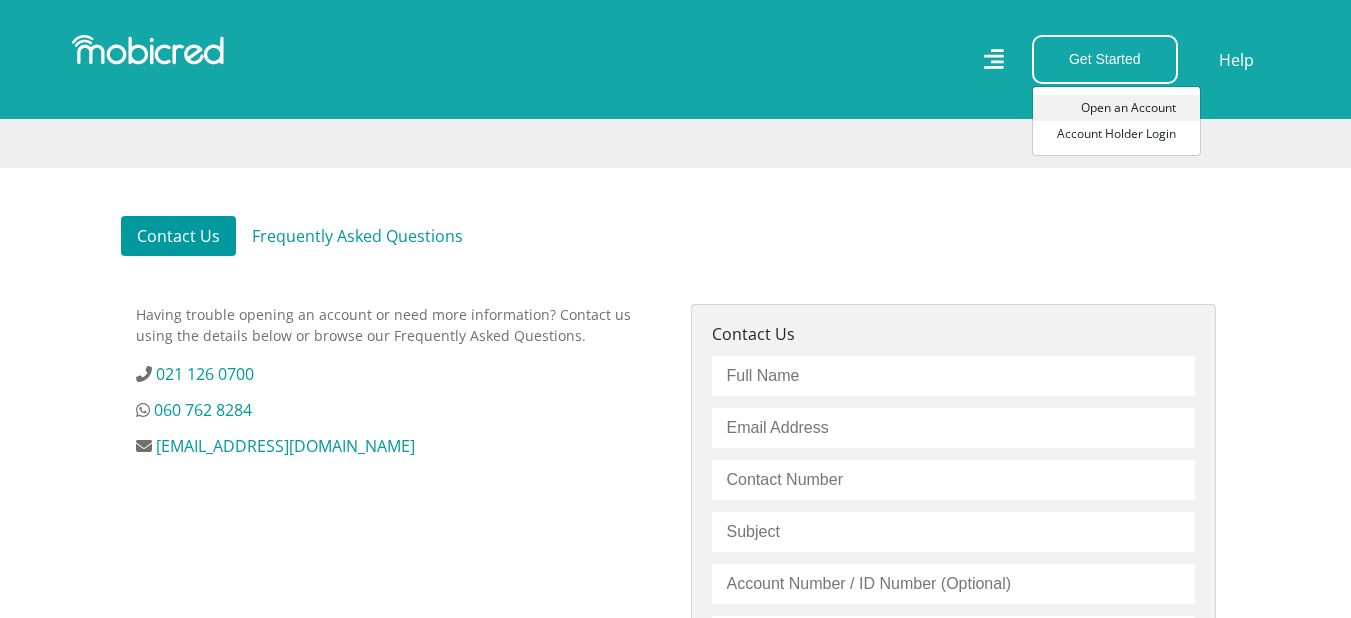 click on "Open an Account" at bounding box center [1116, 108] 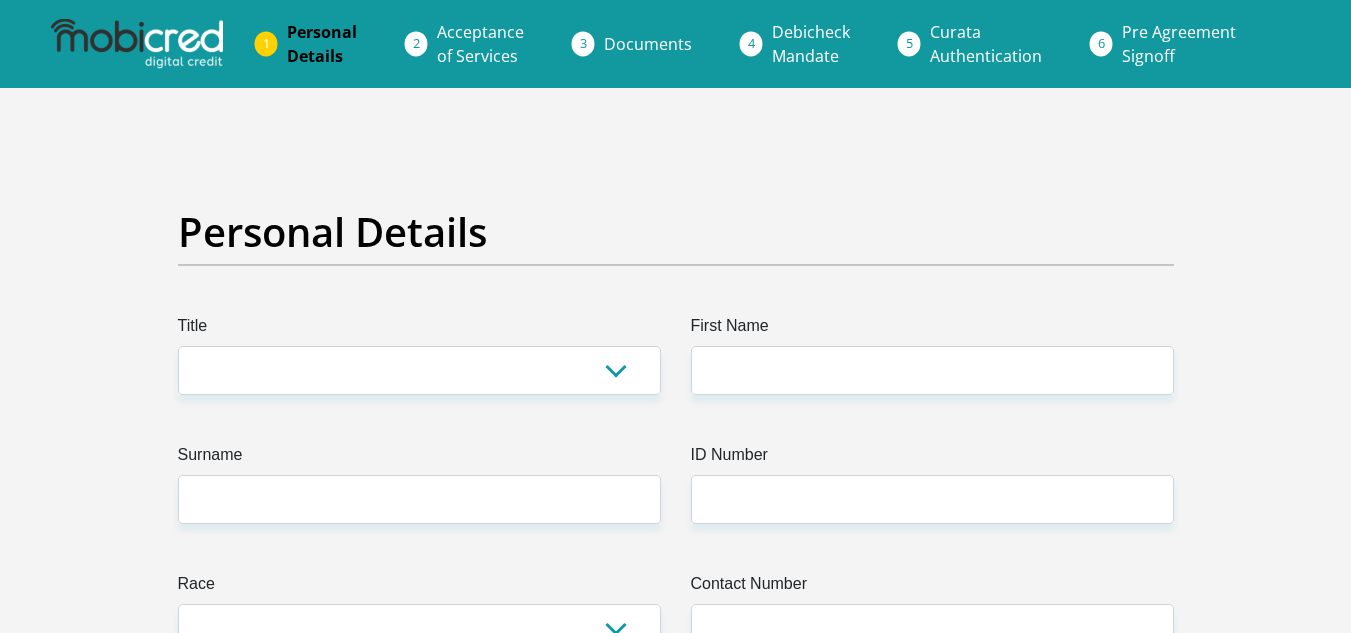scroll, scrollTop: 0, scrollLeft: 0, axis: both 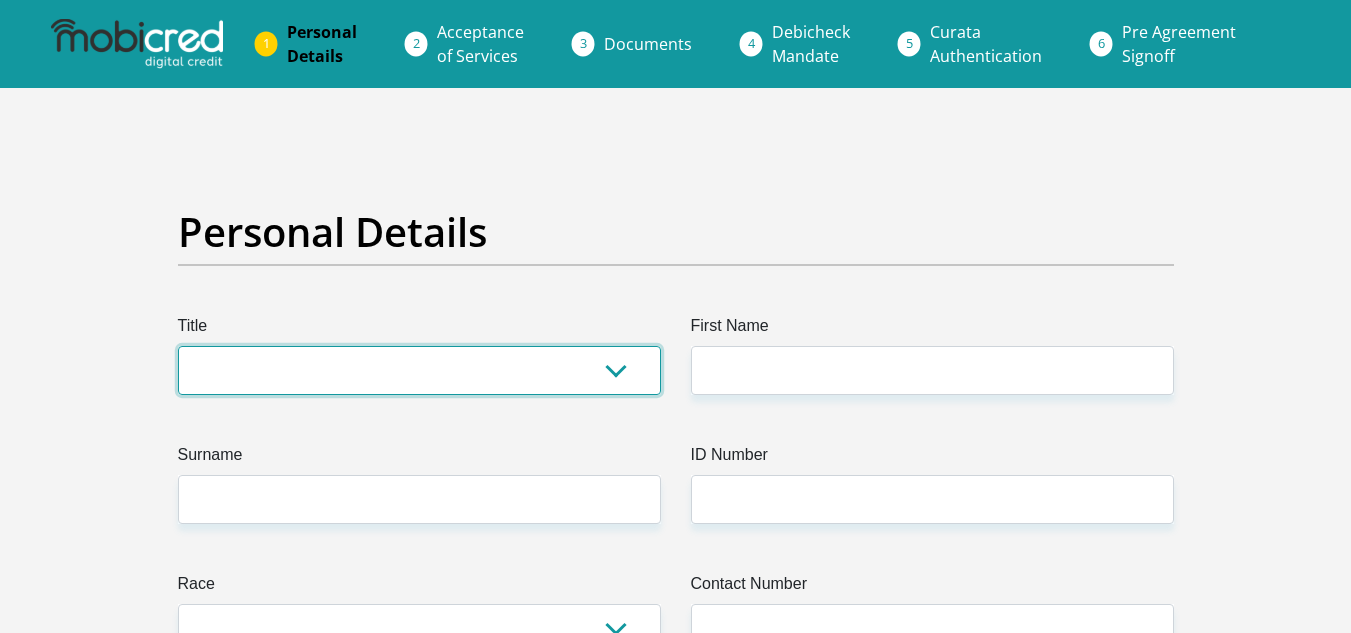 click on "Mr
Ms
Mrs
Dr
Other" at bounding box center (419, 370) 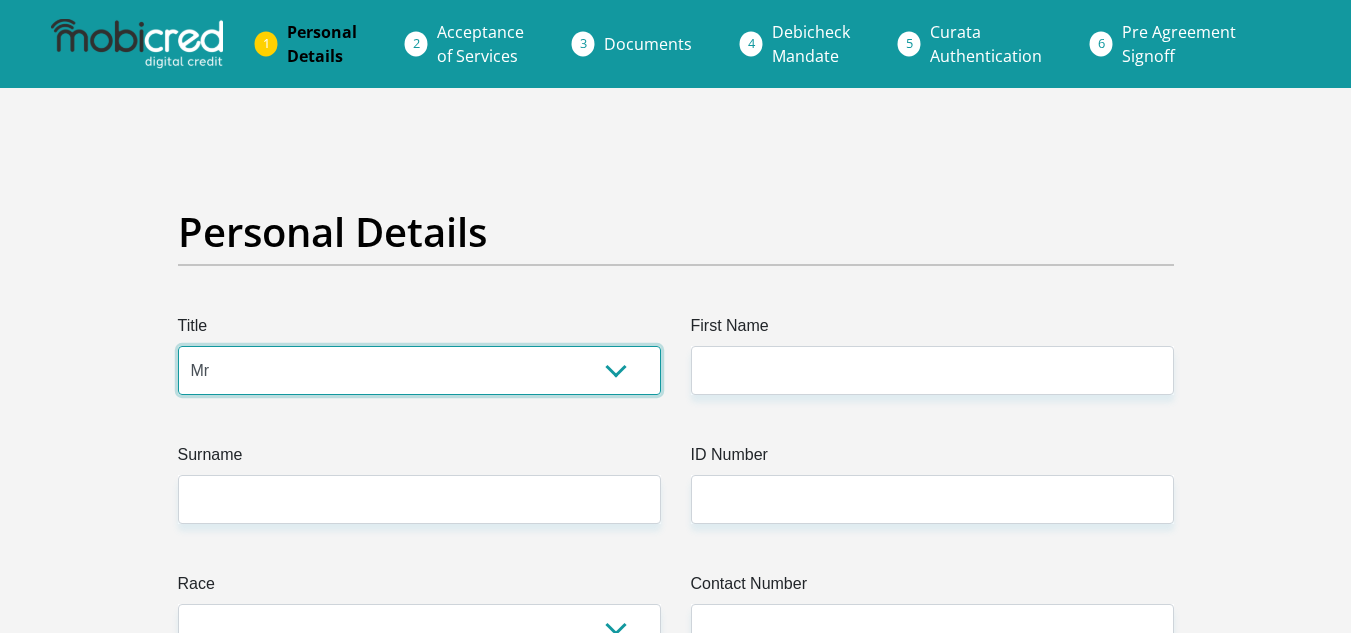 click on "Mr
Ms
Mrs
Dr
Other" at bounding box center (419, 370) 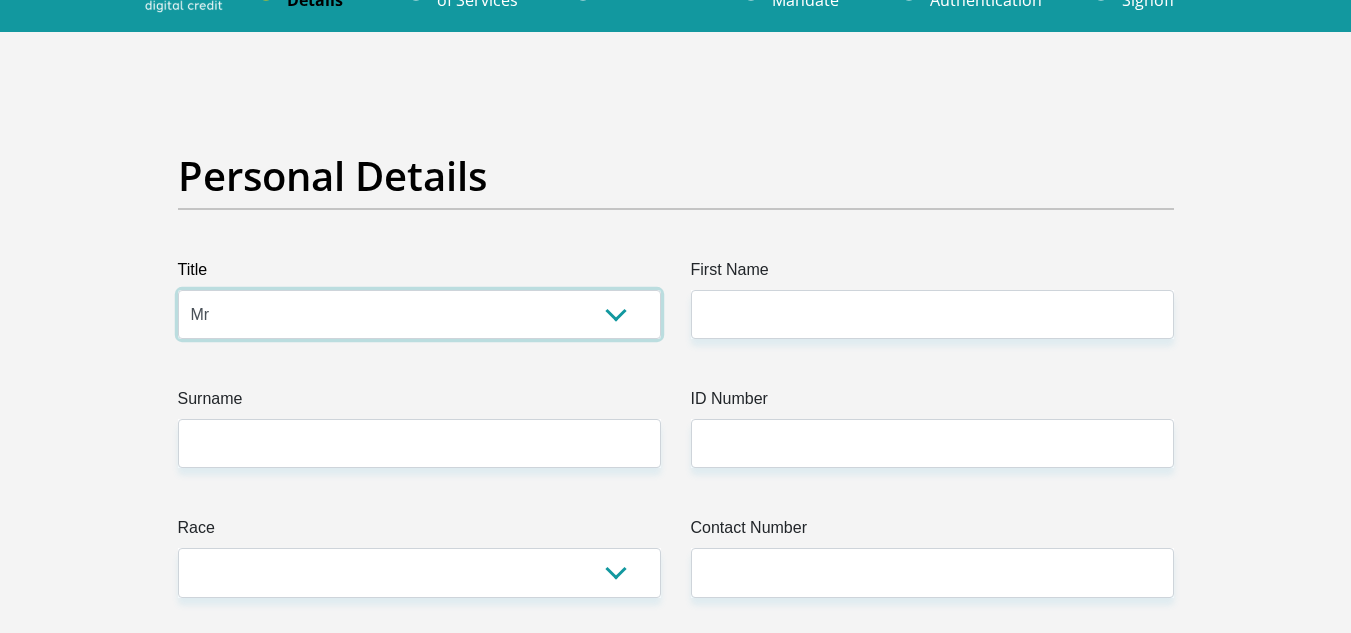 scroll, scrollTop: 100, scrollLeft: 0, axis: vertical 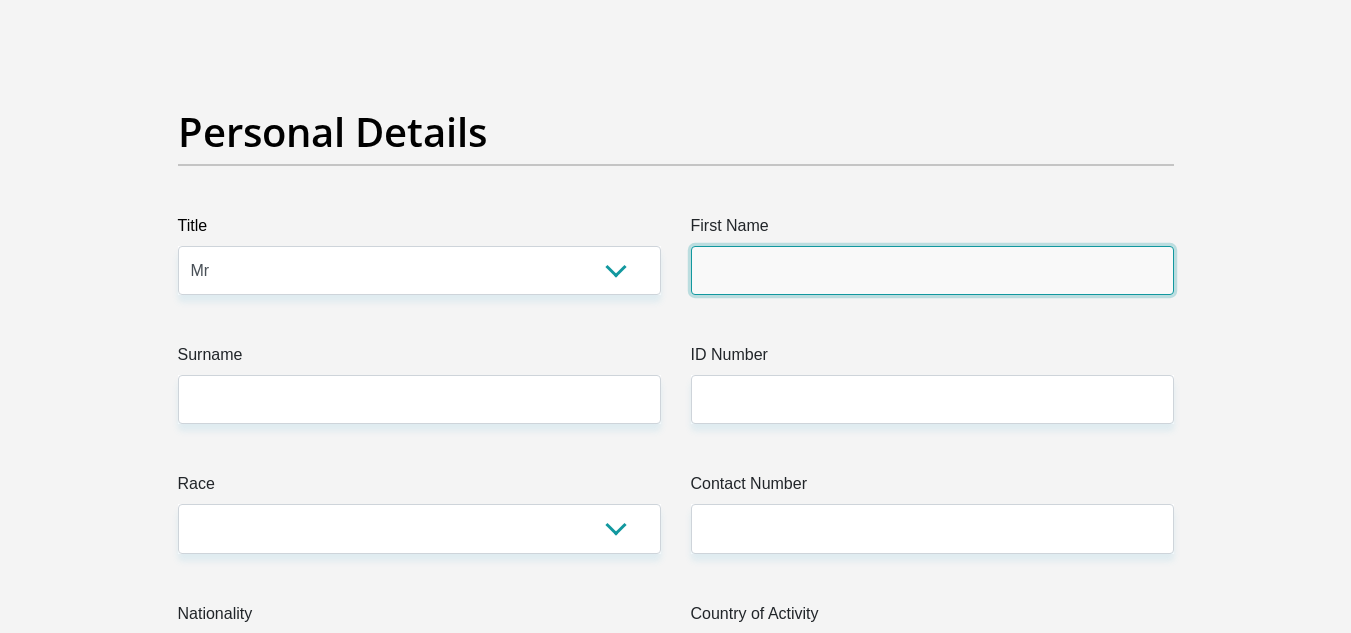 click on "First Name" at bounding box center (932, 270) 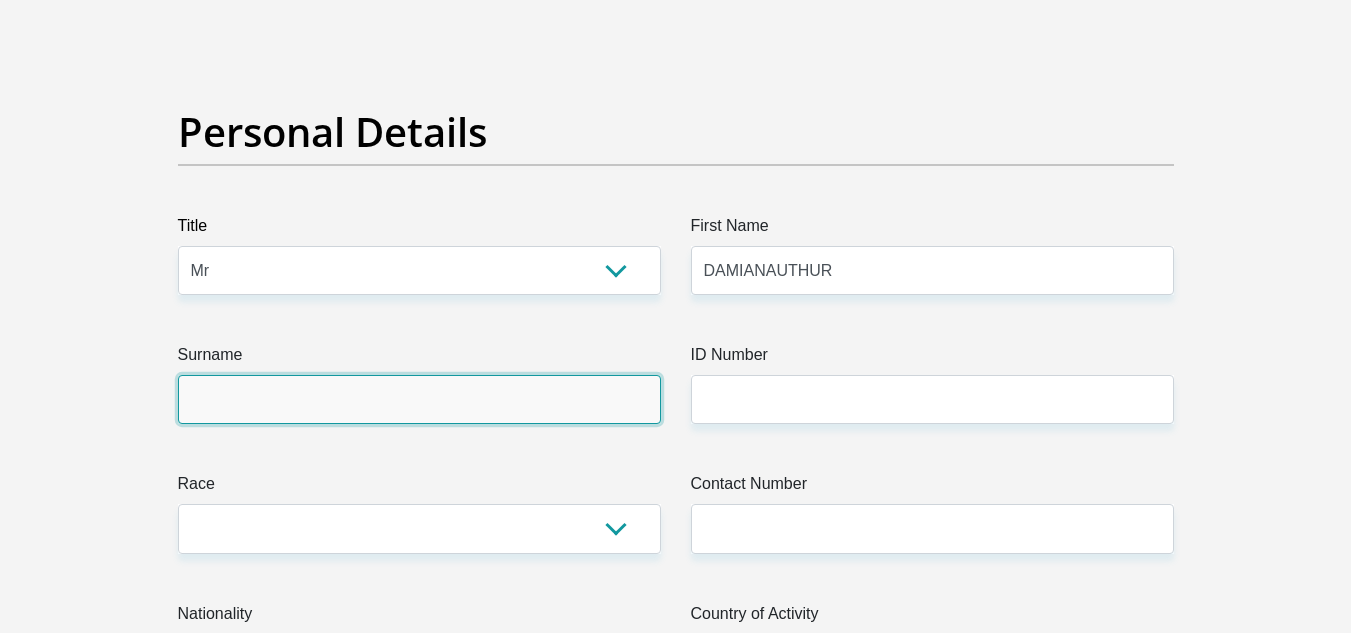 type on "SNYDERS" 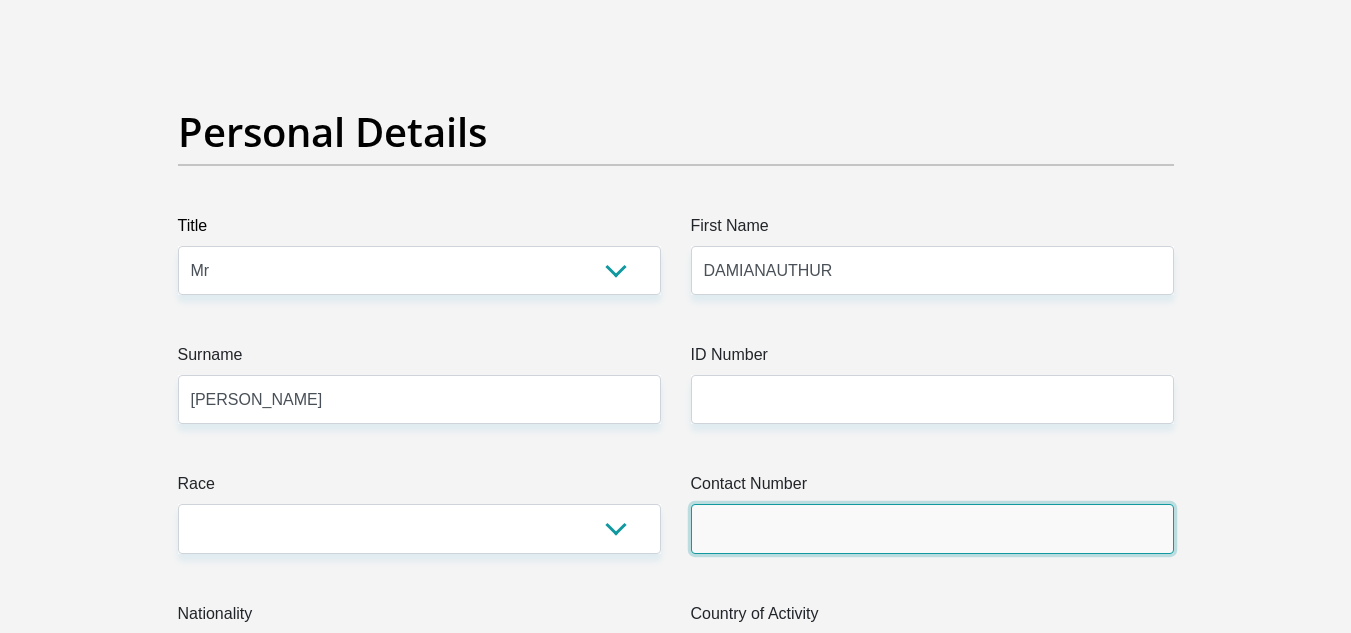 type on "0732493485" 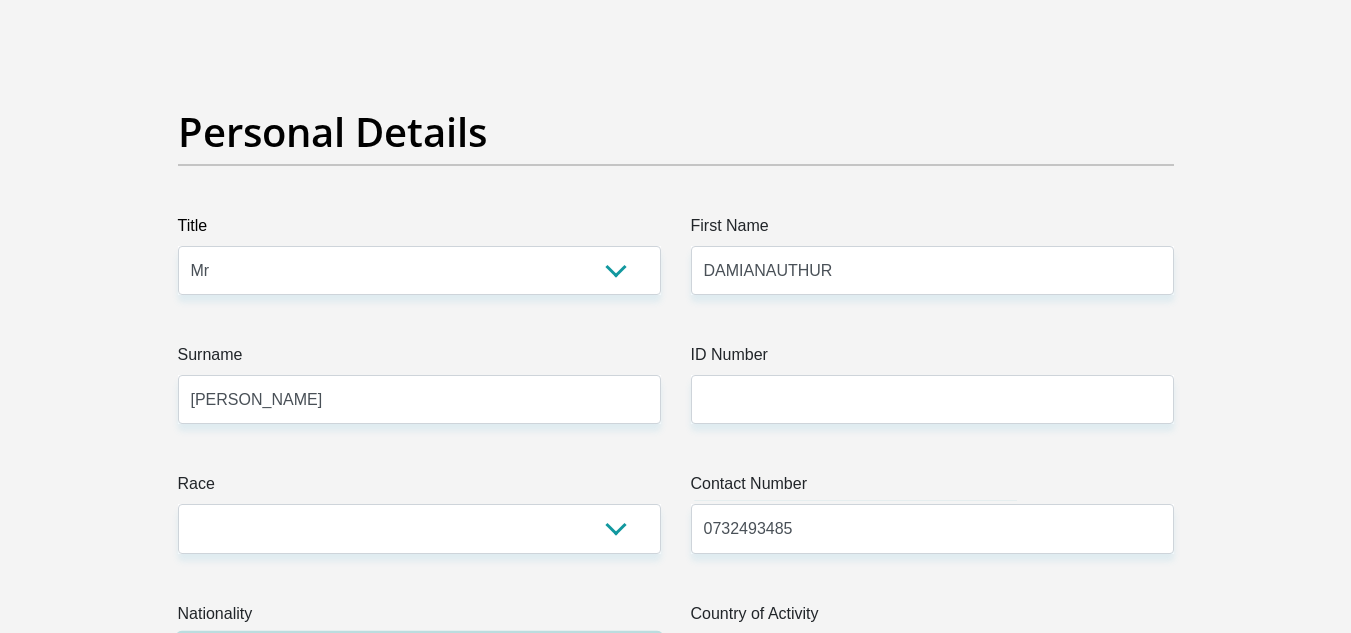 select on "ZAF" 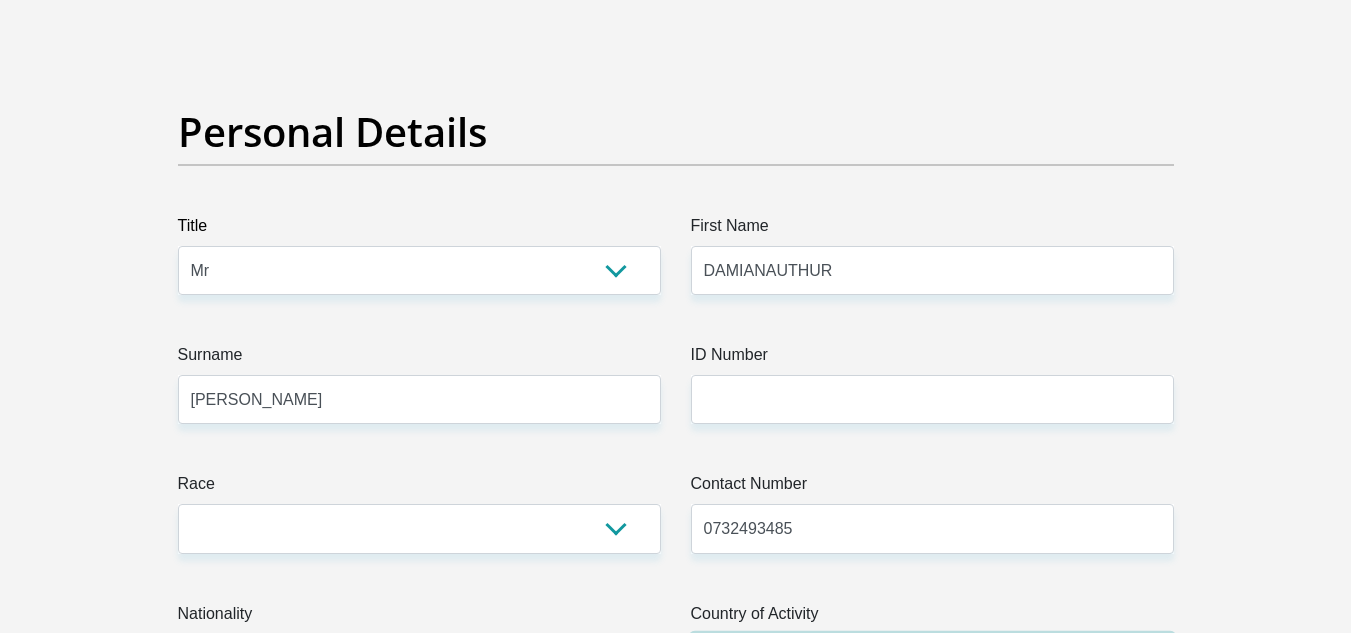 select on "ZAF" 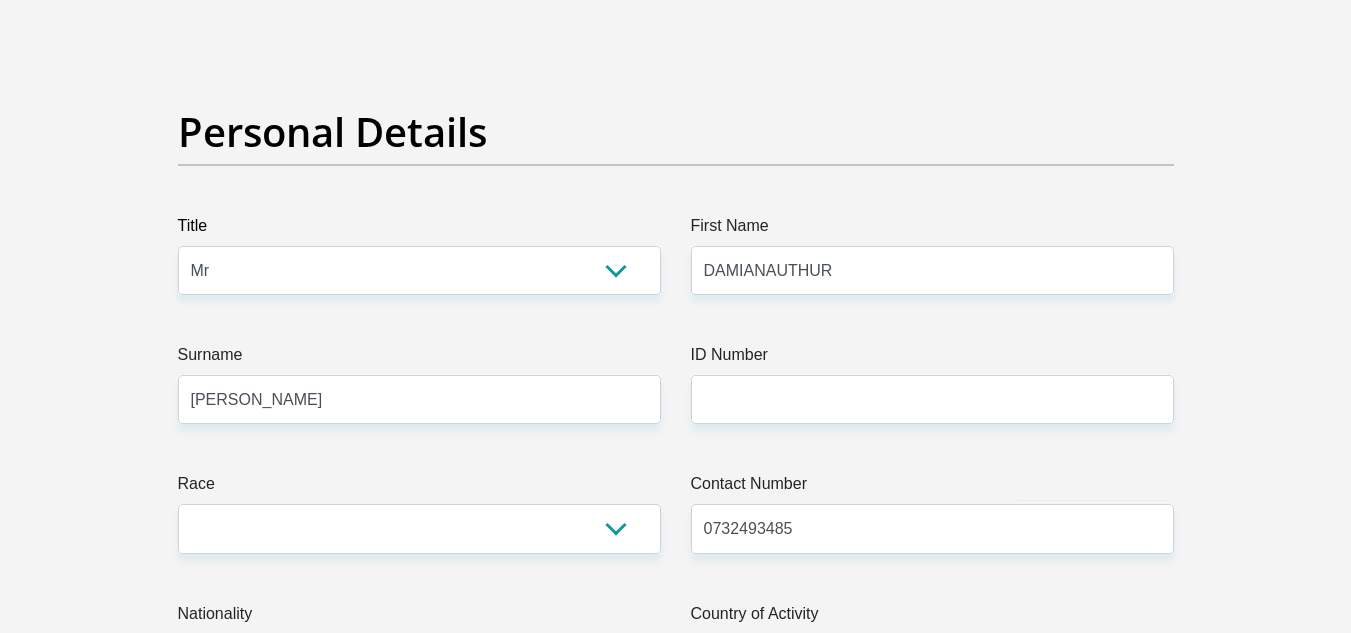 type on "4 Grange ave" 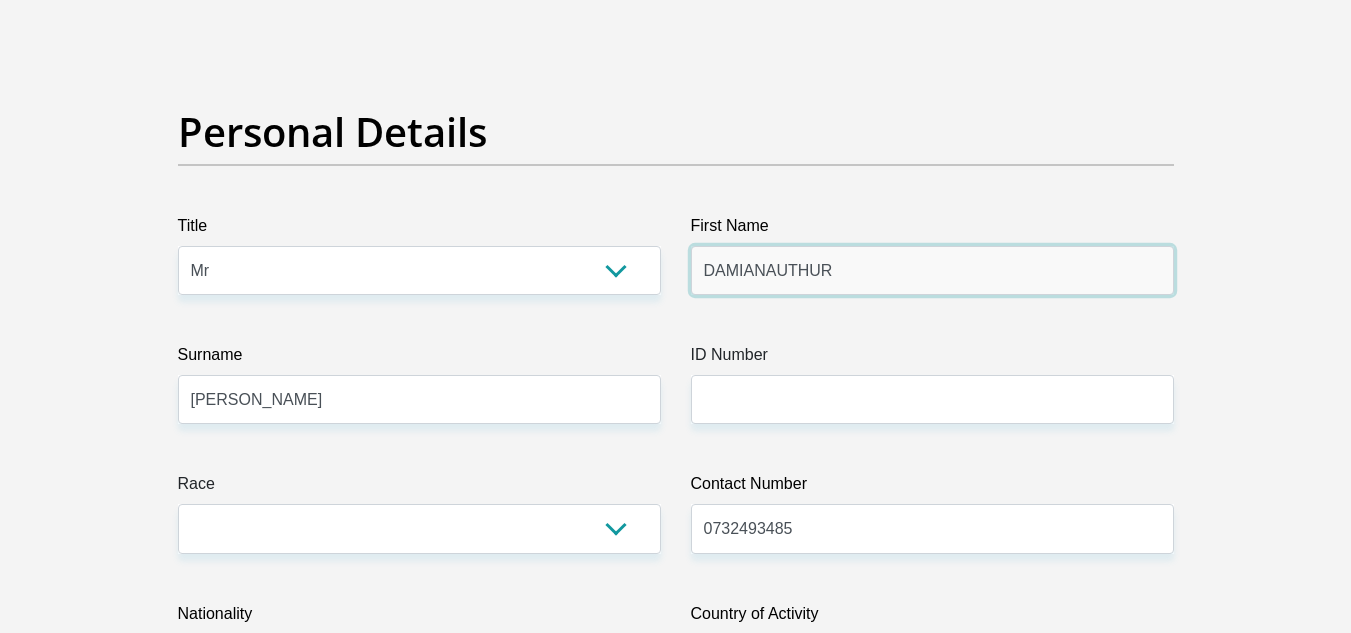 scroll, scrollTop: 400, scrollLeft: 0, axis: vertical 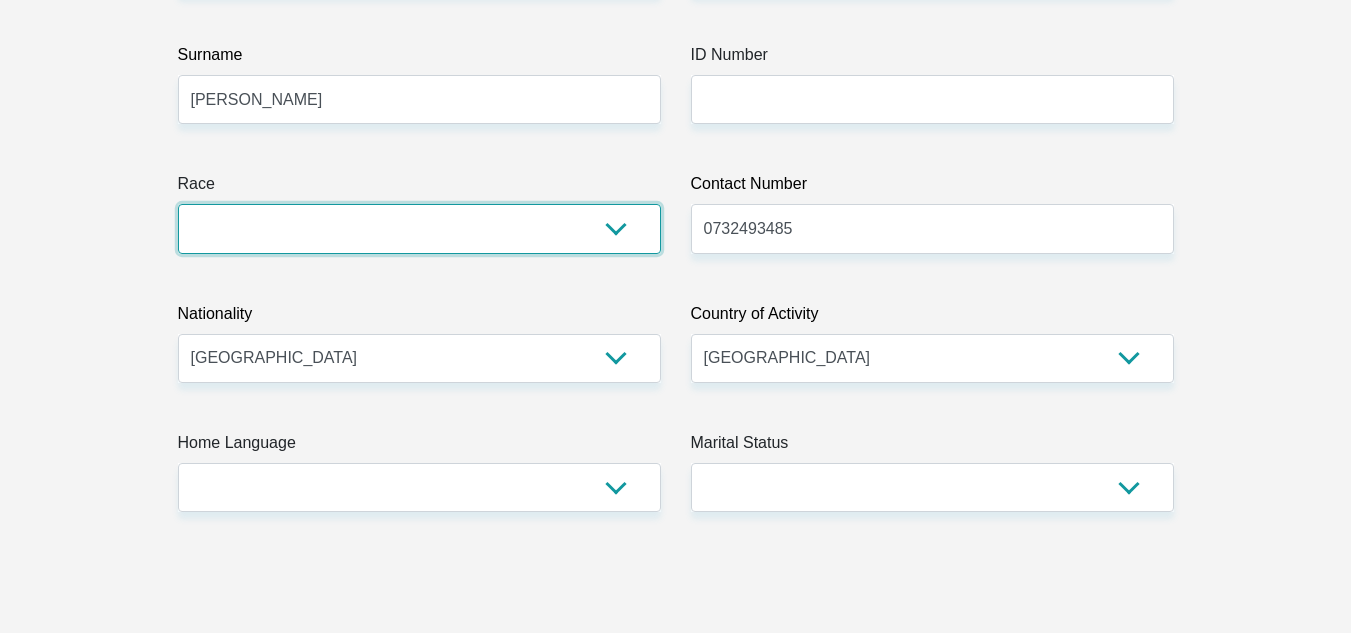 click on "Black
Coloured
Indian
White
Other" at bounding box center [419, 228] 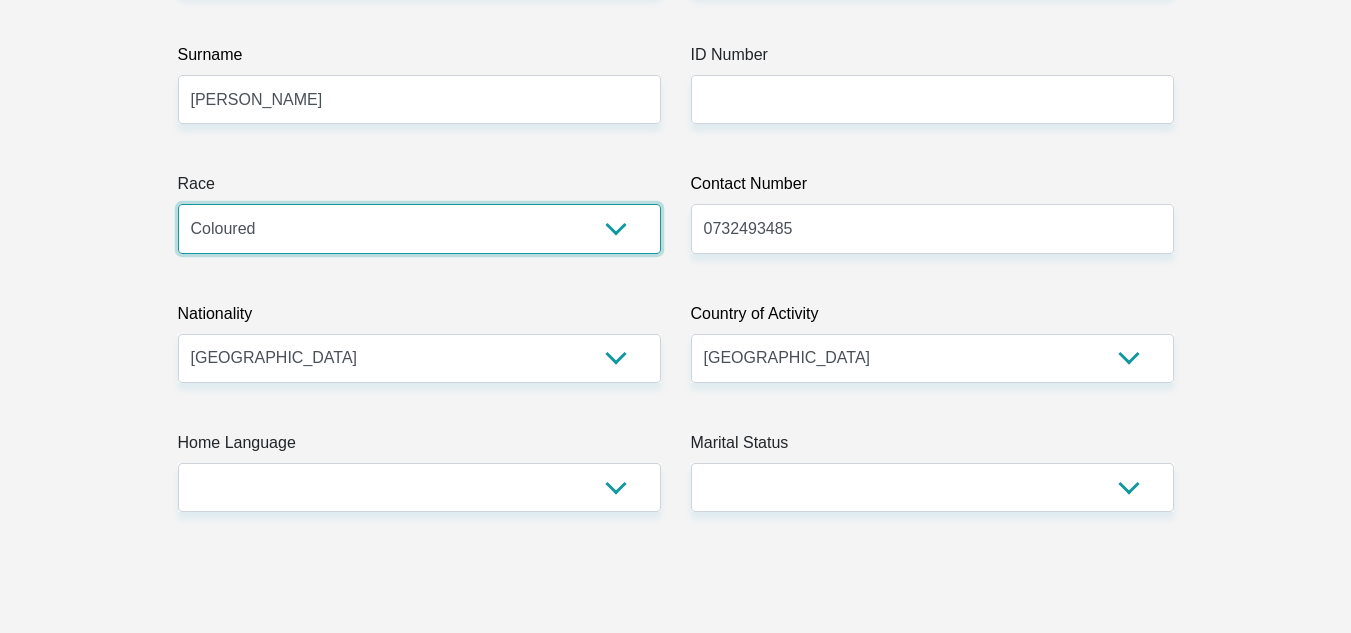 click on "Black
Coloured
Indian
White
Other" at bounding box center (419, 228) 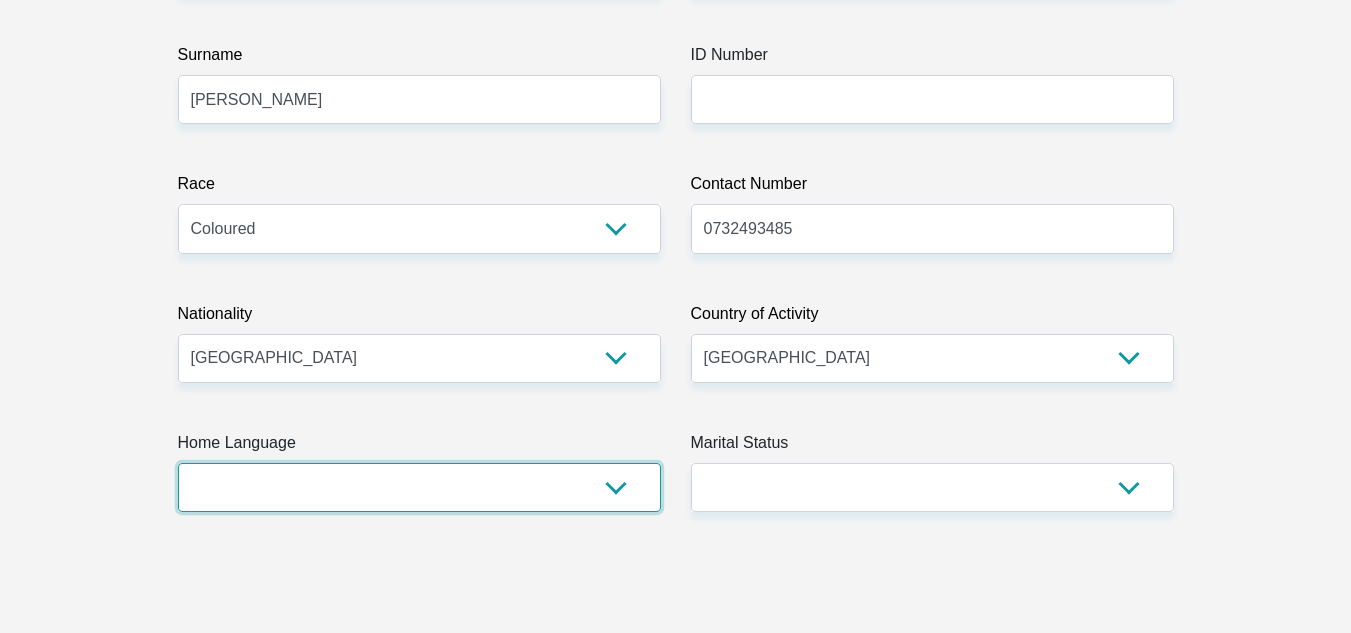 click on "Afrikaans
English
Sepedi
South Ndebele
Southern Sotho
Swati
Tsonga
Tswana
Venda
Xhosa
Zulu
Other" at bounding box center [419, 487] 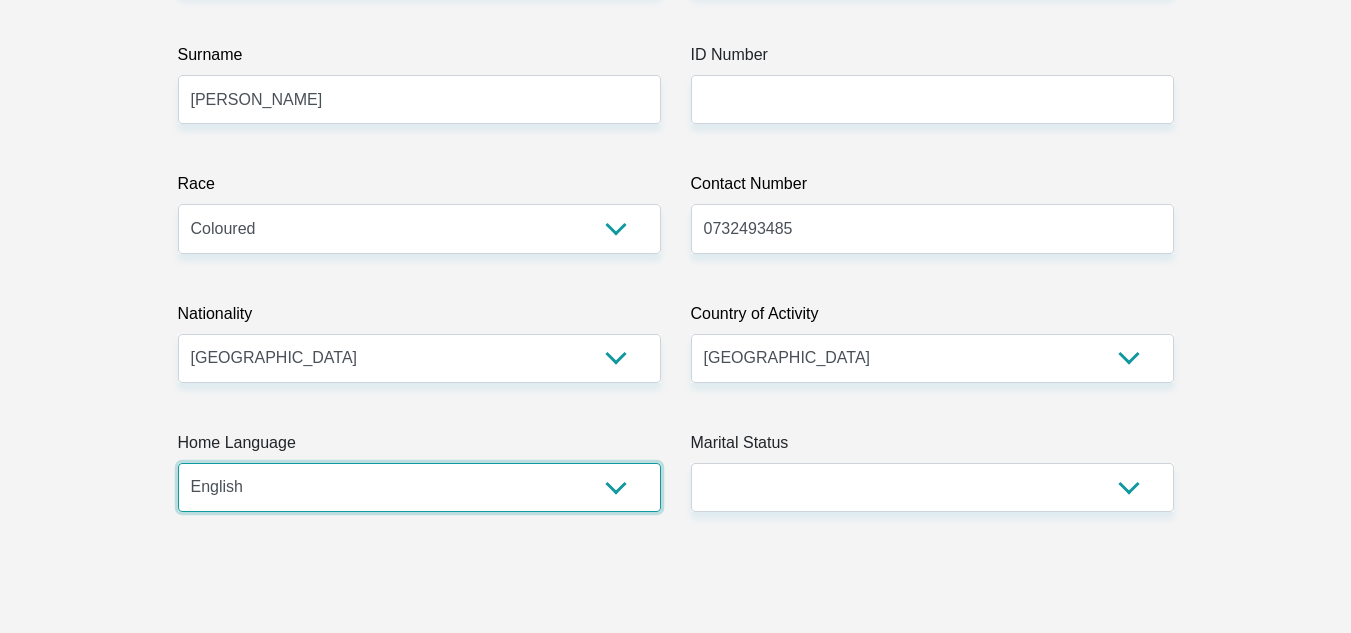 click on "Afrikaans
English
Sepedi
South Ndebele
Southern Sotho
Swati
Tsonga
Tswana
Venda
Xhosa
Zulu
Other" at bounding box center (419, 487) 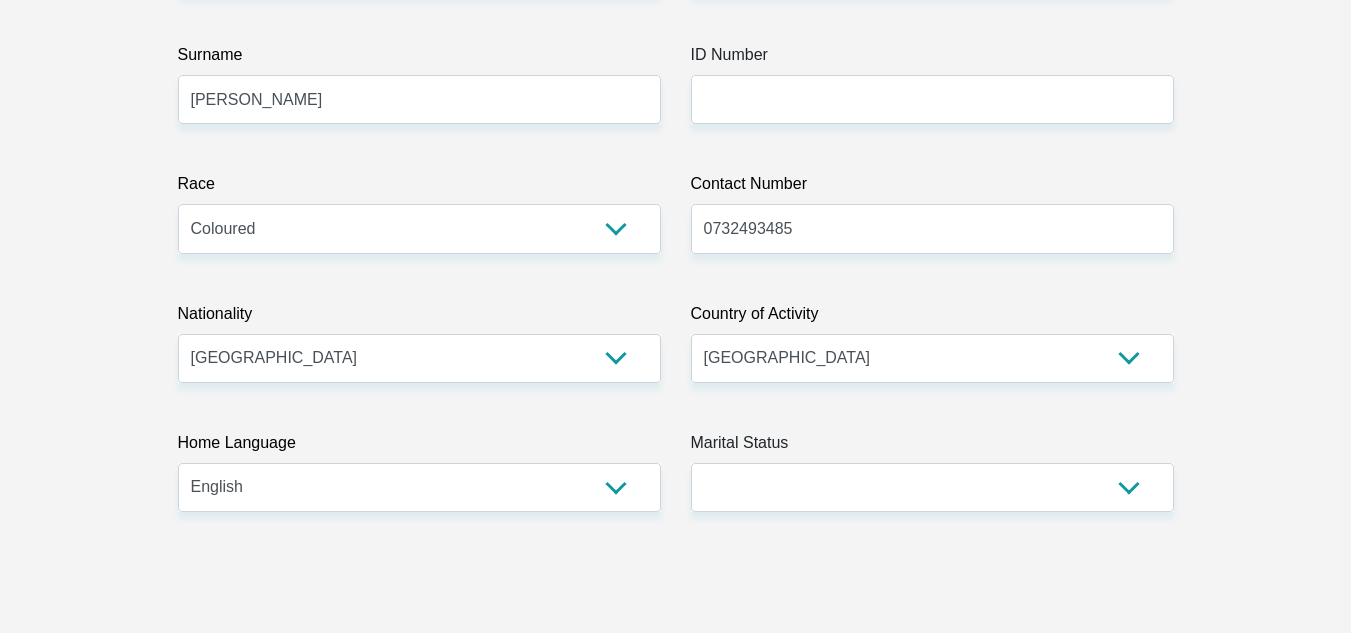 click on "Title
Mr
Ms
Mrs
Dr
Other
First Name
DAMIANAUTHUR
Surname
SNYDERS
ID Number
Please input valid ID number
Race
Black
Coloured
Indian
White
Other
Contact Number
0732493485
Please input valid contact number
Nationality
South Africa
Afghanistan
Aland Islands  Albania  Algeria  Andorra" at bounding box center (676, 3167) 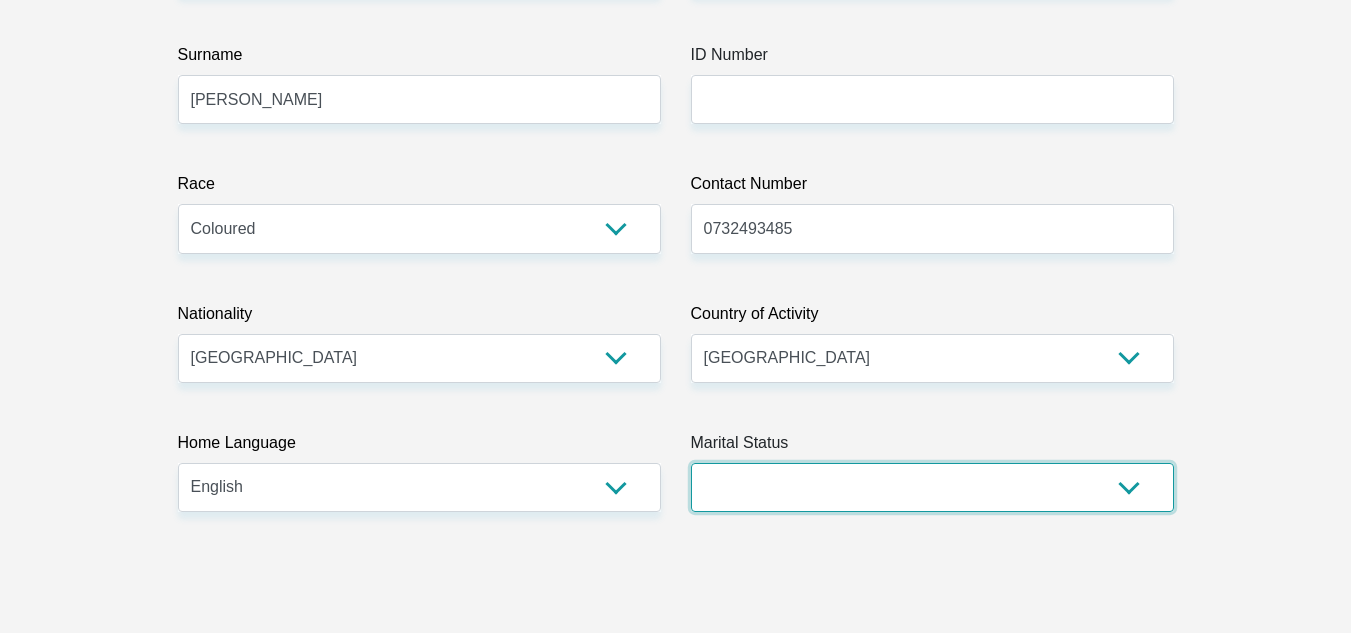click on "Married ANC
Single
Divorced
Widowed
Married COP or Customary Law" at bounding box center (932, 487) 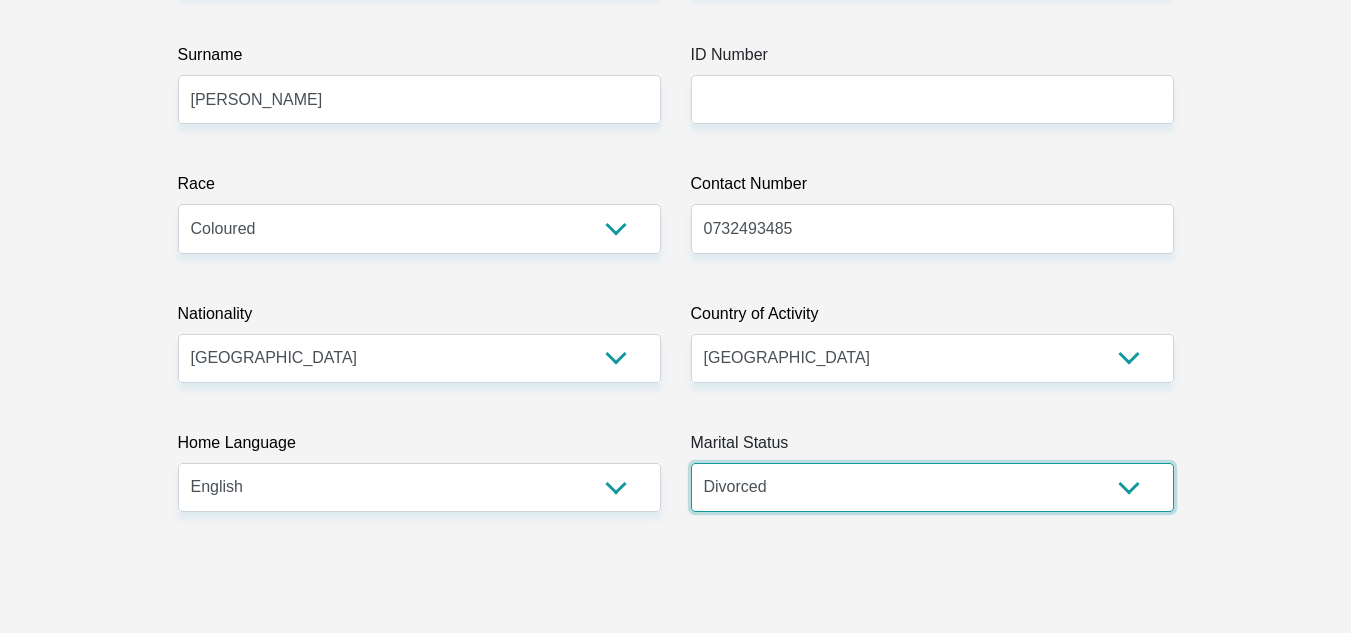 click on "Married ANC
Single
Divorced
Widowed
Married COP or Customary Law" at bounding box center (932, 487) 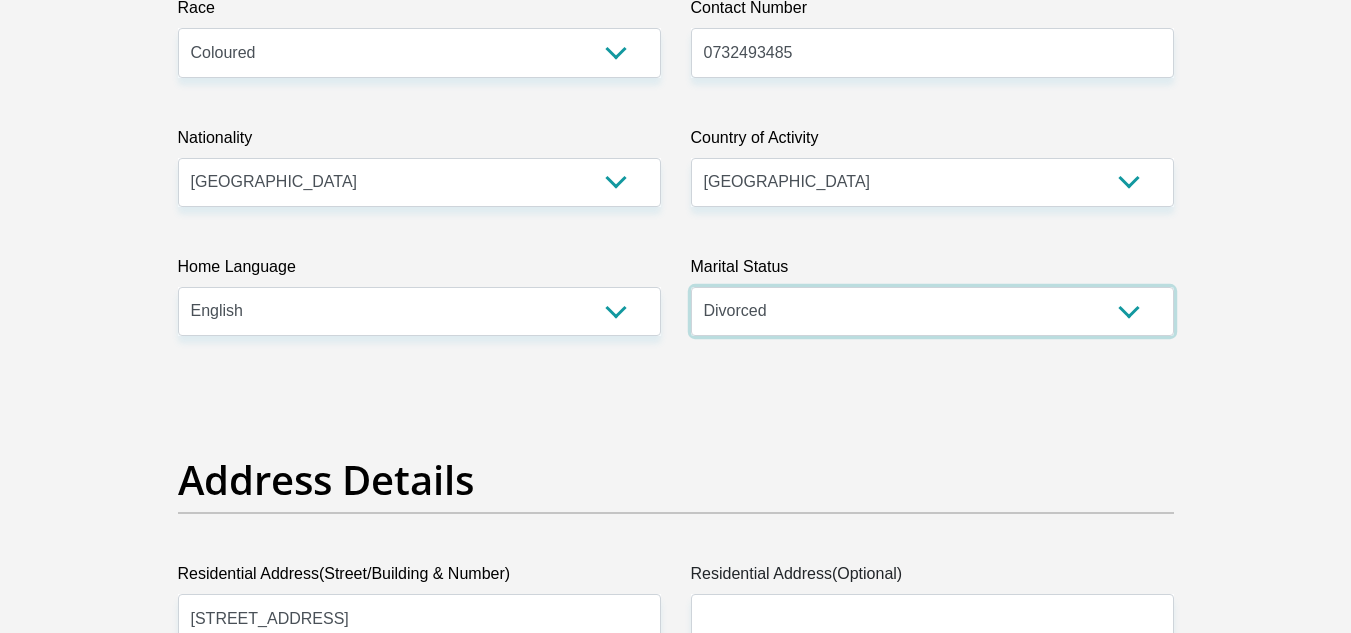 scroll, scrollTop: 900, scrollLeft: 0, axis: vertical 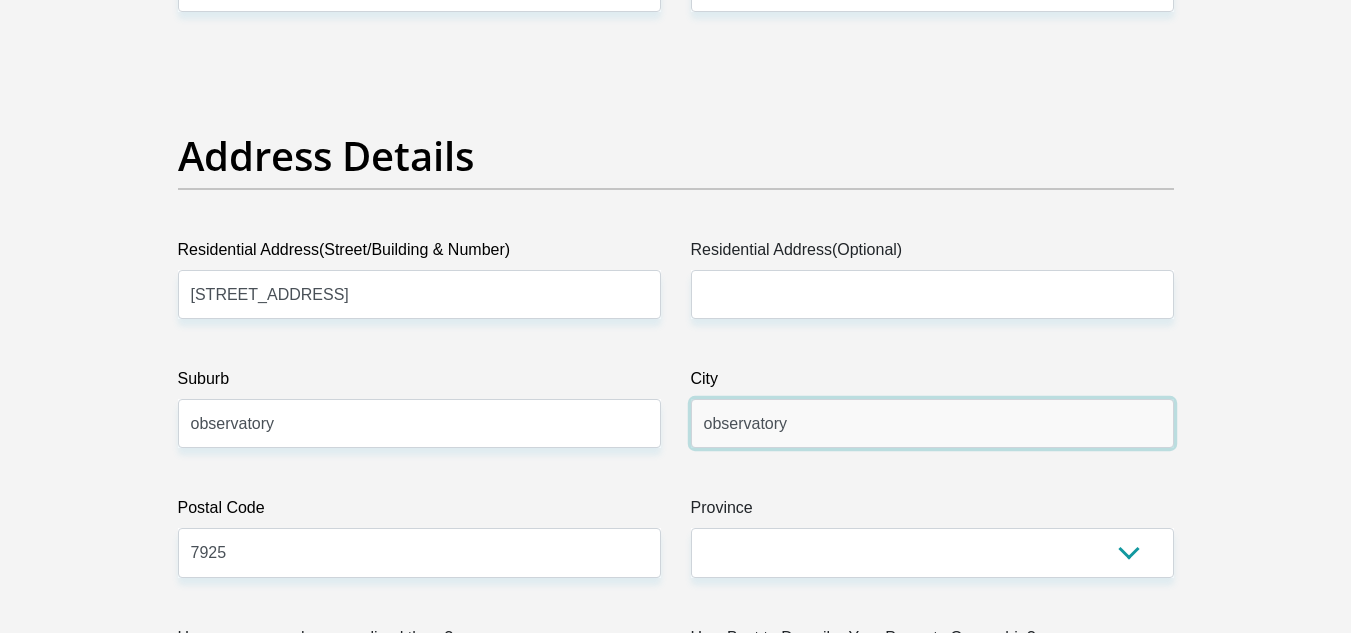 drag, startPoint x: 741, startPoint y: 414, endPoint x: 553, endPoint y: 401, distance: 188.44893 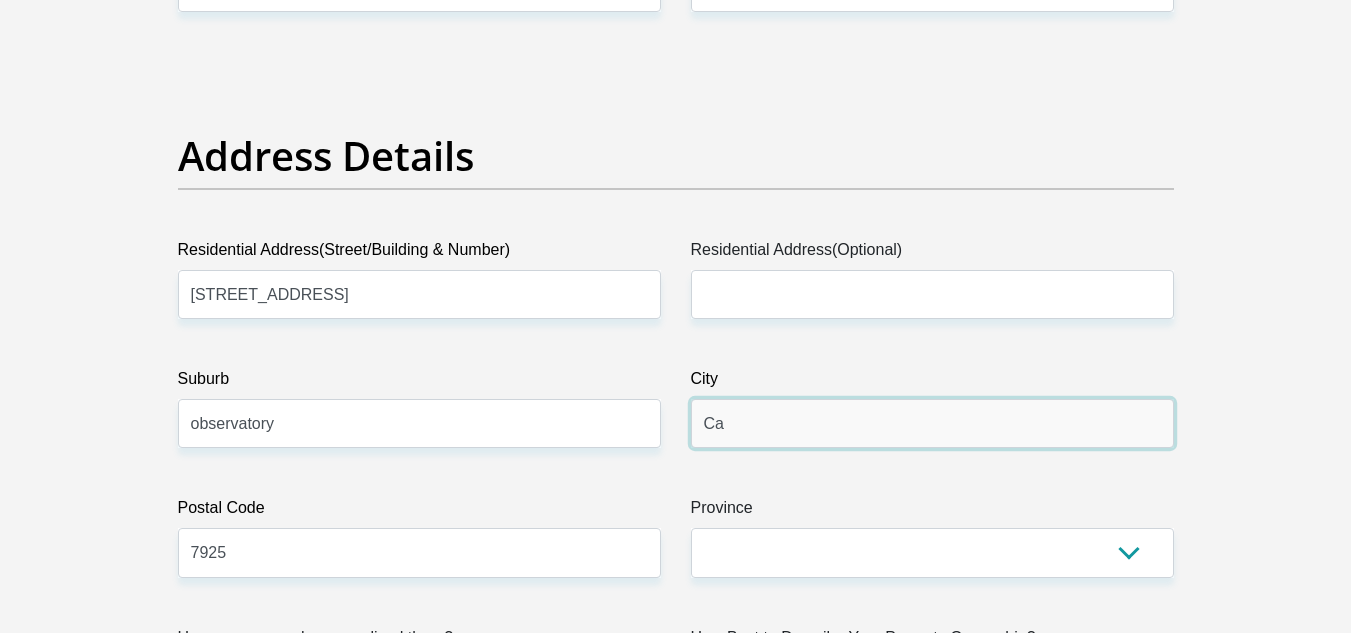 type on "cape town" 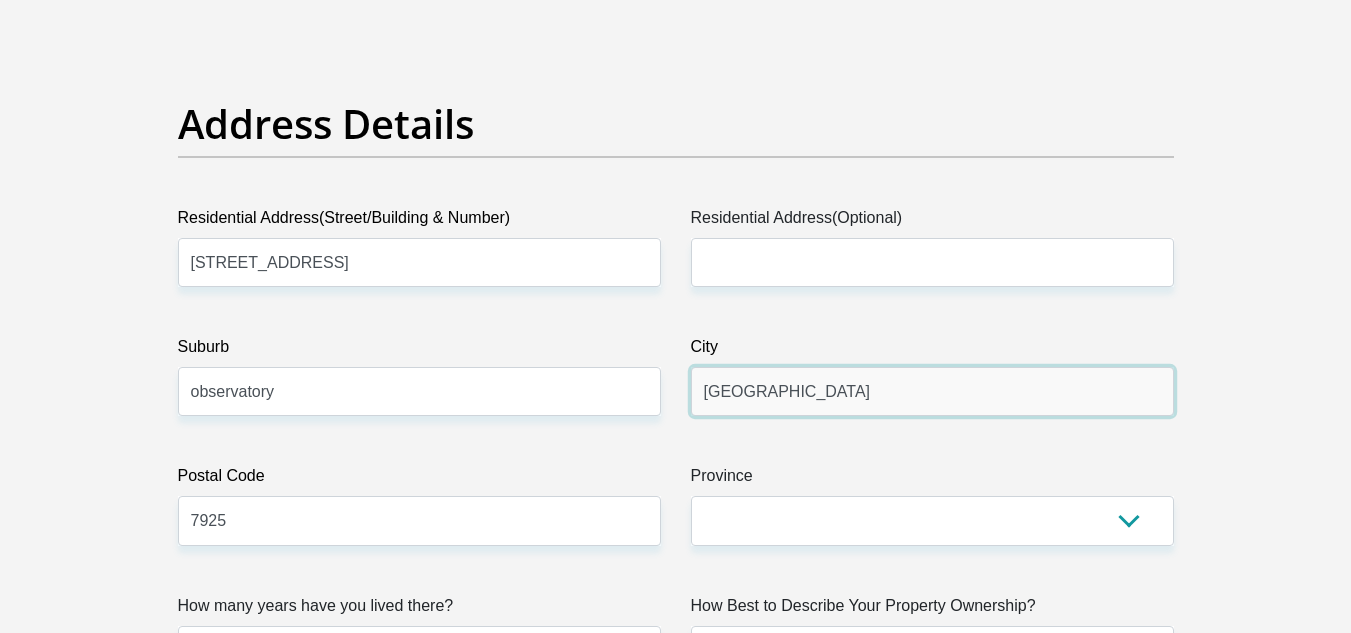 scroll, scrollTop: 1300, scrollLeft: 0, axis: vertical 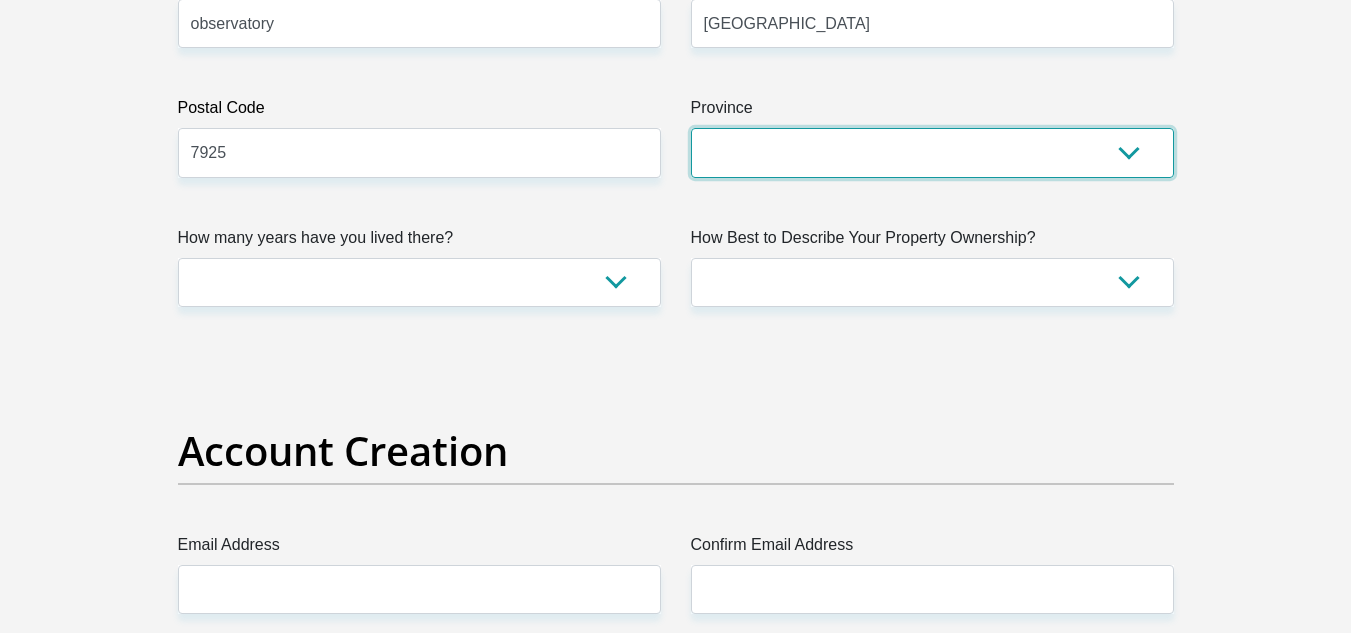 click on "Eastern Cape
Free State
Gauteng
KwaZulu-Natal
Limpopo
Mpumalanga
Northern Cape
North West
Western Cape" at bounding box center [932, 152] 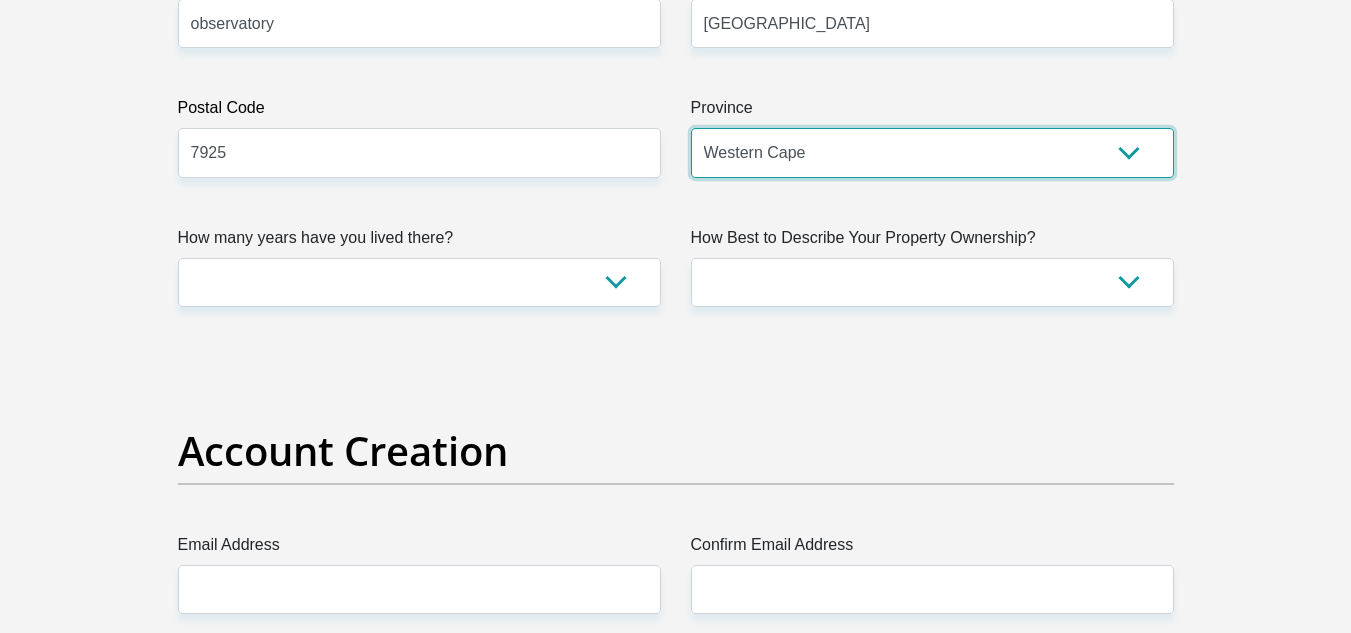 click on "Eastern Cape
Free State
Gauteng
KwaZulu-Natal
Limpopo
Mpumalanga
Northern Cape
North West
Western Cape" at bounding box center (932, 152) 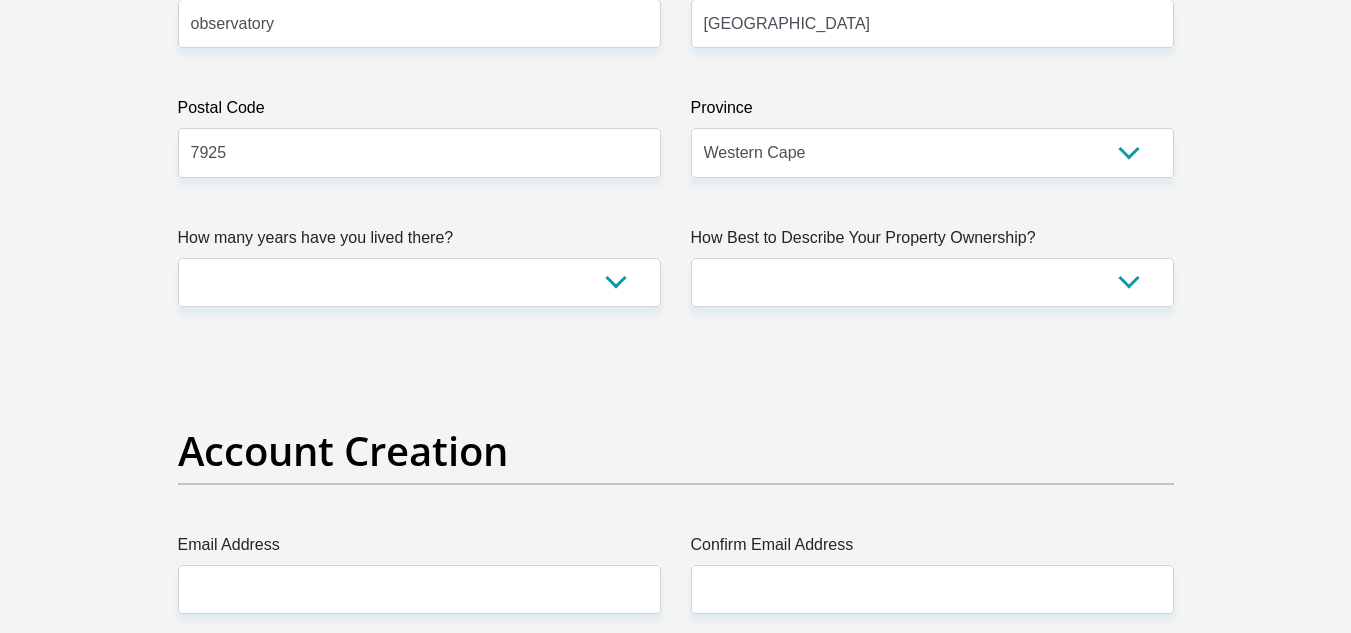 click on "Account Creation" at bounding box center (676, 451) 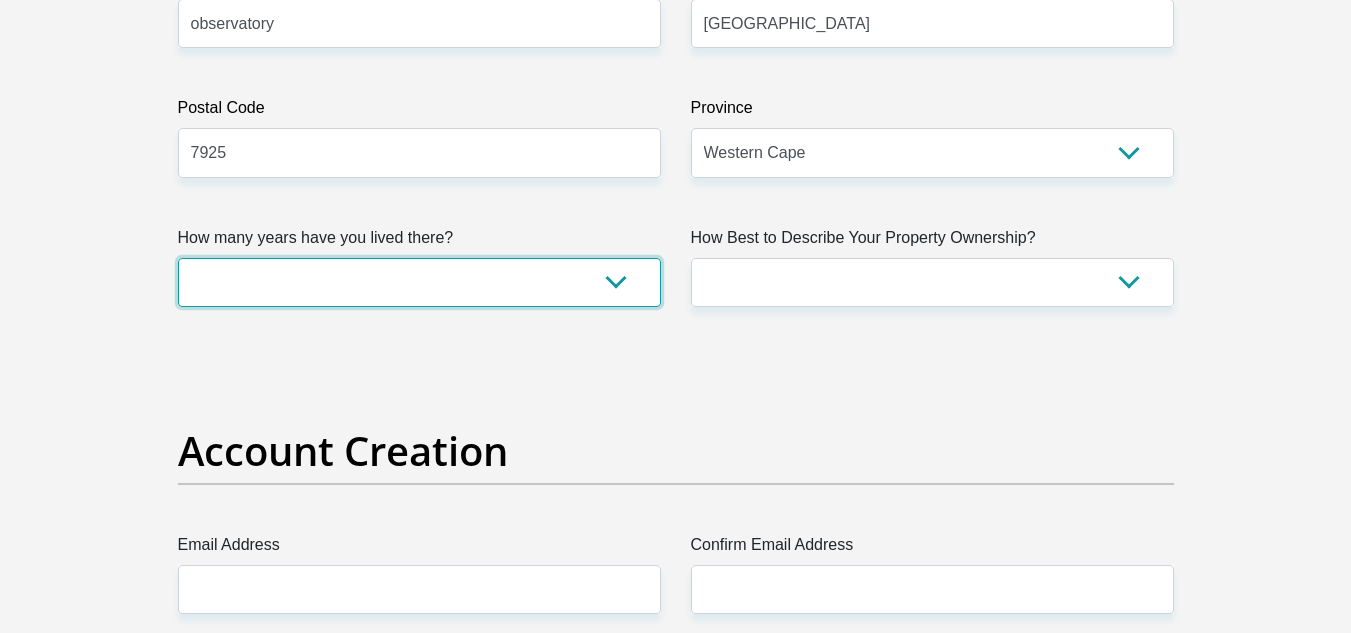 click on "less than 1 year
1-3 years
3-5 years
5+ years" at bounding box center (419, 282) 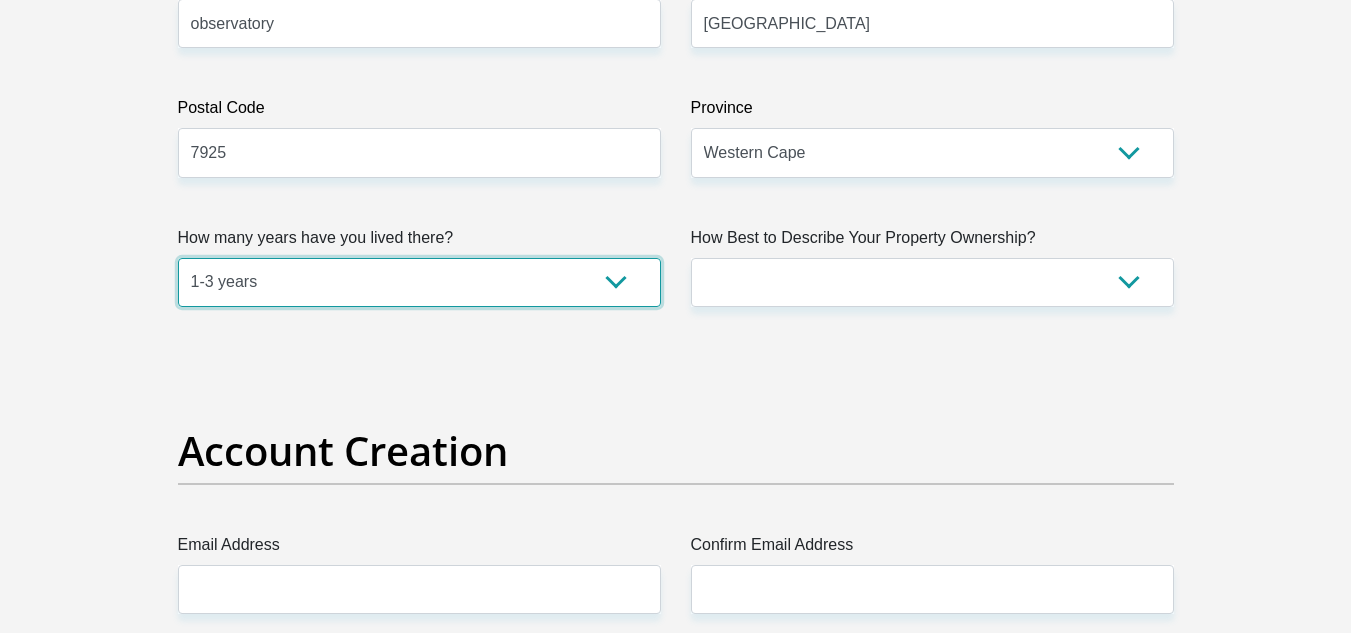 click on "less than 1 year
1-3 years
3-5 years
5+ years" at bounding box center (419, 282) 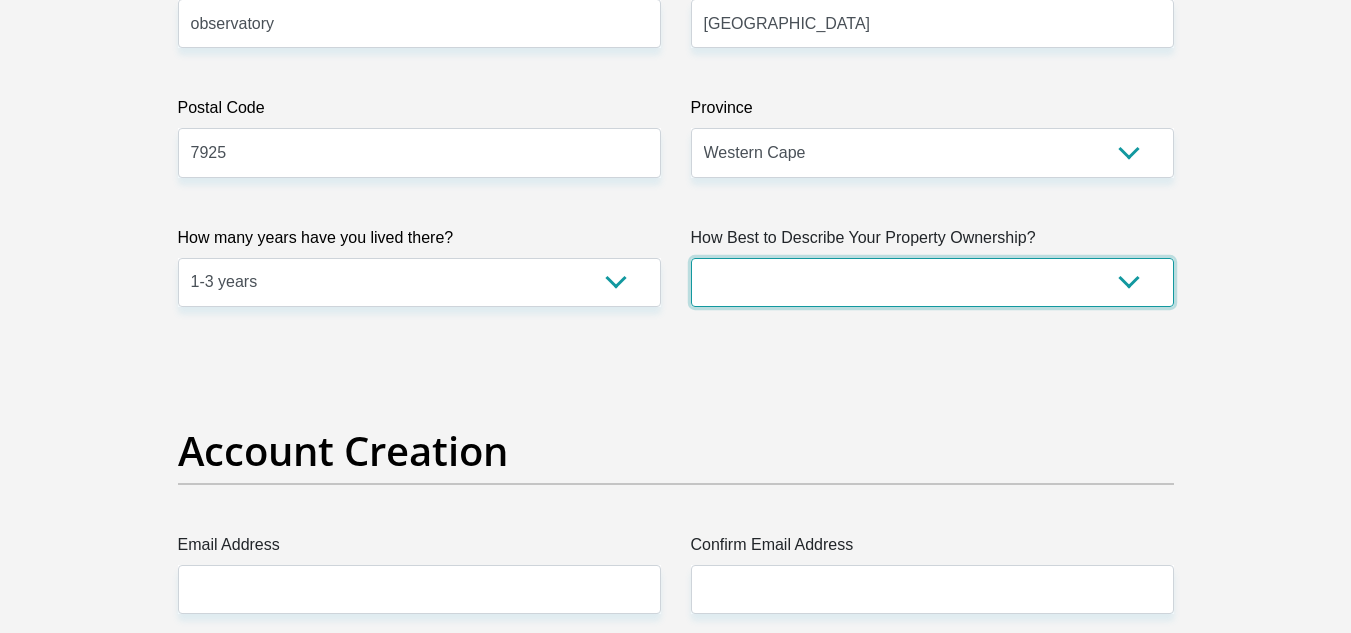 click on "Owned
Rented
Family Owned
Company Dwelling" at bounding box center (932, 282) 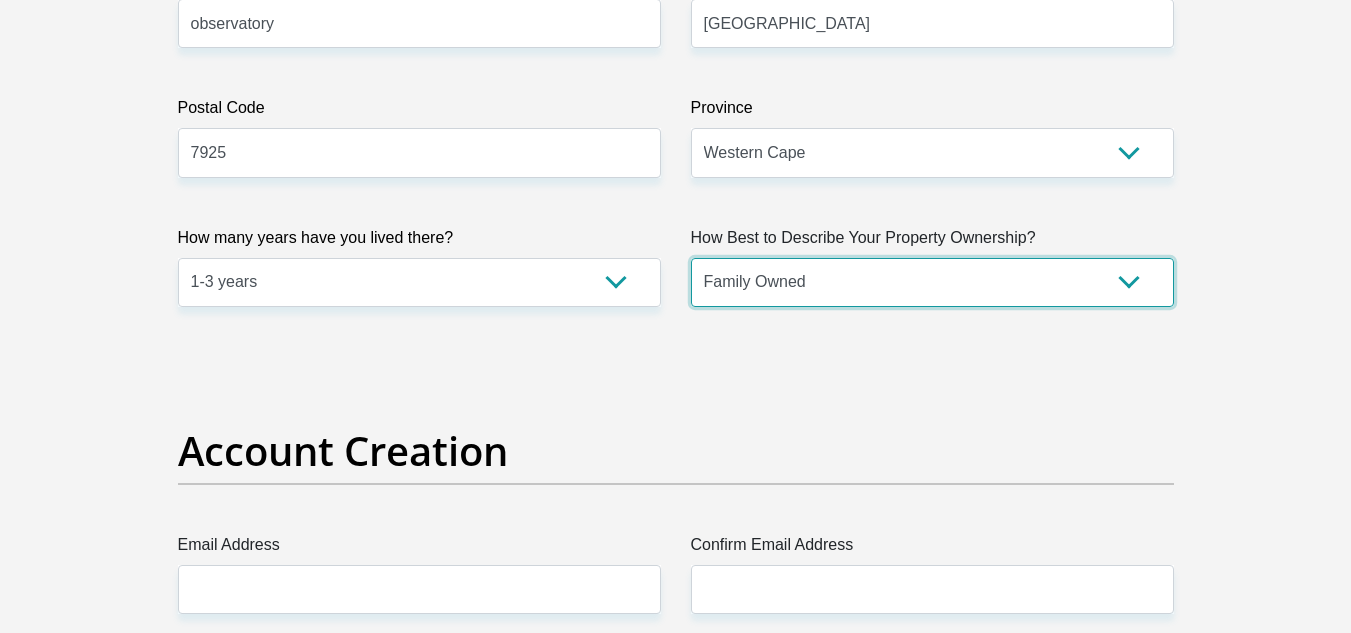 click on "Owned
Rented
Family Owned
Company Dwelling" at bounding box center [932, 282] 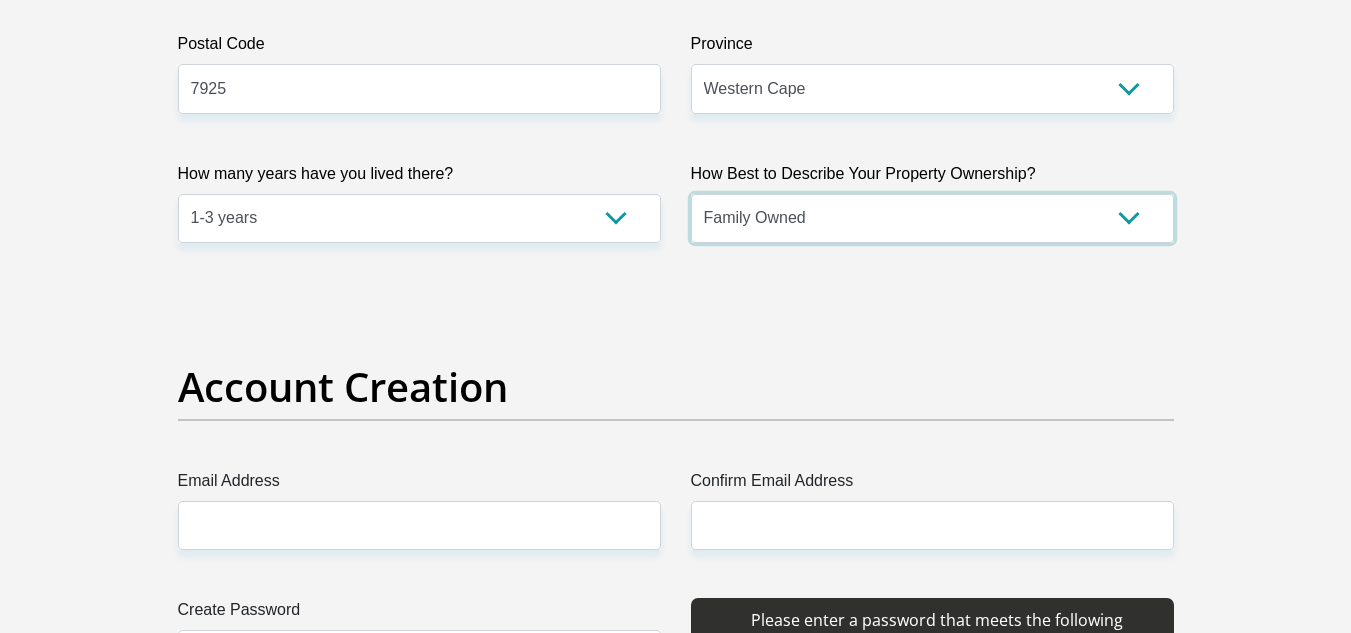 scroll, scrollTop: 1700, scrollLeft: 0, axis: vertical 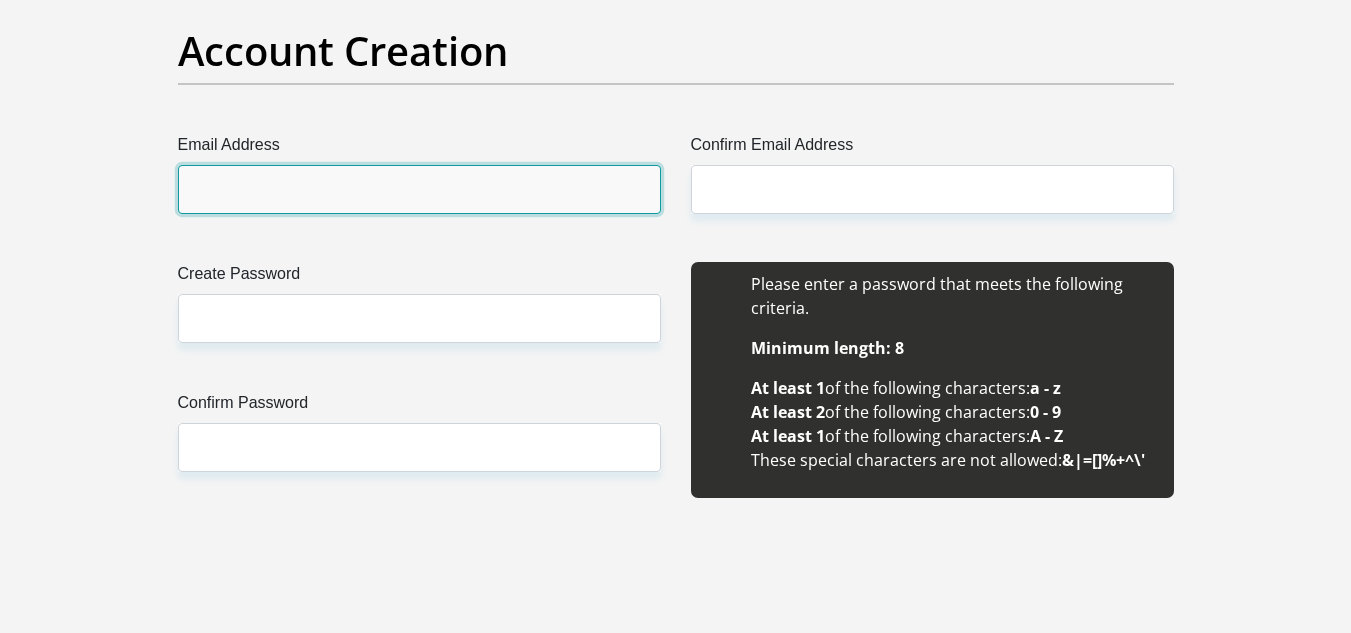click on "Email Address" at bounding box center [419, 189] 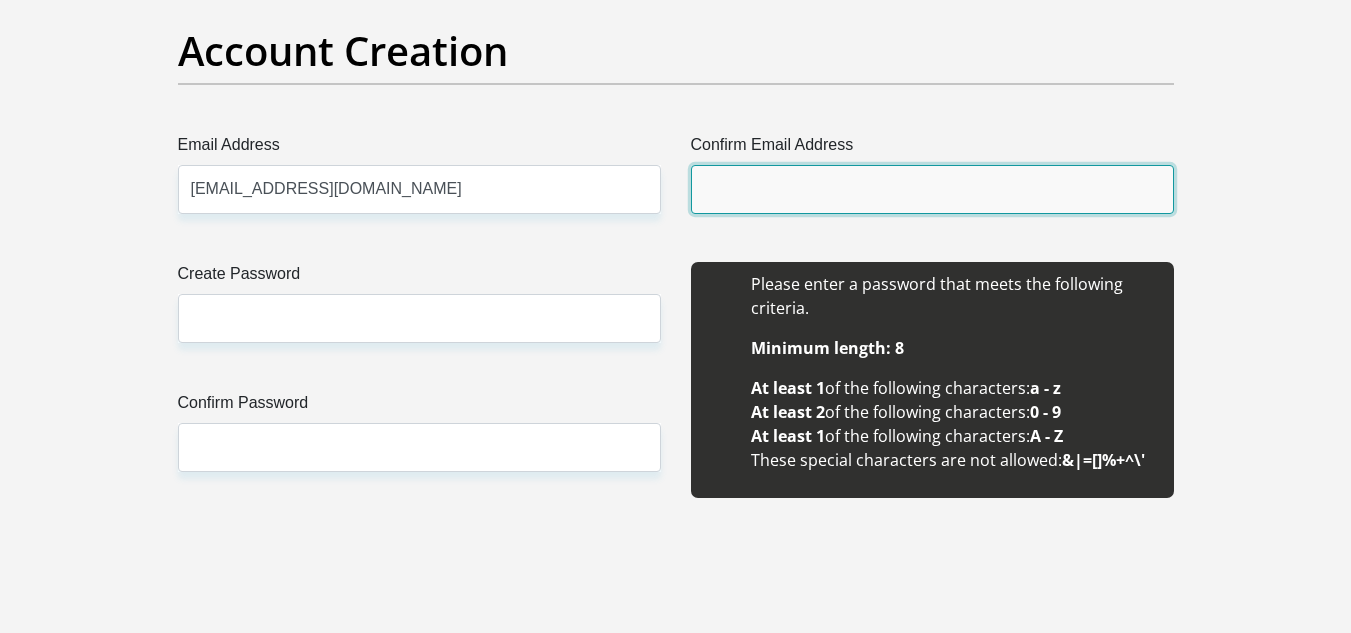 type on "damiantrade84@gmail.com" 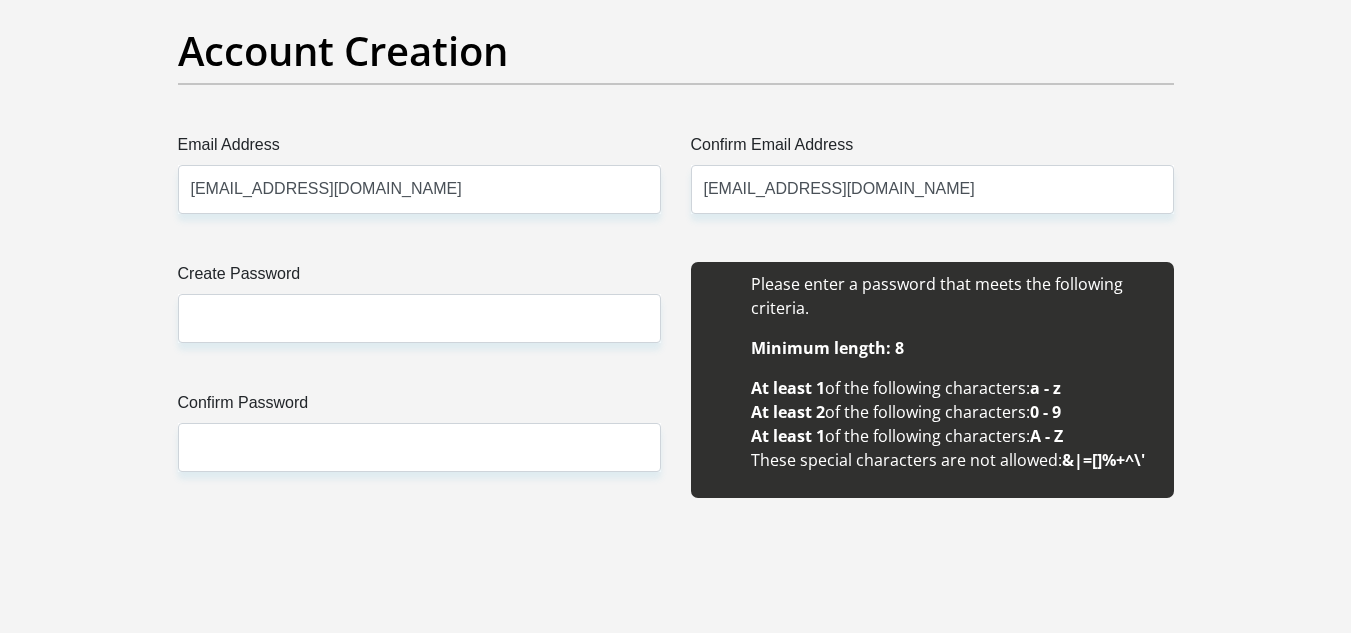 type 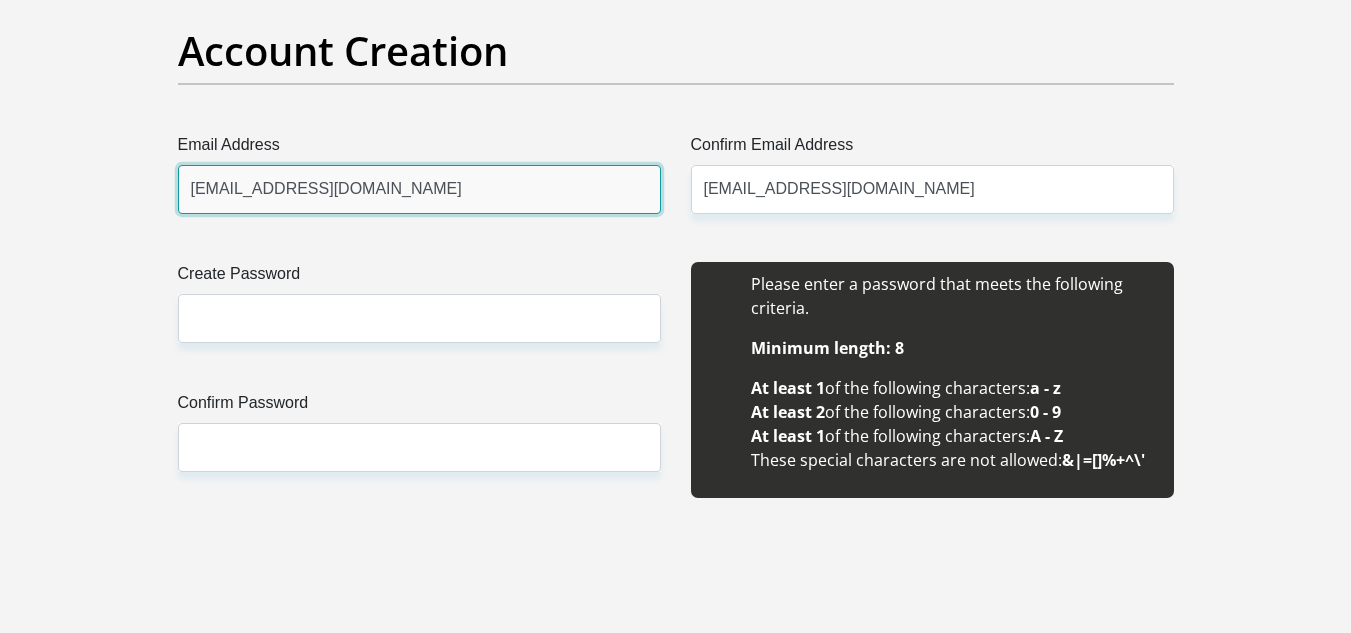 type 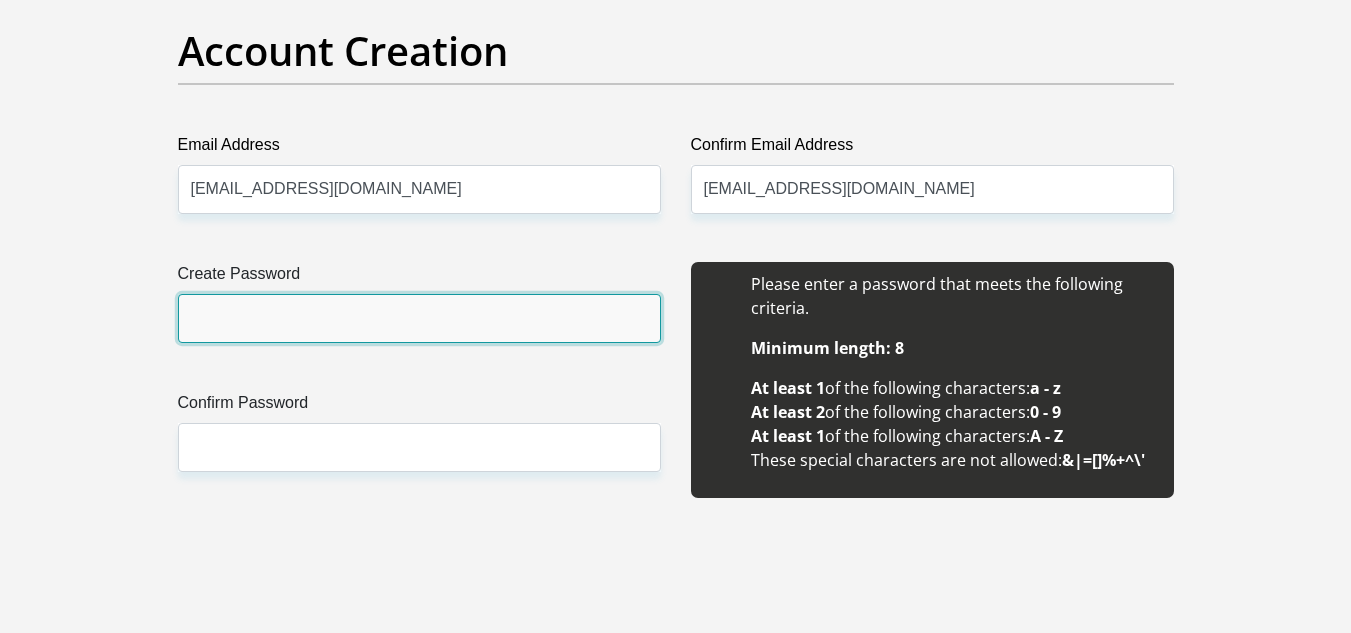 click on "Create Password" at bounding box center (419, 318) 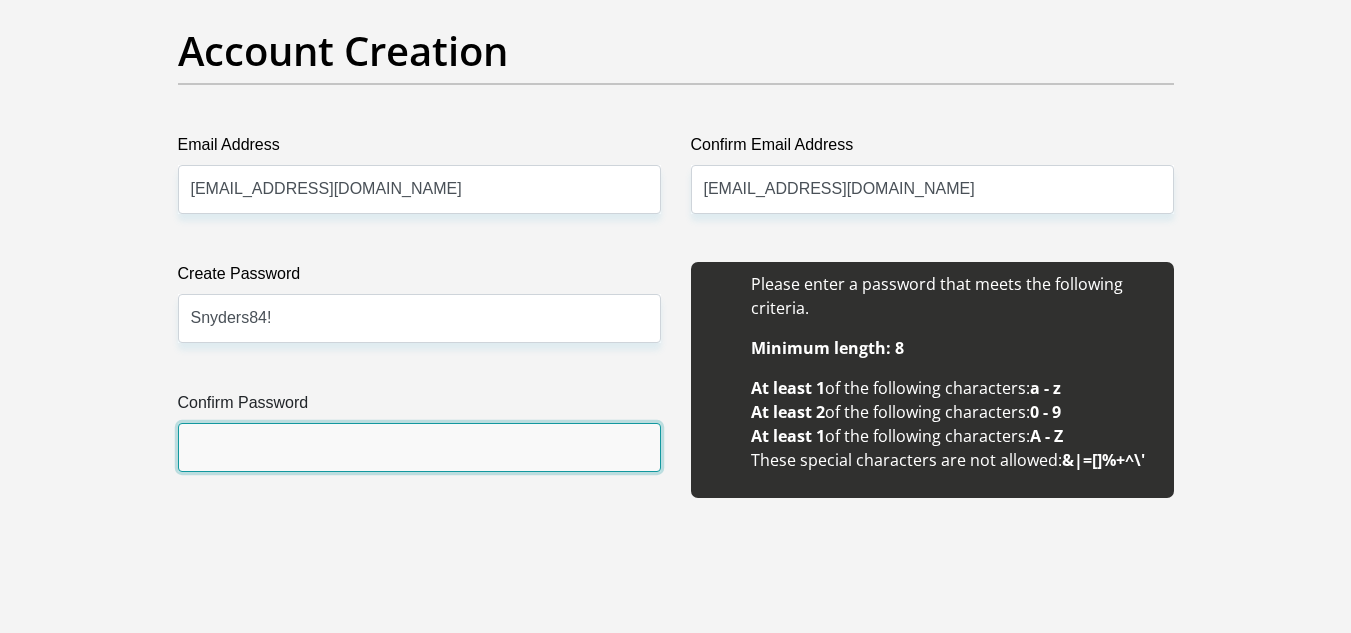 click on "Confirm Password" at bounding box center (419, 447) 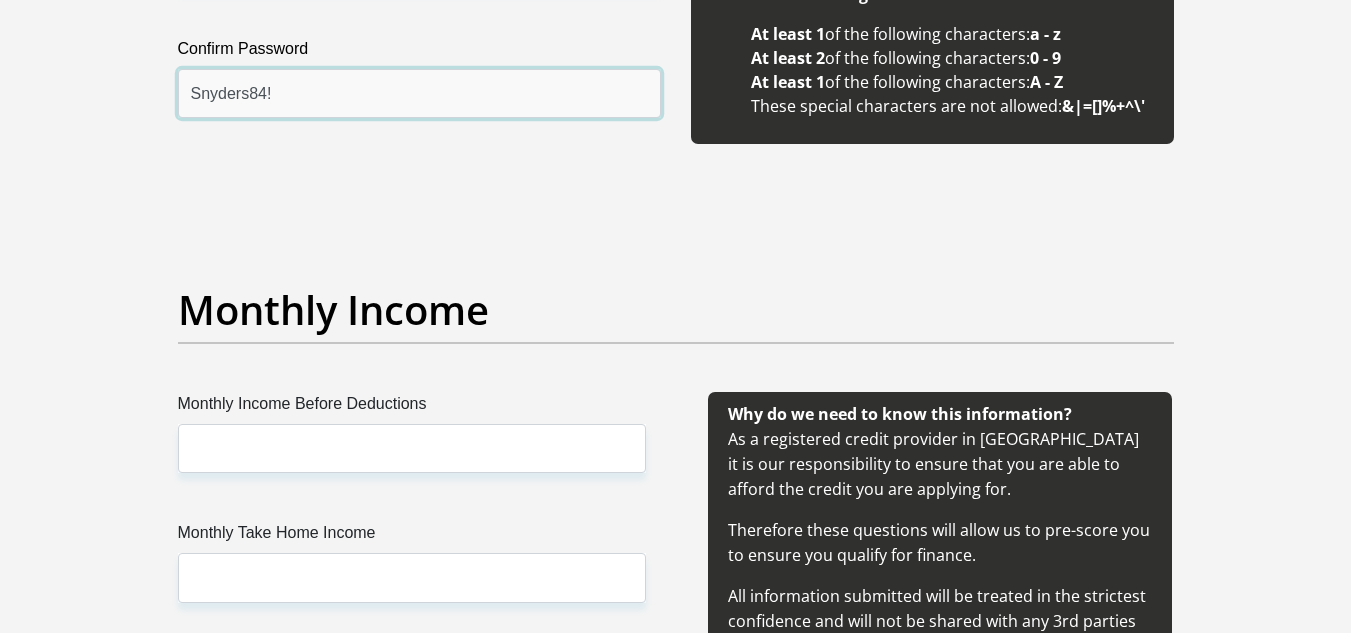 scroll, scrollTop: 2100, scrollLeft: 0, axis: vertical 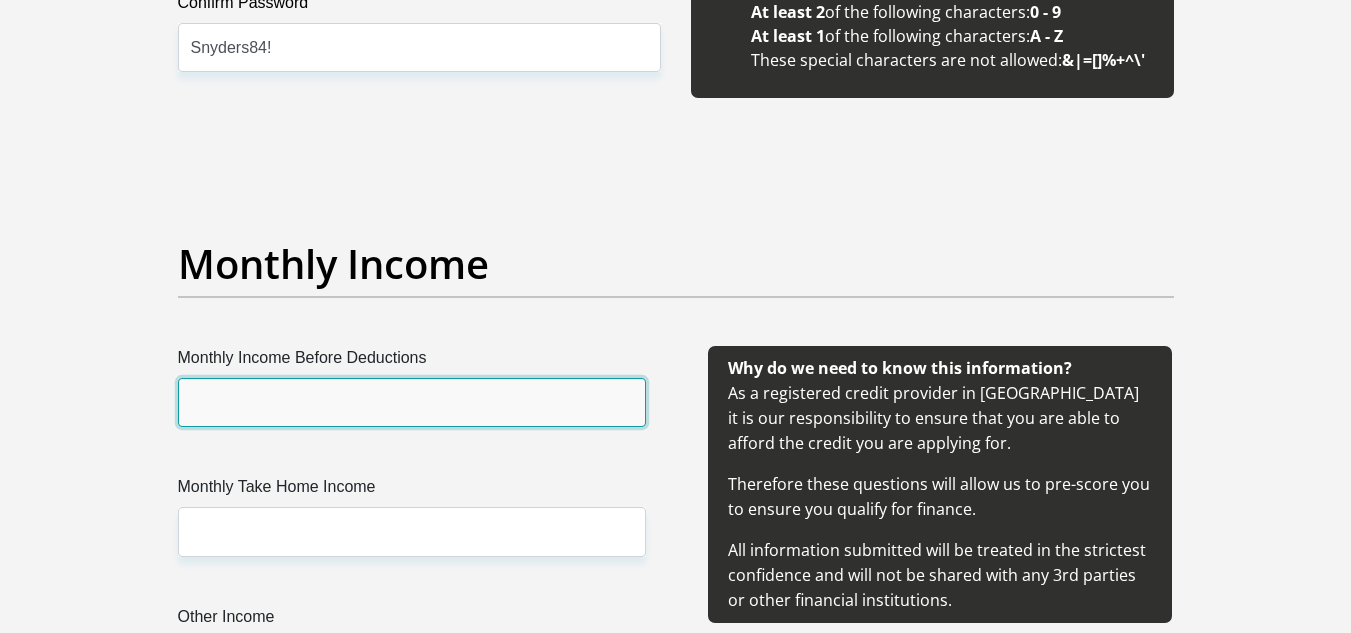 click on "Monthly Income Before Deductions" at bounding box center [412, 402] 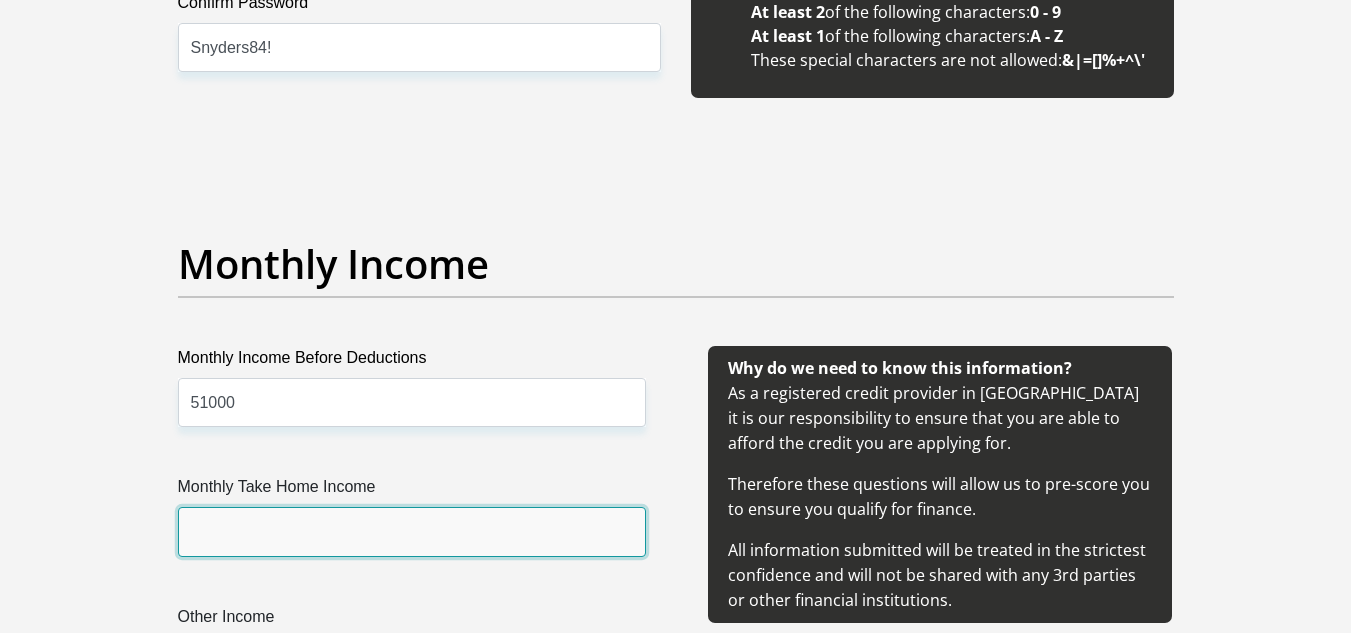 click on "Monthly Take Home Income" at bounding box center [412, 531] 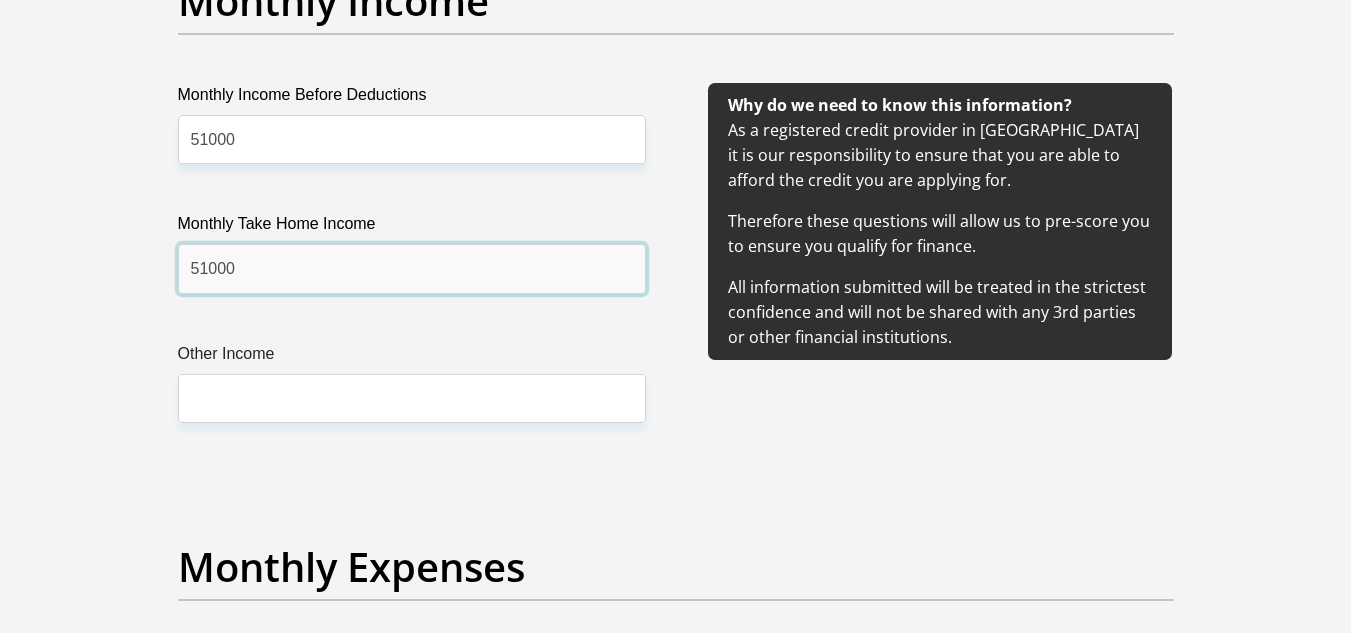 scroll, scrollTop: 2400, scrollLeft: 0, axis: vertical 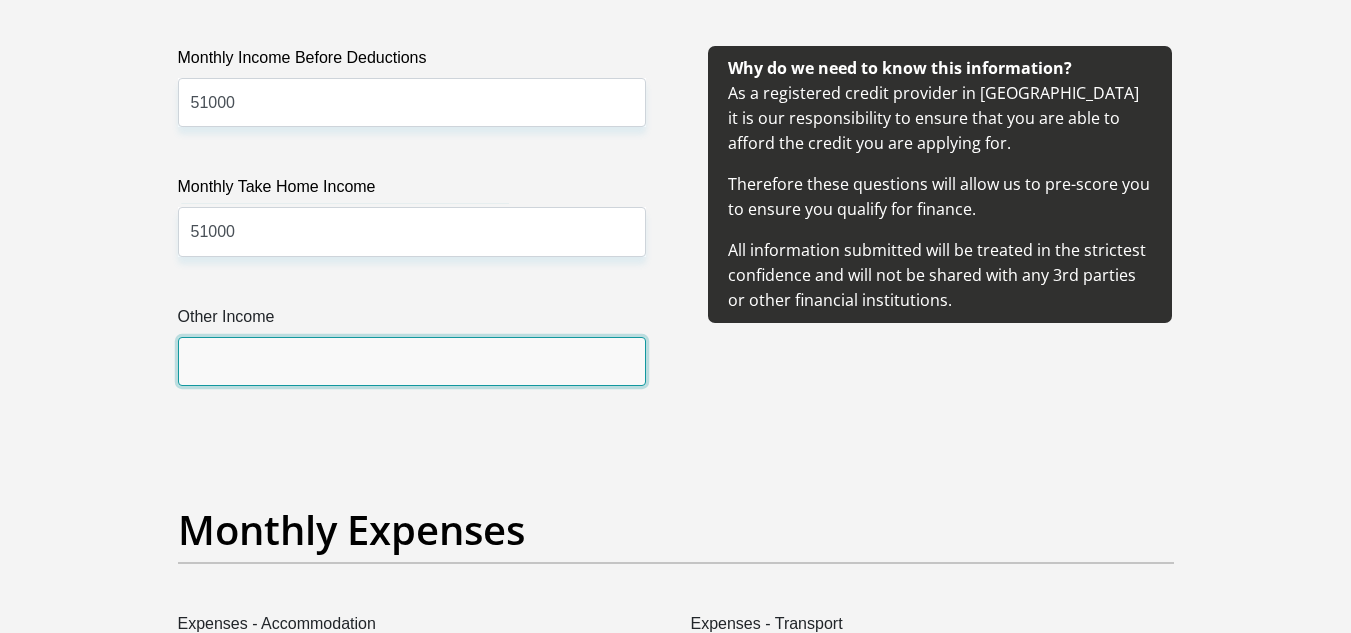 click on "Other Income" at bounding box center (412, 361) 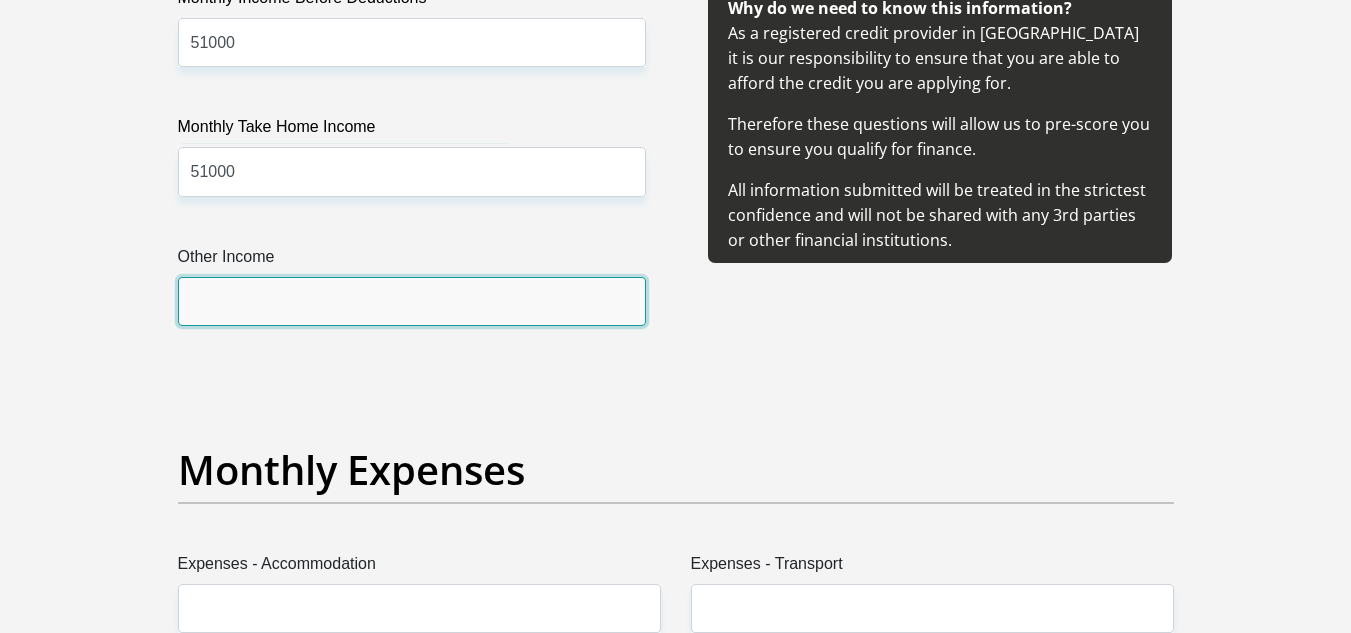 scroll, scrollTop: 2600, scrollLeft: 0, axis: vertical 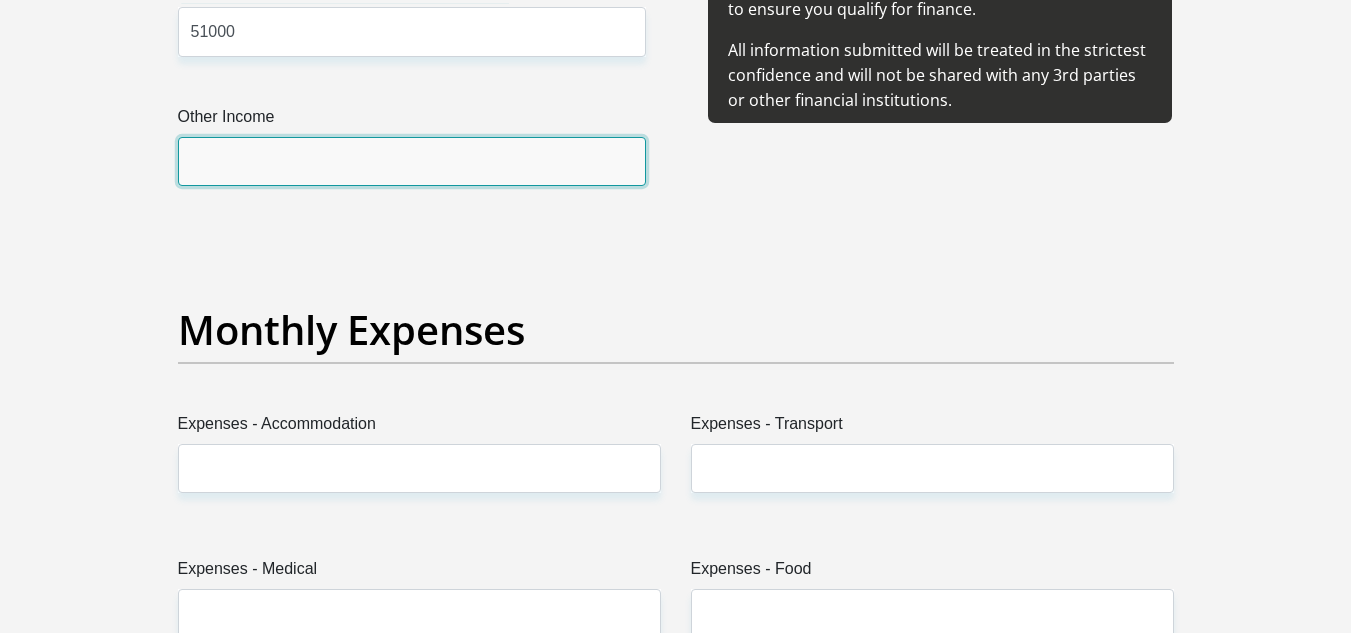 click on "Other Income" at bounding box center [412, 161] 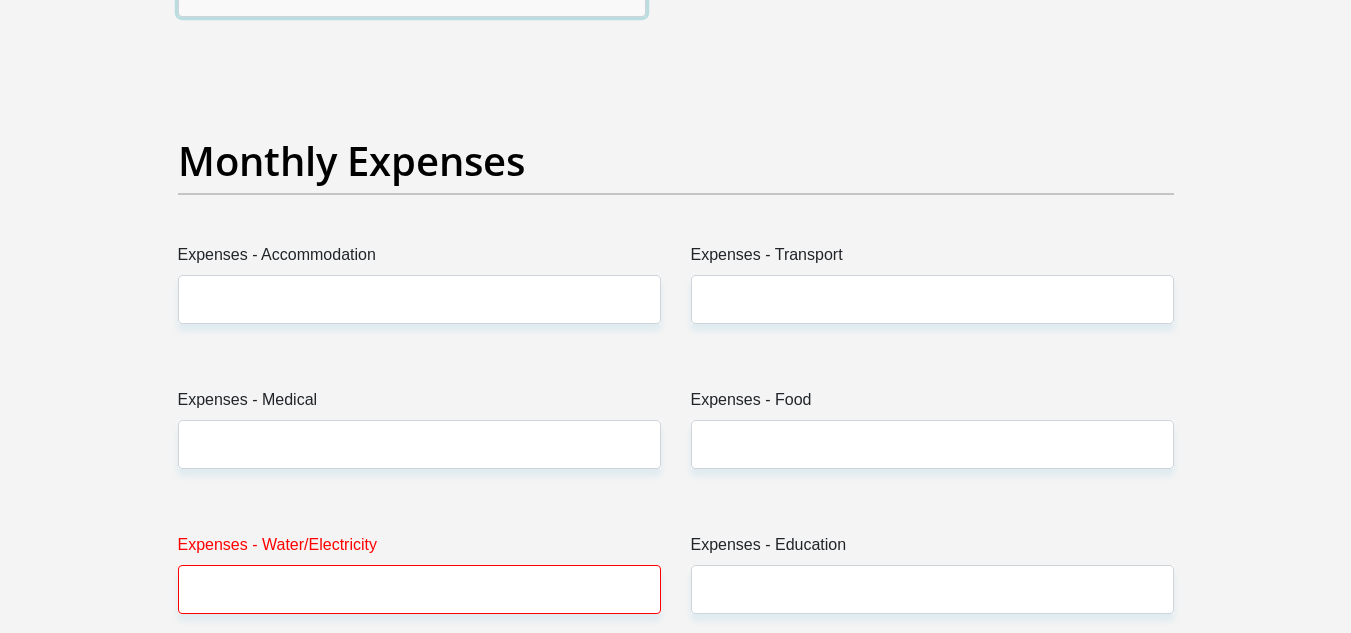 scroll, scrollTop: 2800, scrollLeft: 0, axis: vertical 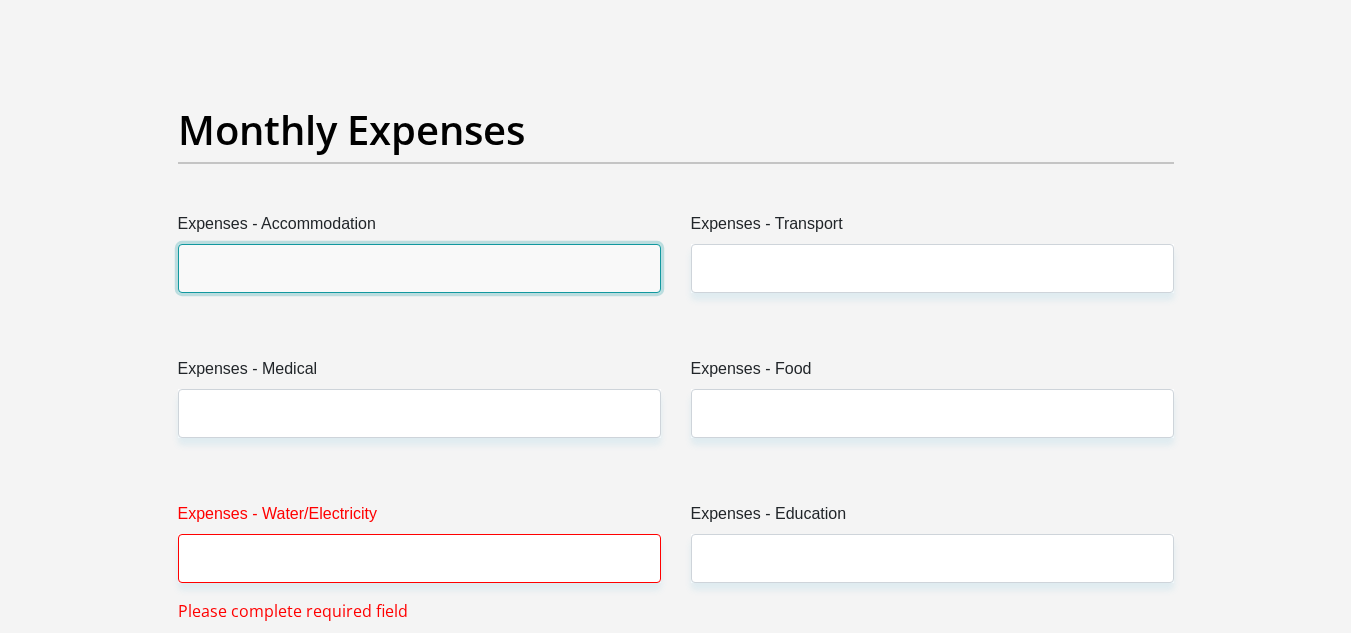 click on "Expenses - Accommodation" at bounding box center [419, 268] 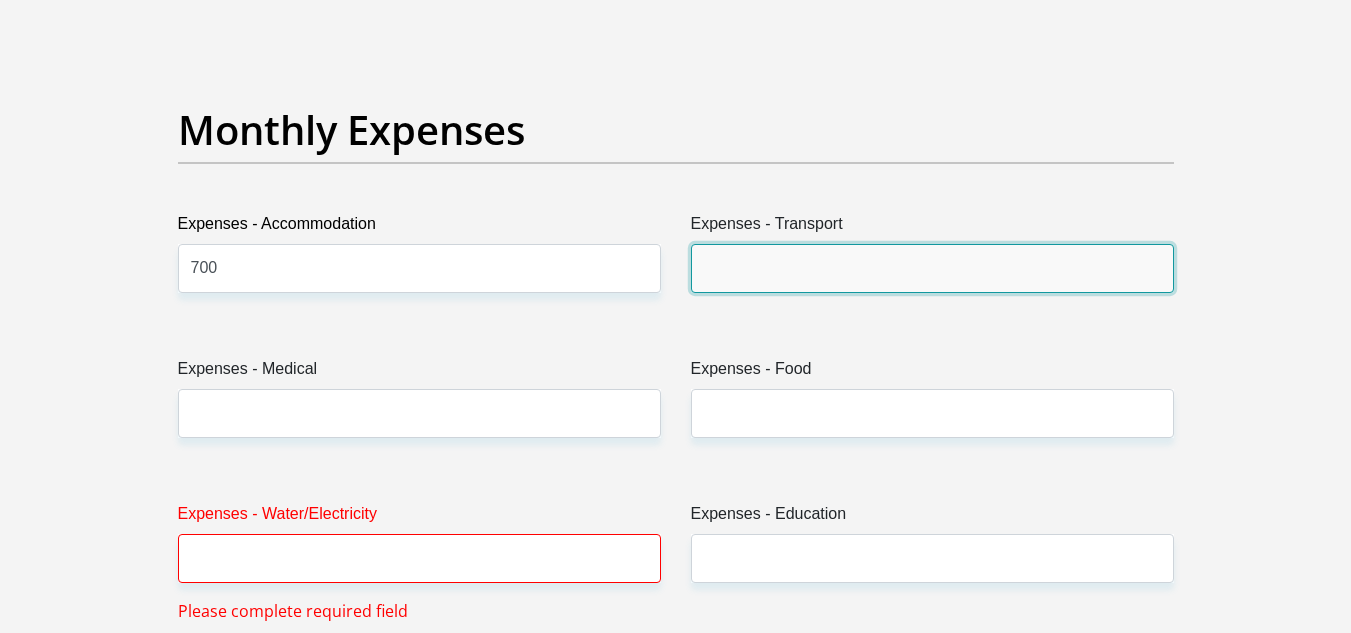 click on "Expenses - Transport" at bounding box center (932, 268) 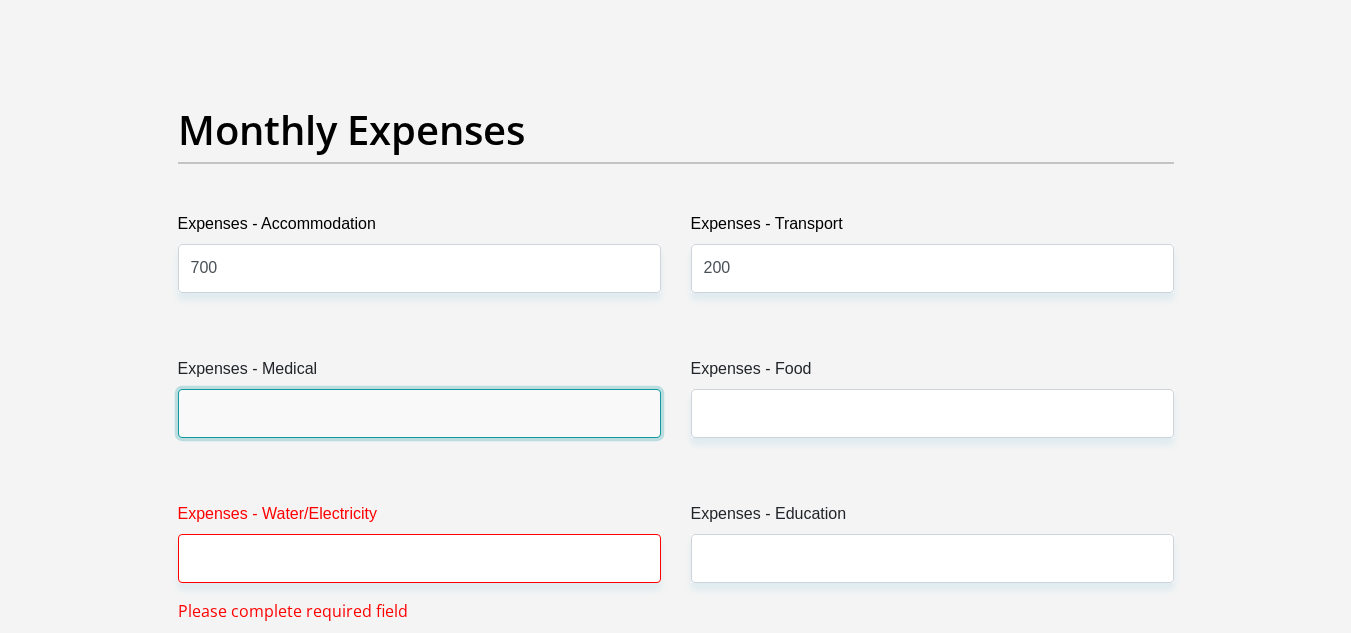 click on "Expenses - Medical" at bounding box center [419, 413] 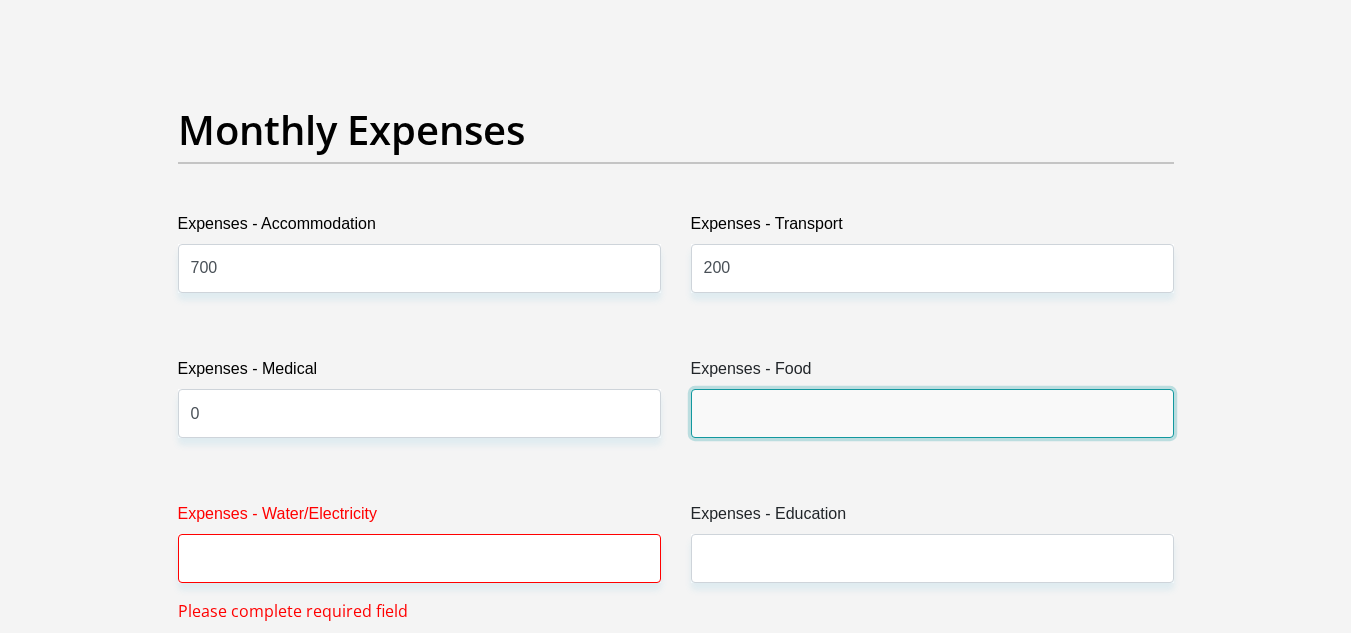 click on "Expenses - Food" at bounding box center (932, 413) 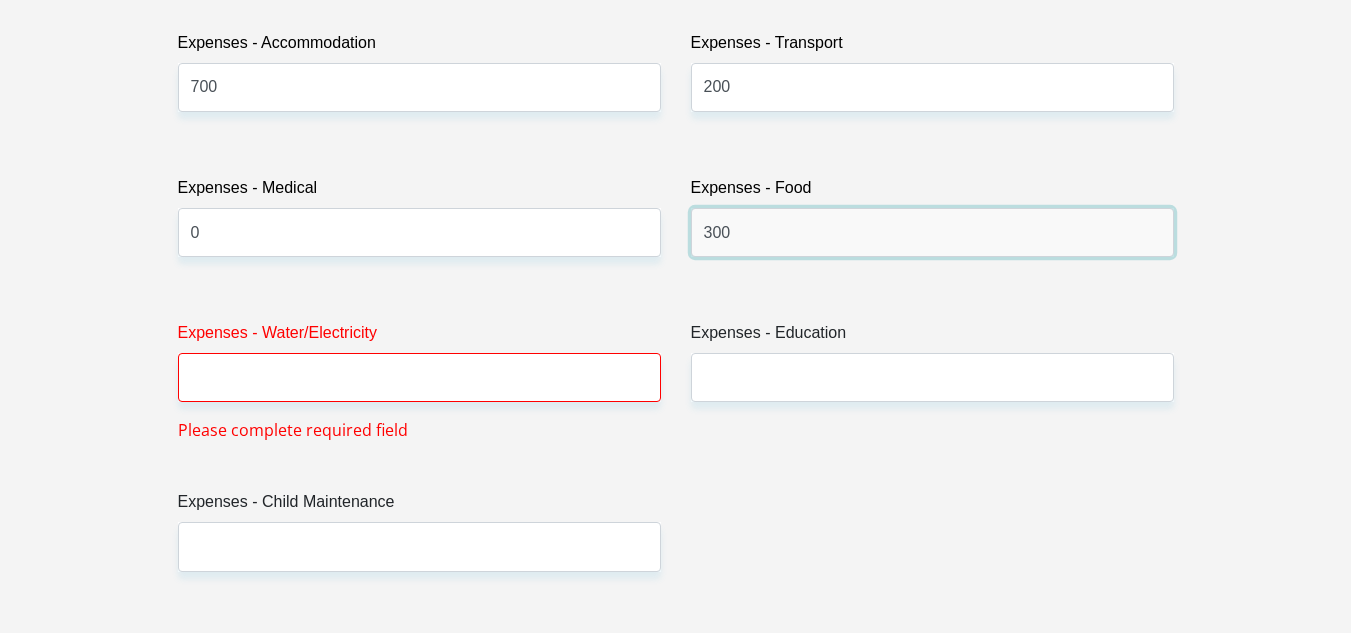 scroll, scrollTop: 3000, scrollLeft: 0, axis: vertical 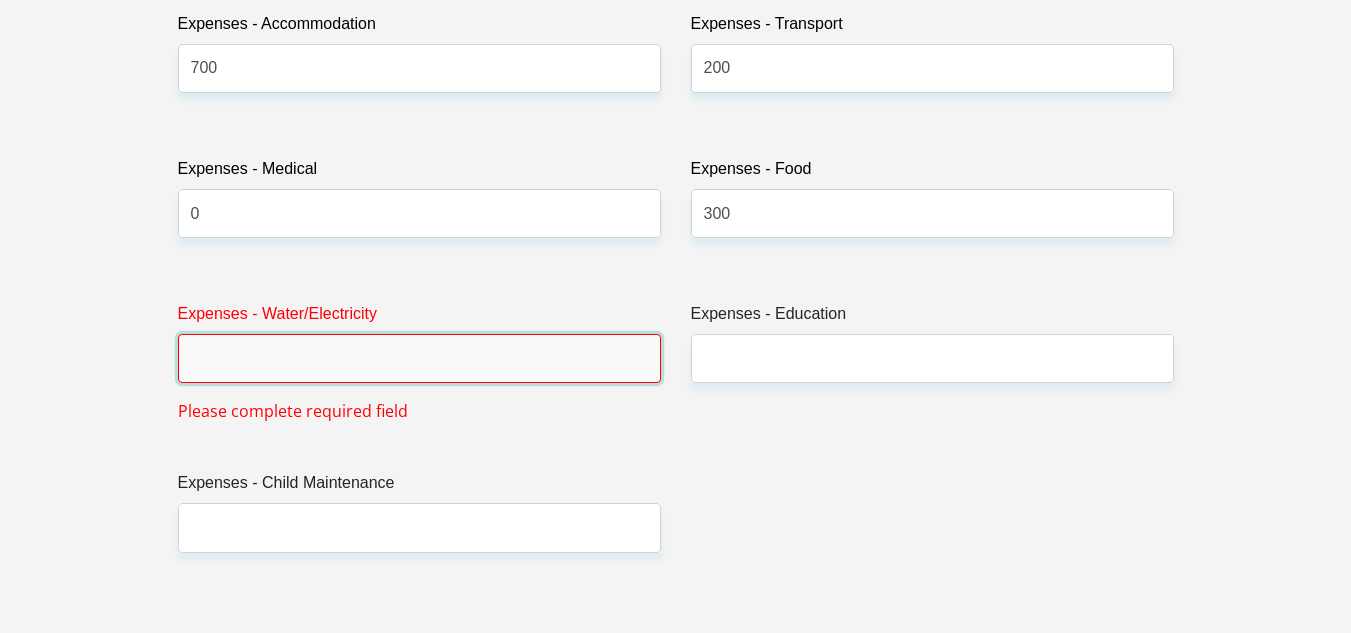 click on "Expenses - Water/Electricity" at bounding box center [419, 358] 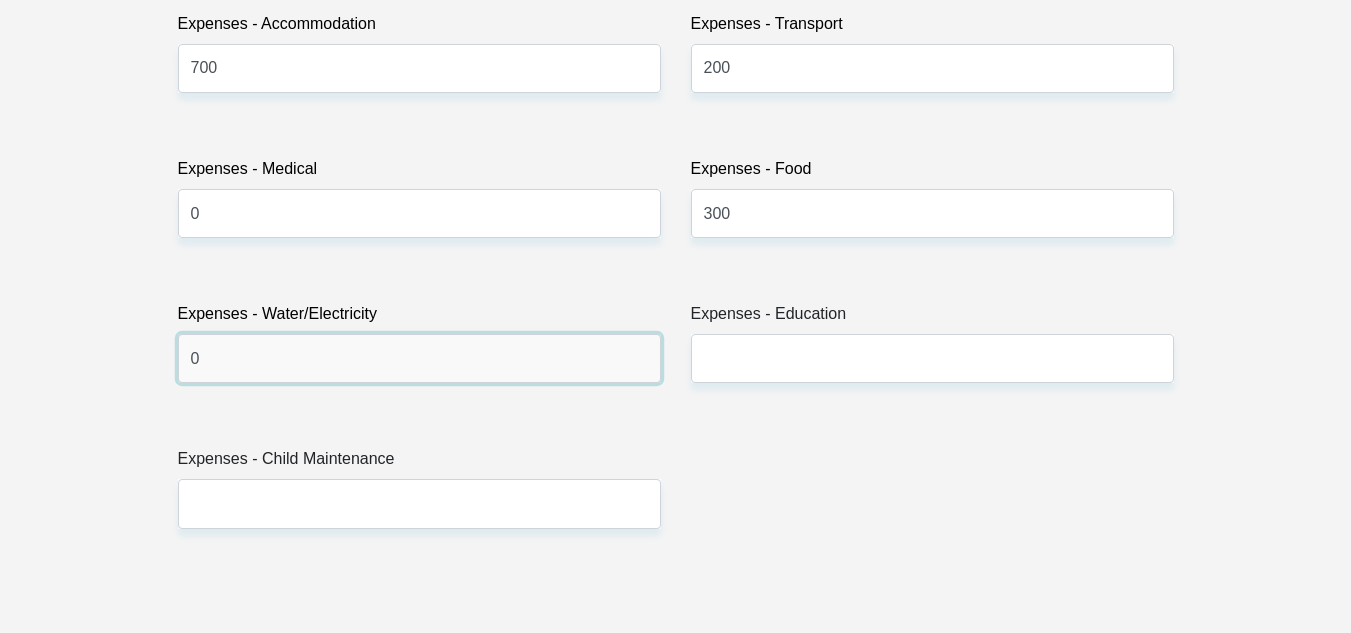 type on "0" 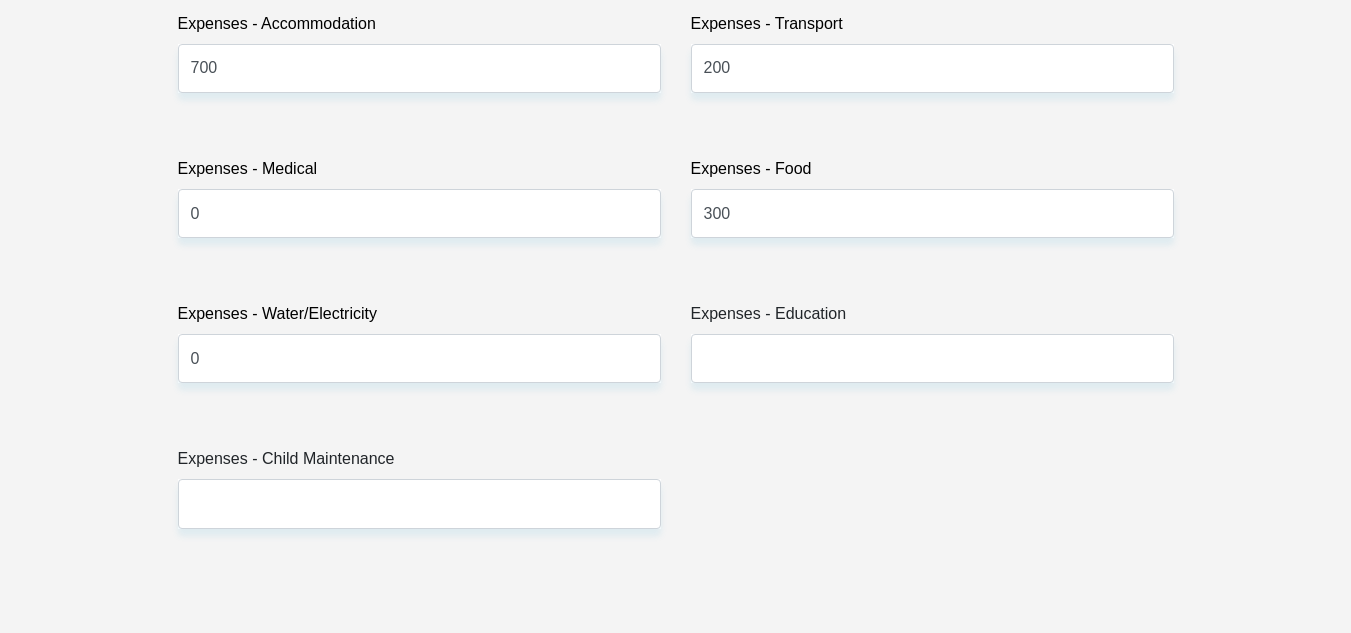 click on "Title
Mr
Ms
Mrs
Dr
Other
First Name
DAMIANAUTHUR
Surname
SNYDERS
ID Number
Please input valid ID number
Race
Black
Coloured
Indian
White
Other
Contact Number
0732493485
Please input valid contact number
Nationality
South Africa
Afghanistan
Aland Islands  Albania  Algeria  Andorra" at bounding box center (676, 567) 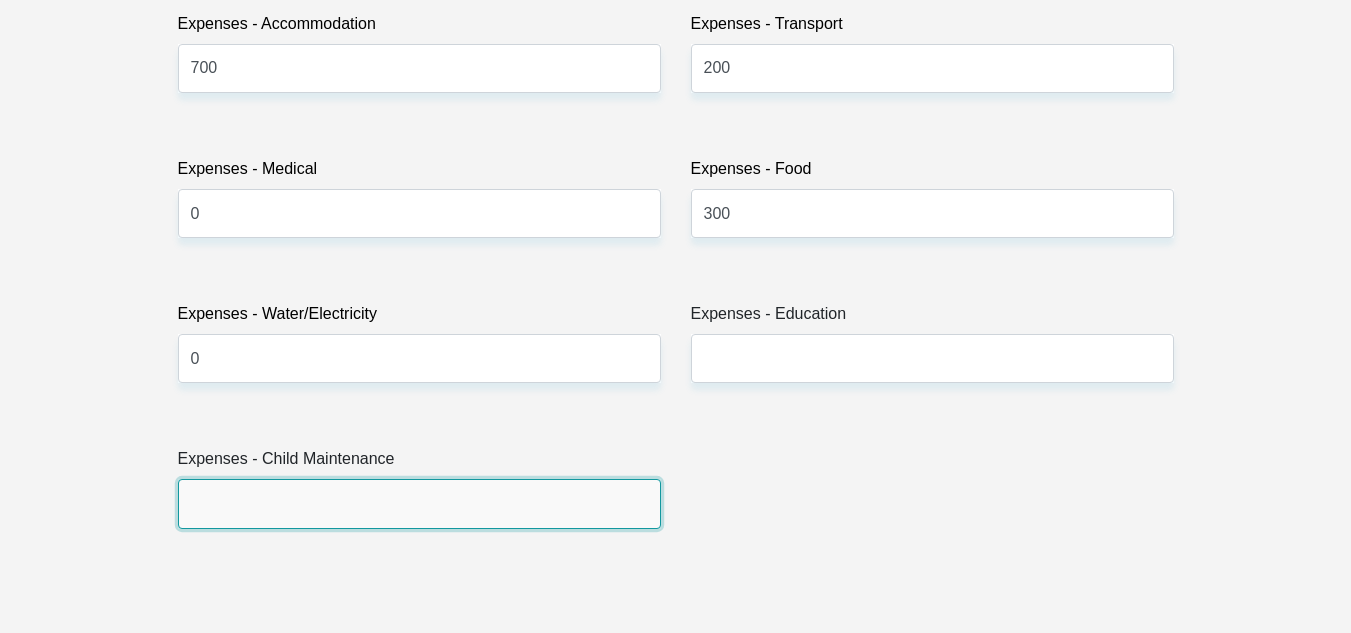 click on "Expenses - Child Maintenance" at bounding box center [419, 503] 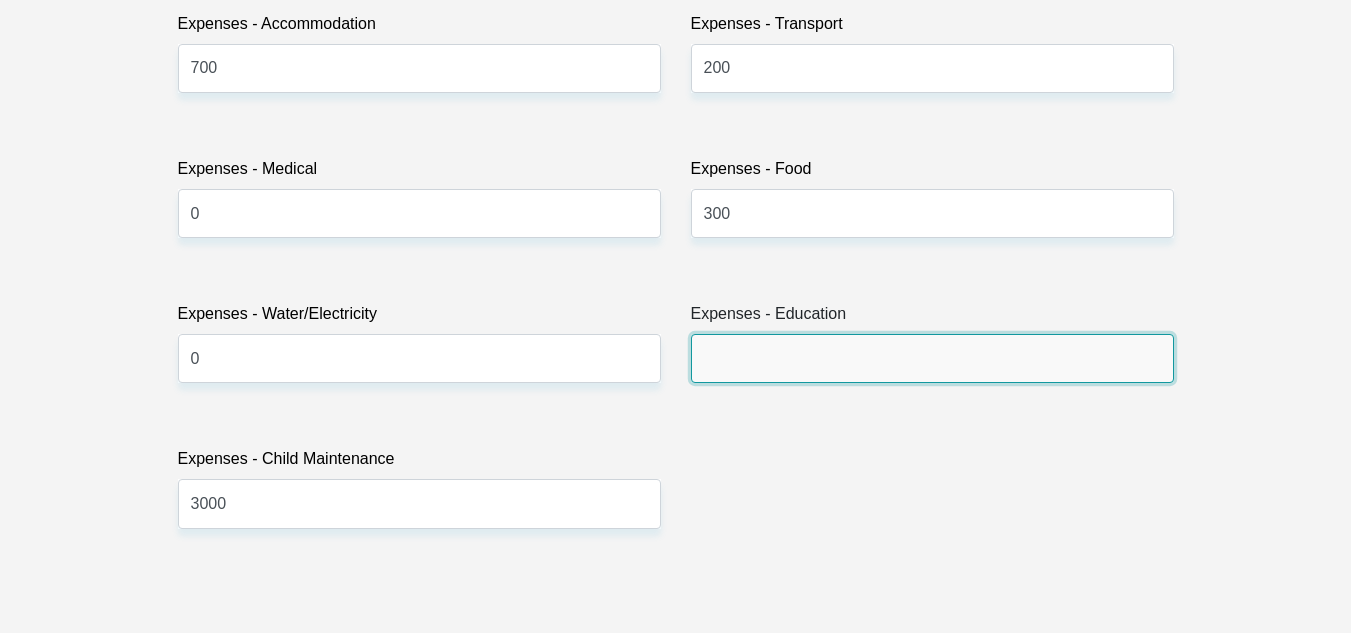 click on "Expenses - Education" at bounding box center (932, 358) 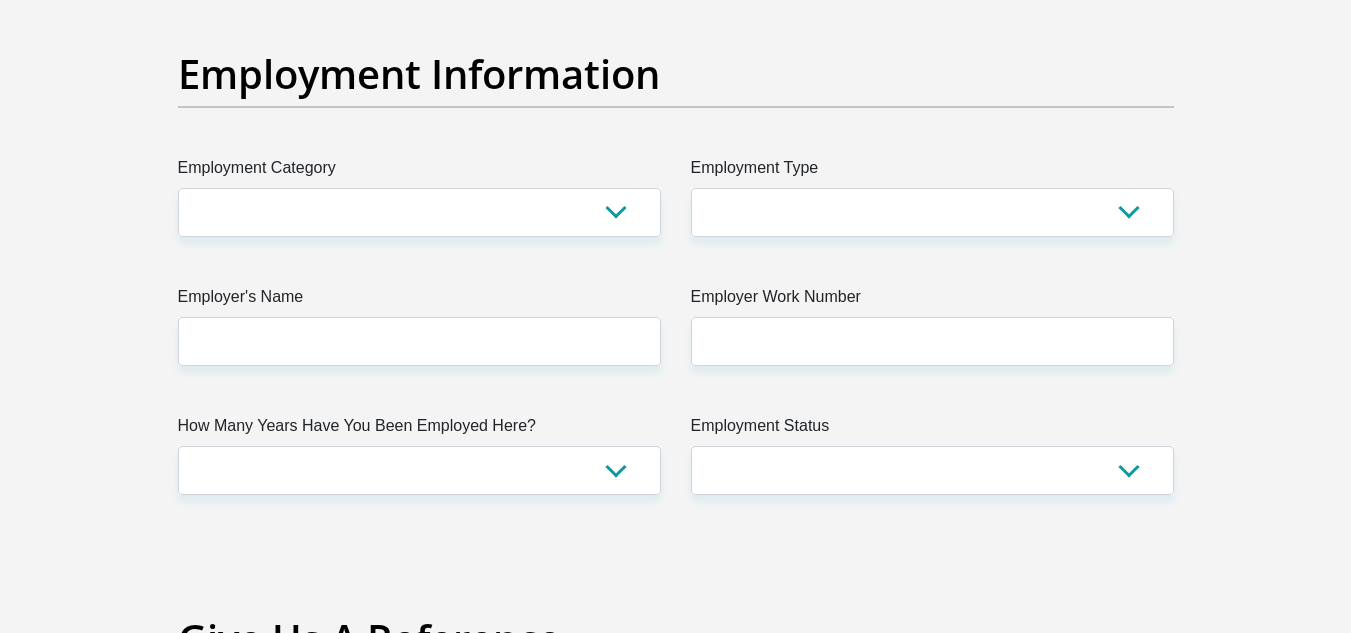 scroll, scrollTop: 3600, scrollLeft: 0, axis: vertical 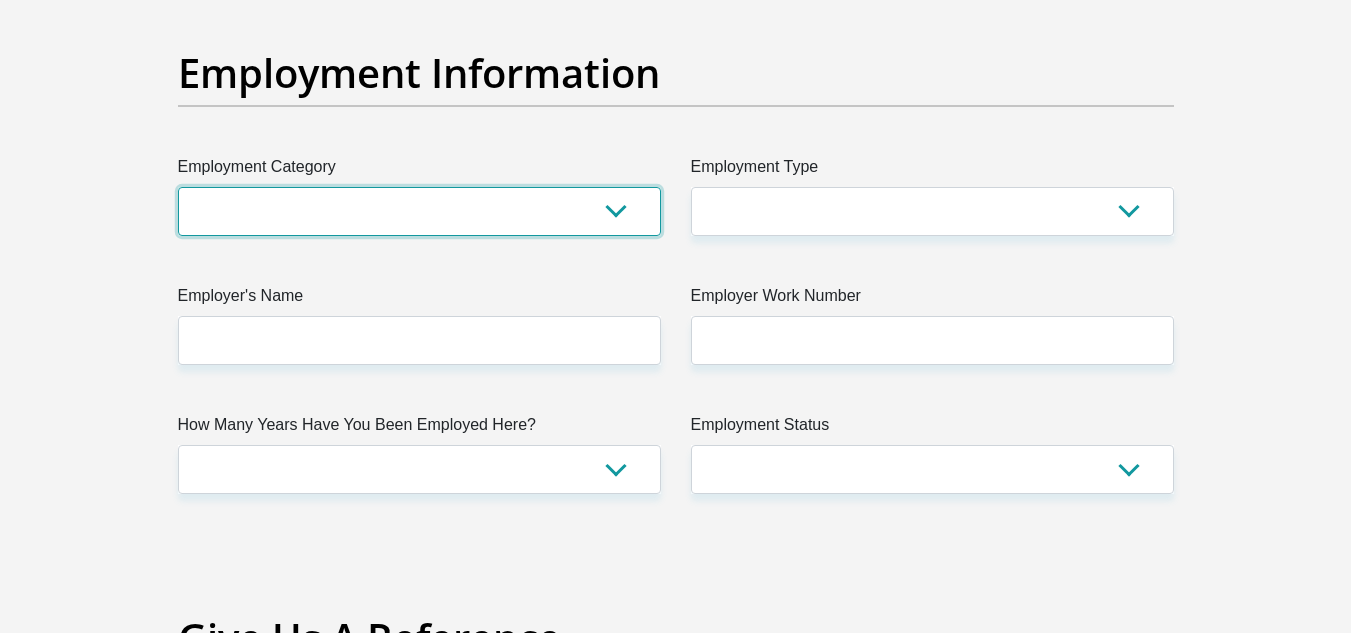 click on "AGRICULTURE
ALCOHOL & TOBACCO
CONSTRUCTION MATERIALS
METALLURGY
EQUIPMENT FOR RENEWABLE ENERGY
SPECIALIZED CONTRACTORS
CAR
GAMING (INCL. INTERNET
OTHER WHOLESALE
UNLICENSED PHARMACEUTICALS
CURRENCY EXCHANGE HOUSES
OTHER FINANCIAL INSTITUTIONS & INSURANCE
REAL ESTATE AGENTS
OIL & GAS
OTHER MATERIALS (E.G. IRON ORE)
PRECIOUS STONES & PRECIOUS METALS
POLITICAL ORGANIZATIONS
RELIGIOUS ORGANIZATIONS(NOT SECTS)
ACTI. HAVING BUSINESS DEAL WITH PUBLIC ADMINISTRATION
LAUNDROMATS" at bounding box center [419, 211] 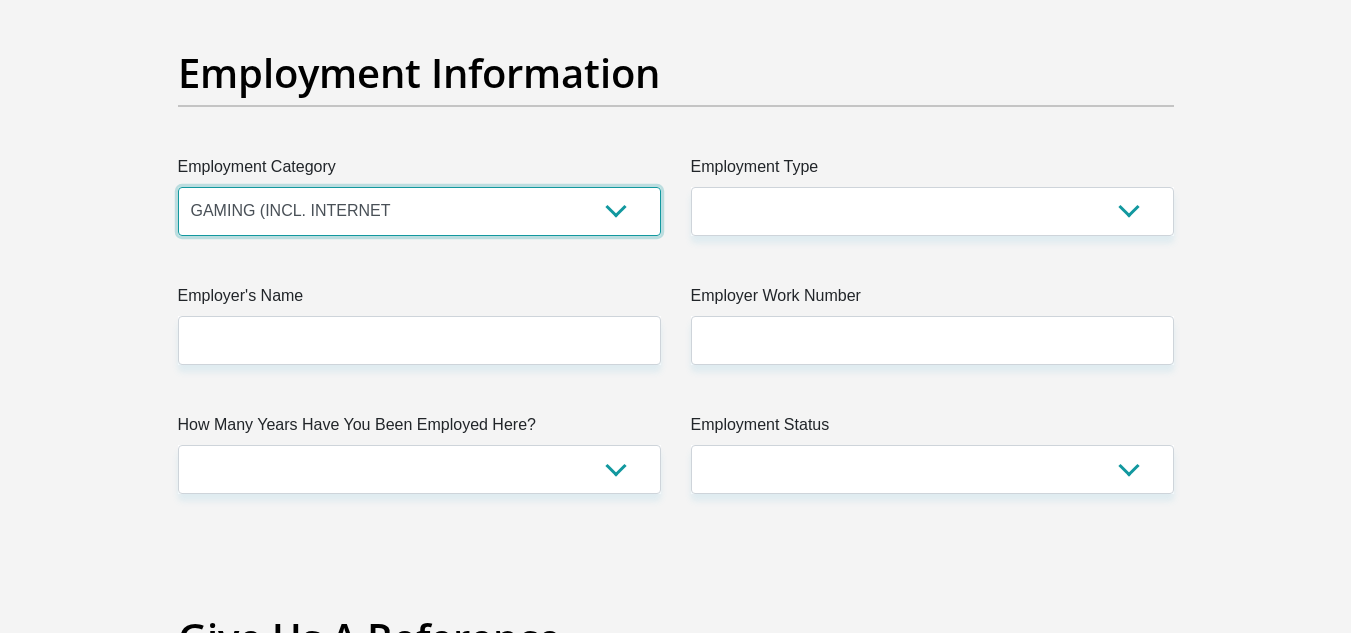 click on "AGRICULTURE
ALCOHOL & TOBACCO
CONSTRUCTION MATERIALS
METALLURGY
EQUIPMENT FOR RENEWABLE ENERGY
SPECIALIZED CONTRACTORS
CAR
GAMING (INCL. INTERNET
OTHER WHOLESALE
UNLICENSED PHARMACEUTICALS
CURRENCY EXCHANGE HOUSES
OTHER FINANCIAL INSTITUTIONS & INSURANCE
REAL ESTATE AGENTS
OIL & GAS
OTHER MATERIALS (E.G. IRON ORE)
PRECIOUS STONES & PRECIOUS METALS
POLITICAL ORGANIZATIONS
RELIGIOUS ORGANIZATIONS(NOT SECTS)
ACTI. HAVING BUSINESS DEAL WITH PUBLIC ADMINISTRATION
LAUNDROMATS" at bounding box center [419, 211] 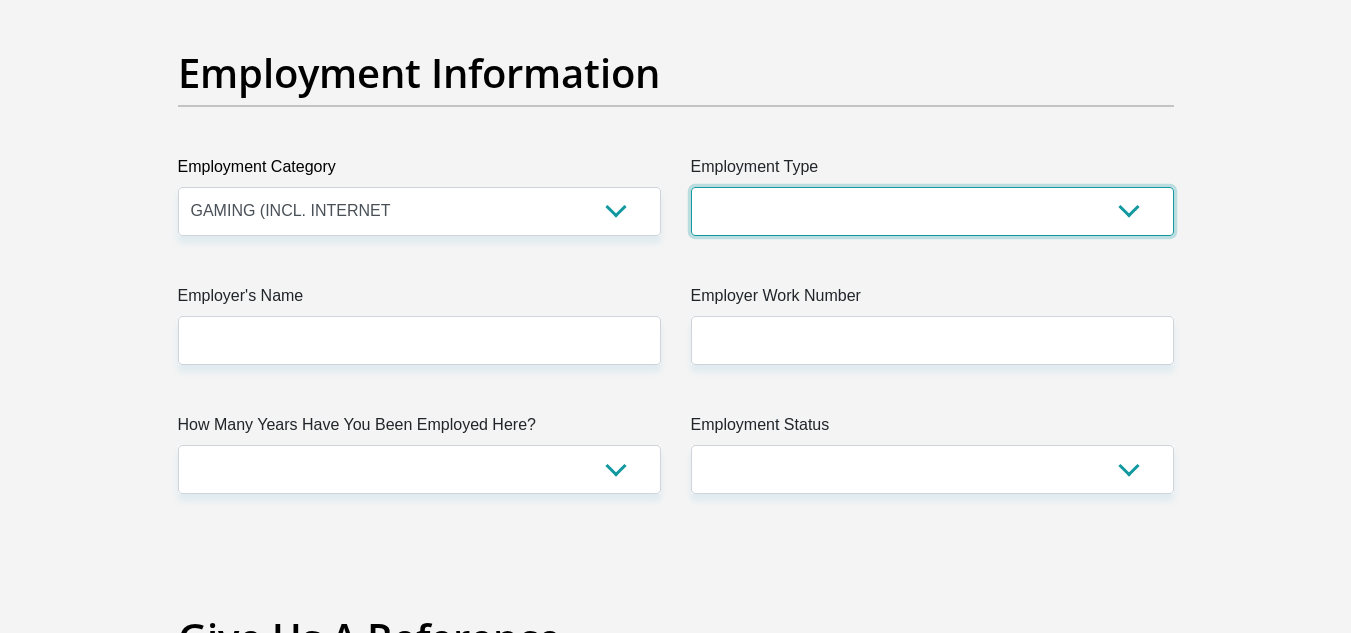 click on "College/Lecturer
Craft Seller
Creative
Driver
Executive
Farmer
Forces - Non Commissioned
Forces - Officer
Hawker
Housewife
Labourer
Licenced Professional
Manager
Miner
Non Licenced Professional
Office Staff/Clerk
Outside Worker
Pensioner
Permanent Teacher
Production/Manufacturing
Sales
Self-Employed
Semi-Professional Worker
Service Industry  Social Worker  Student" at bounding box center [932, 211] 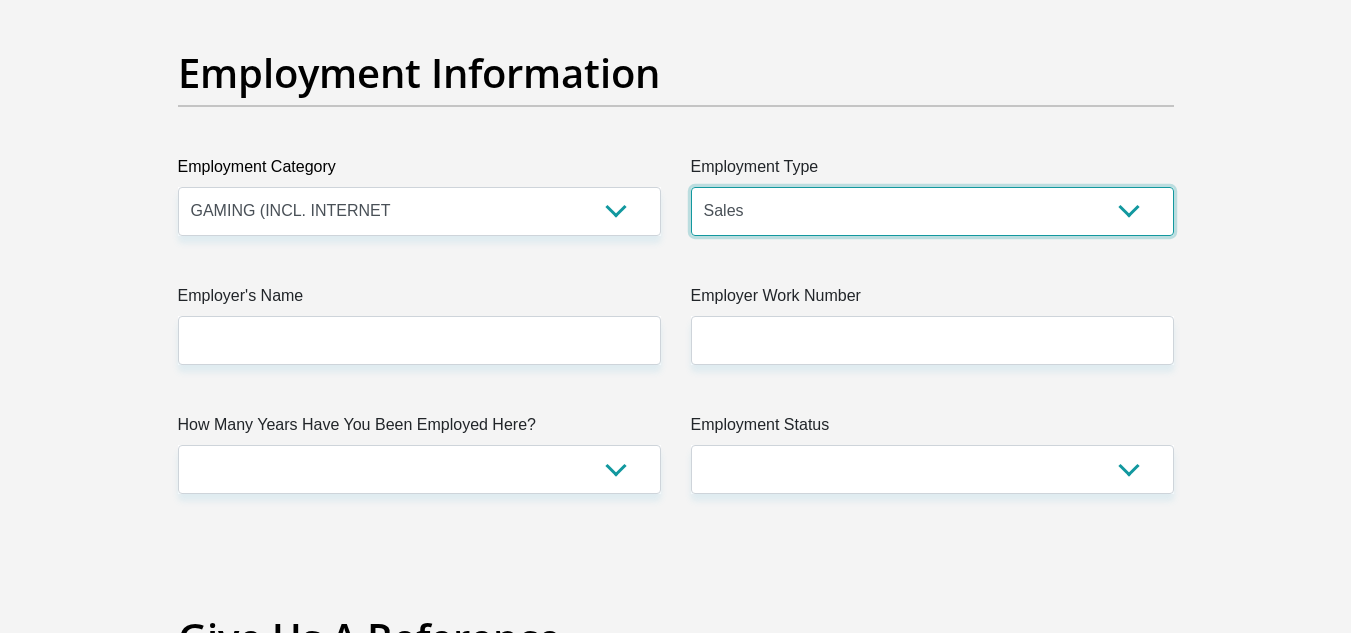 click on "College/Lecturer
Craft Seller
Creative
Driver
Executive
Farmer
Forces - Non Commissioned
Forces - Officer
Hawker
Housewife
Labourer
Licenced Professional
Manager
Miner
Non Licenced Professional
Office Staff/Clerk
Outside Worker
Pensioner
Permanent Teacher
Production/Manufacturing
Sales
Self-Employed
Semi-Professional Worker
Service Industry  Social Worker  Student" at bounding box center [932, 211] 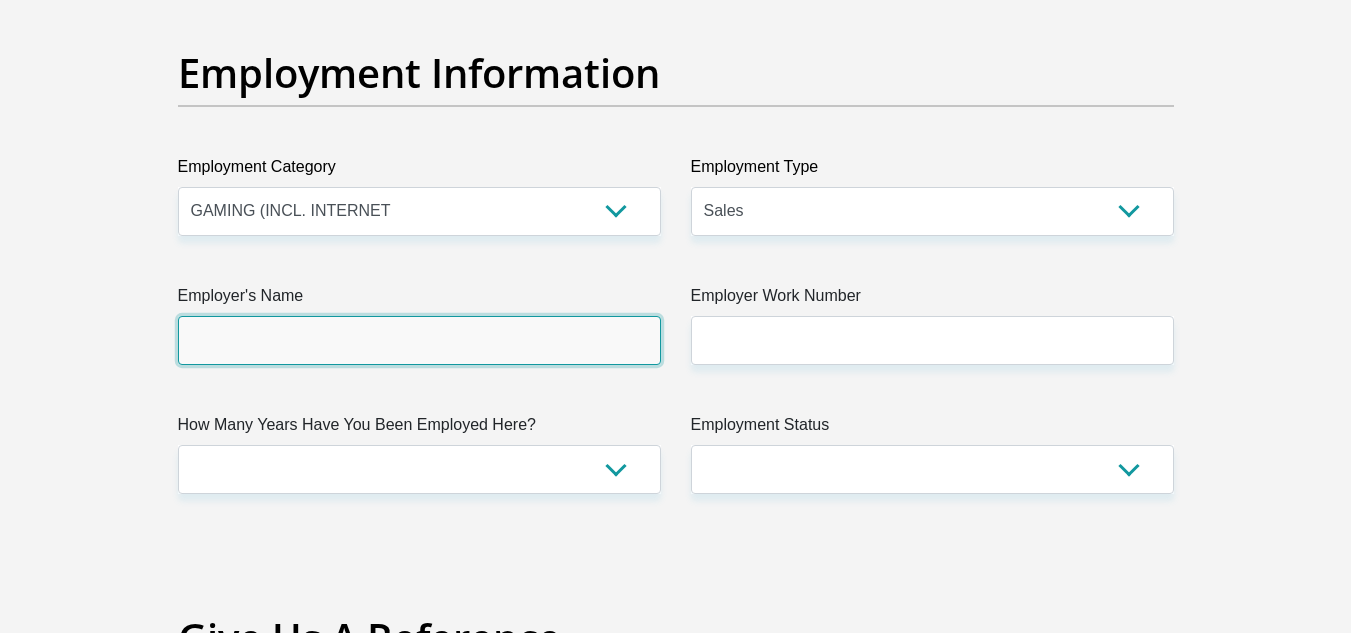click on "Employer's Name" at bounding box center (419, 340) 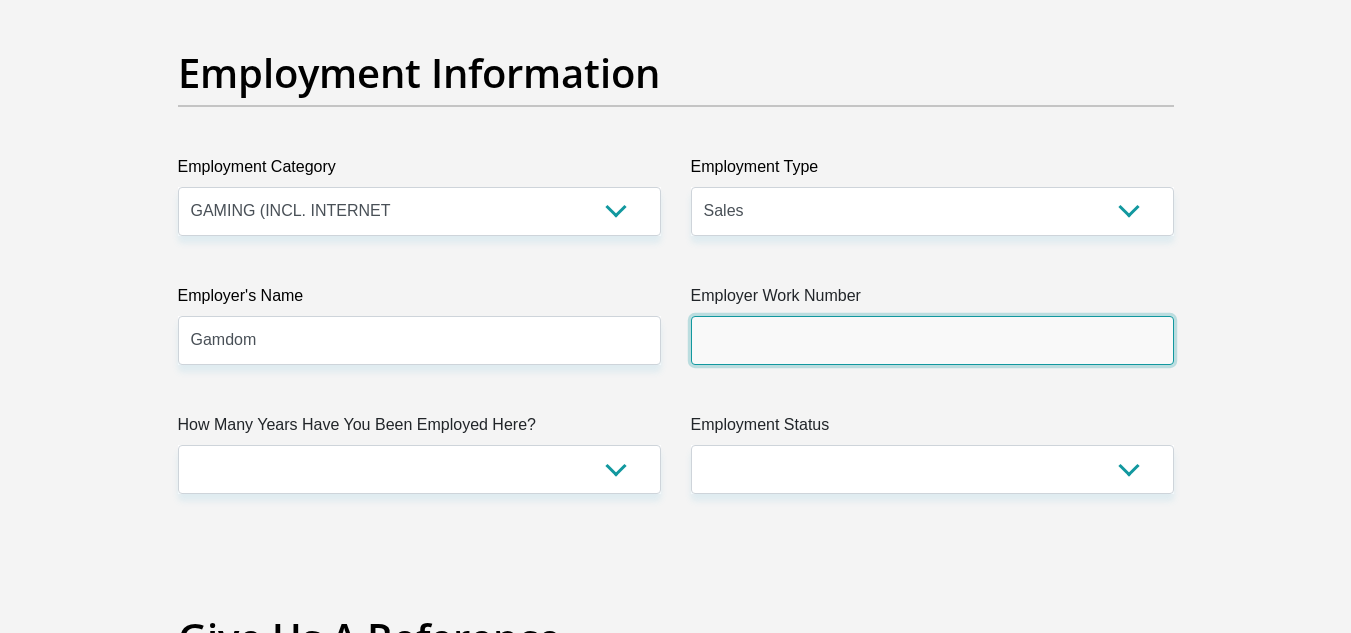 click on "Employer Work Number" at bounding box center [932, 340] 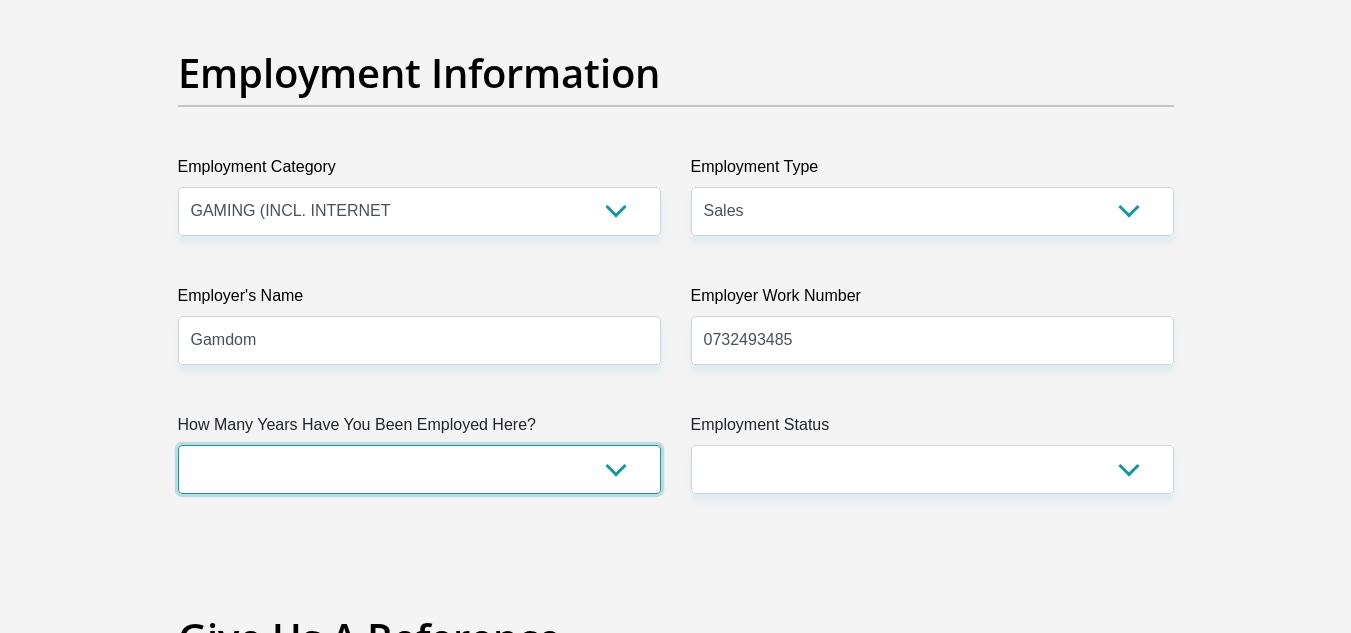 click on "less than 1 year
1-3 years
3-5 years
5+ years" at bounding box center (419, 469) 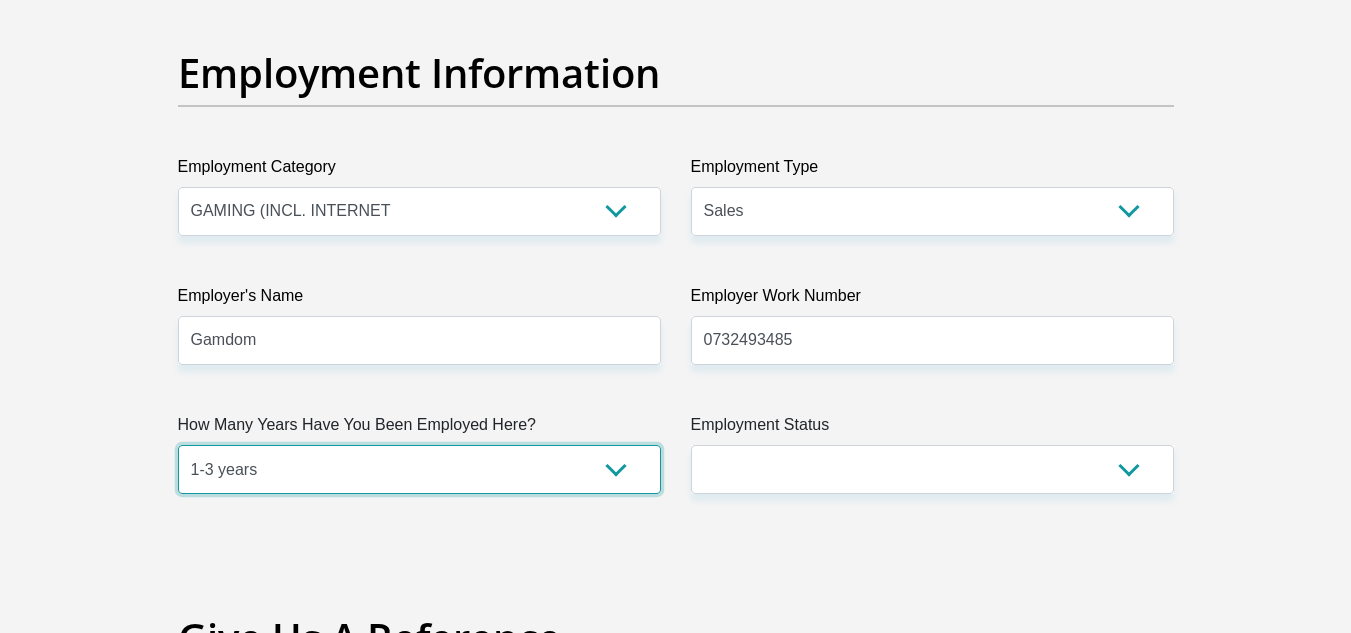 click on "less than 1 year
1-3 years
3-5 years
5+ years" at bounding box center [419, 469] 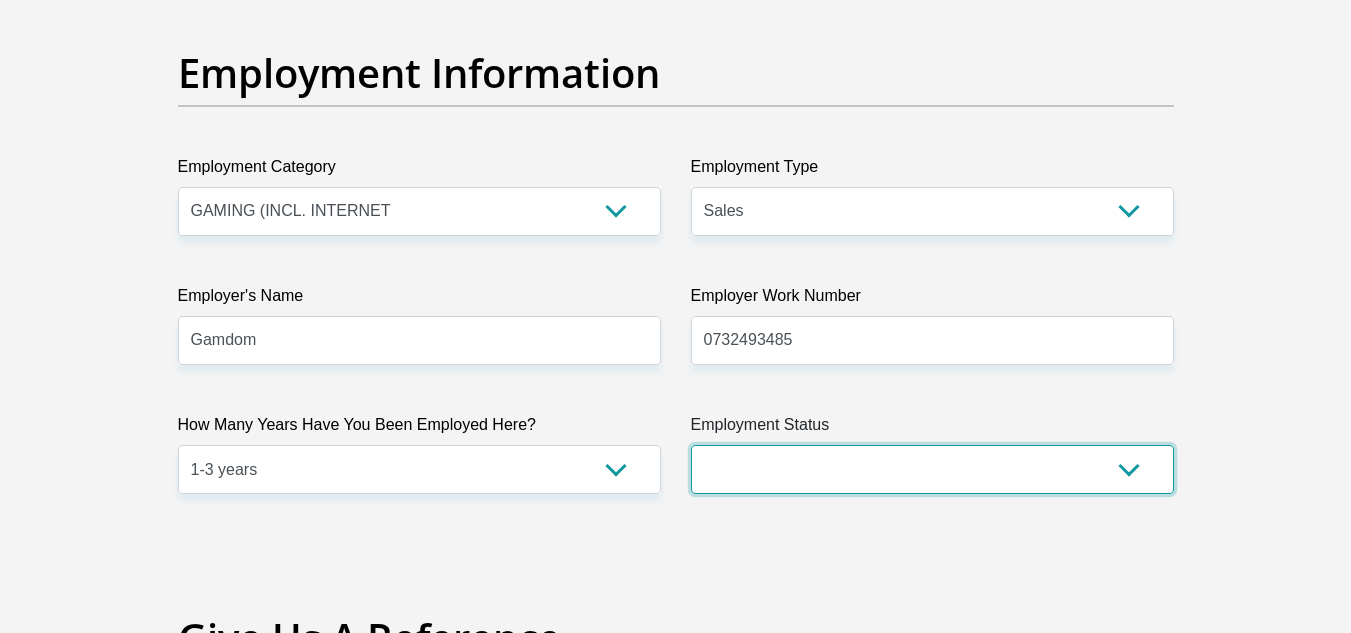 click on "Permanent/Full-time
Part-time/Casual
Contract Worker
Self-Employed
Housewife
Retired
Student
Medically Boarded
Disability
Unemployed" at bounding box center [932, 469] 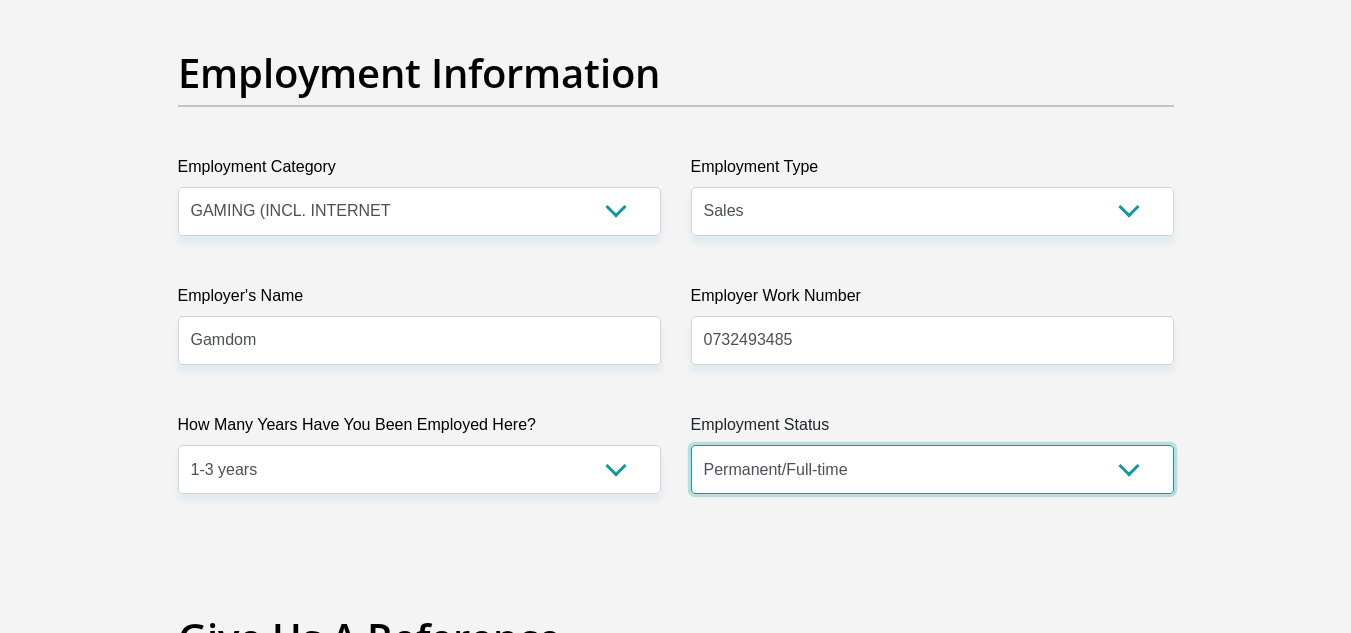click on "Permanent/Full-time
Part-time/Casual
Contract Worker
Self-Employed
Housewife
Retired
Student
Medically Boarded
Disability
Unemployed" at bounding box center (932, 469) 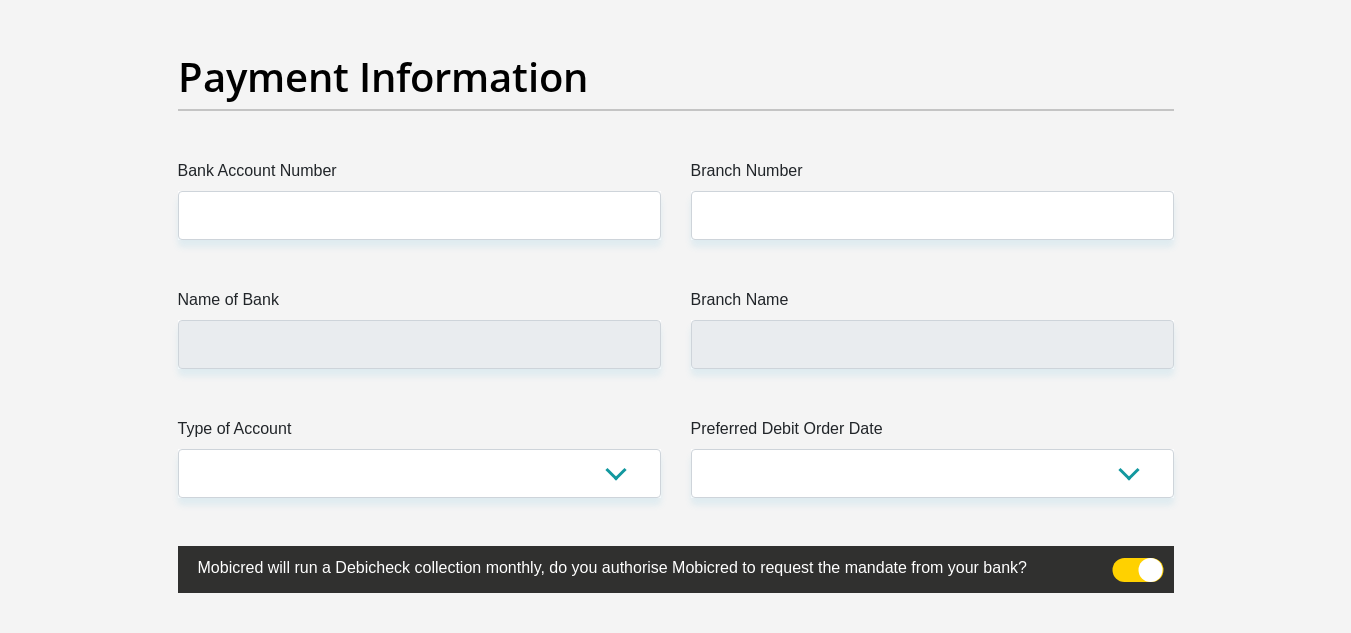 scroll, scrollTop: 4600, scrollLeft: 0, axis: vertical 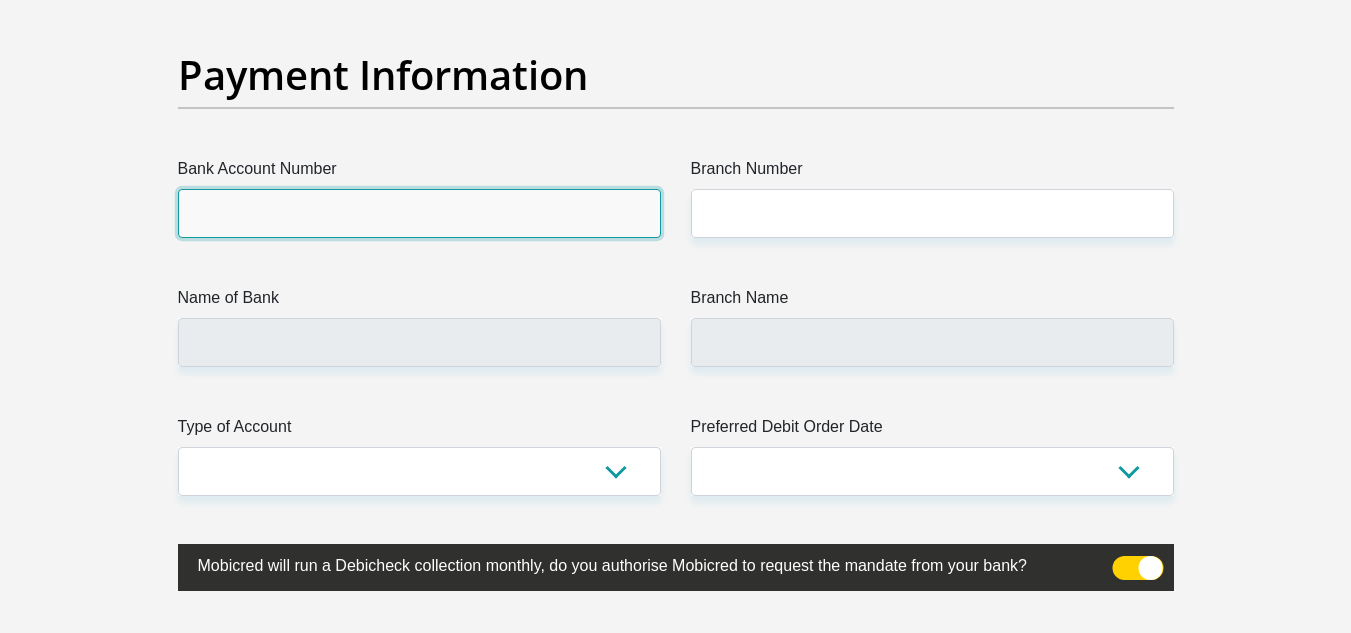 click on "Bank Account Number" at bounding box center [419, 213] 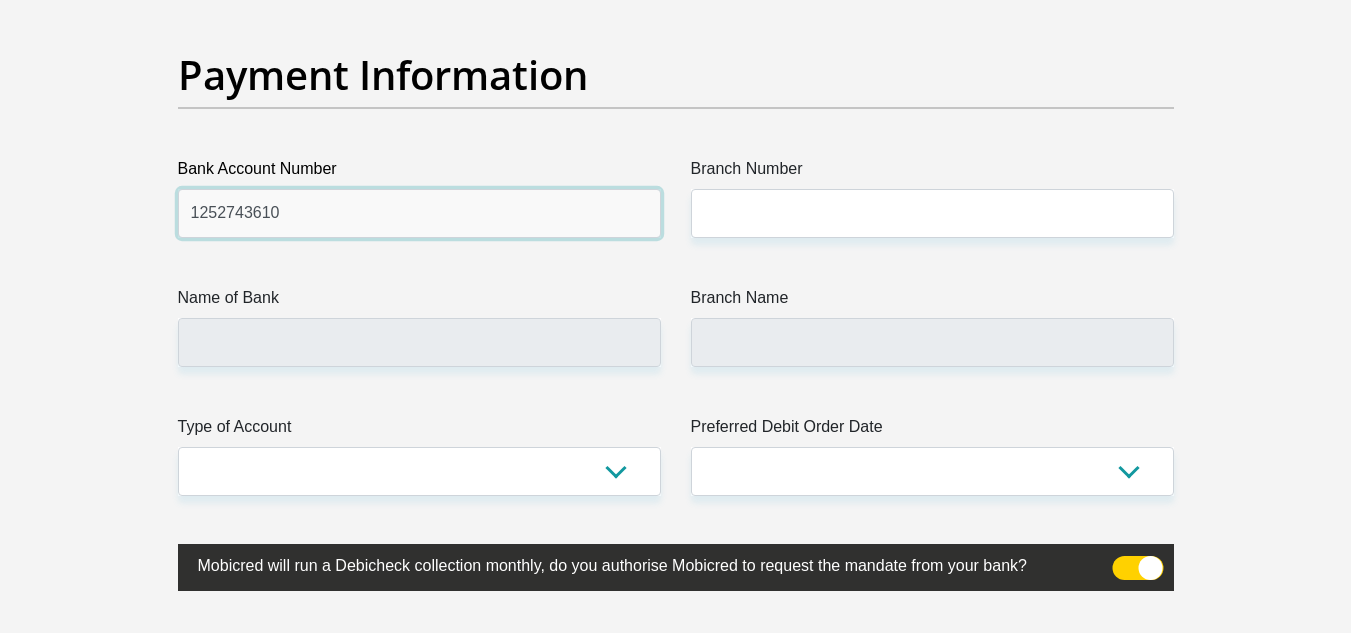 type on "1252743610" 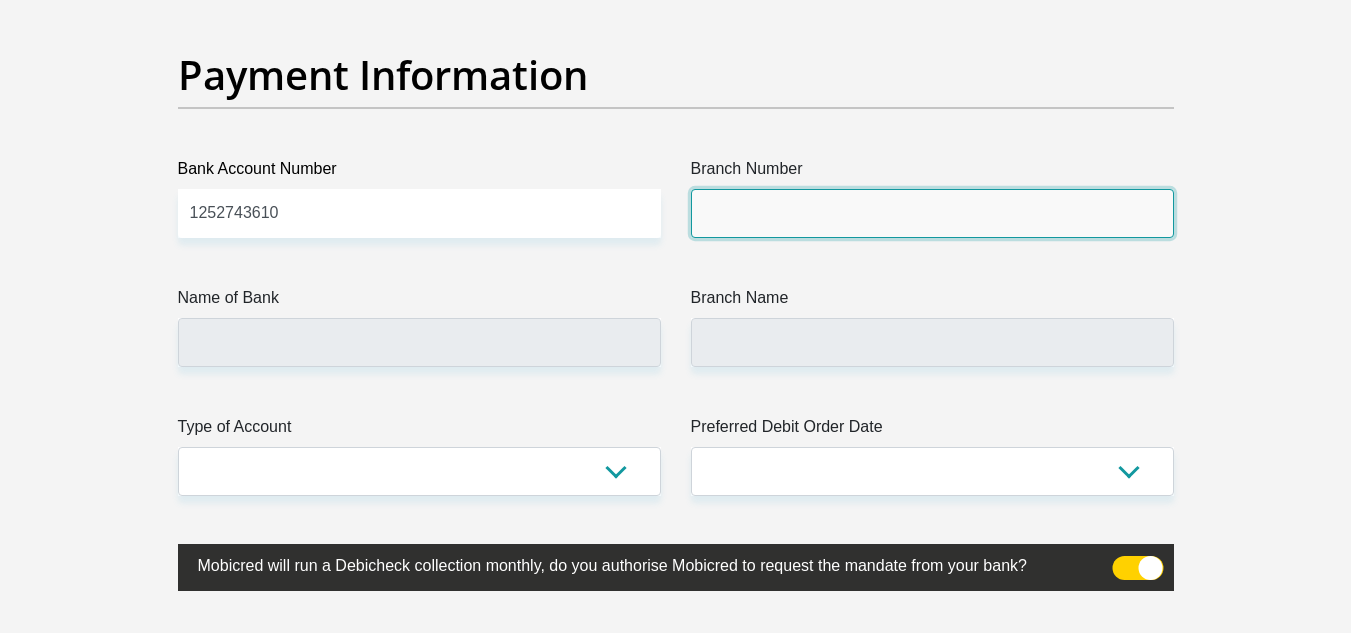 click on "Branch Number" at bounding box center [932, 213] 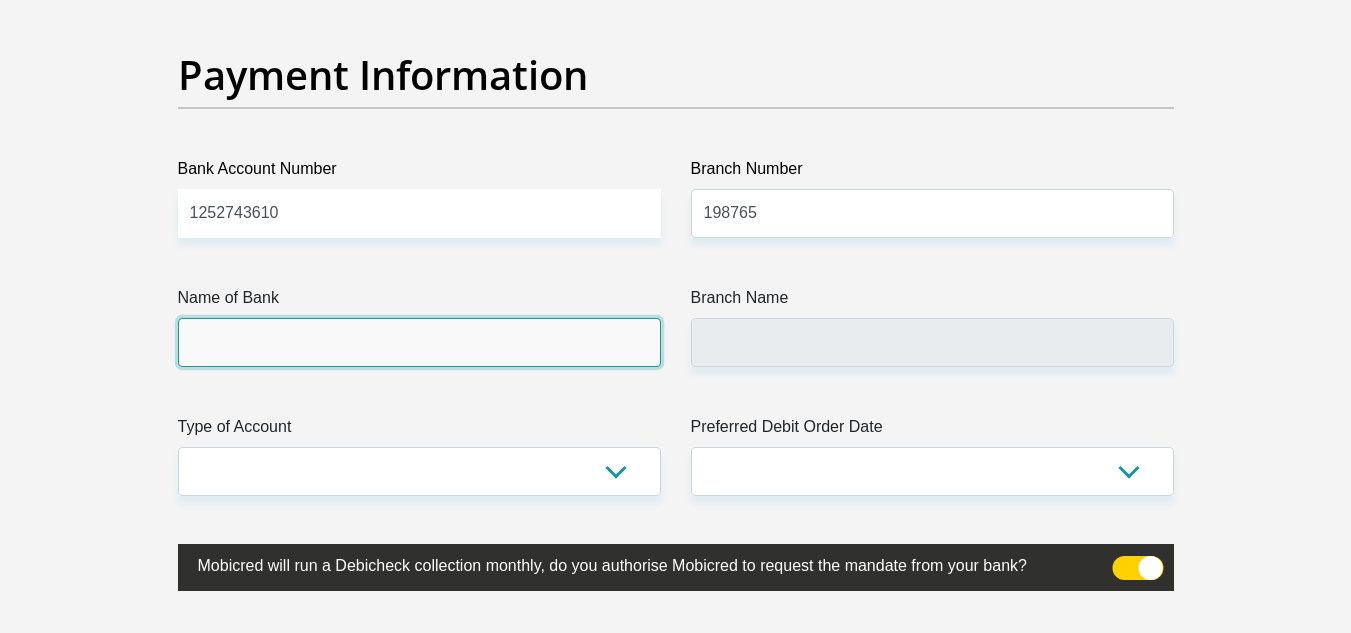 click on "Name of Bank" at bounding box center (419, 342) 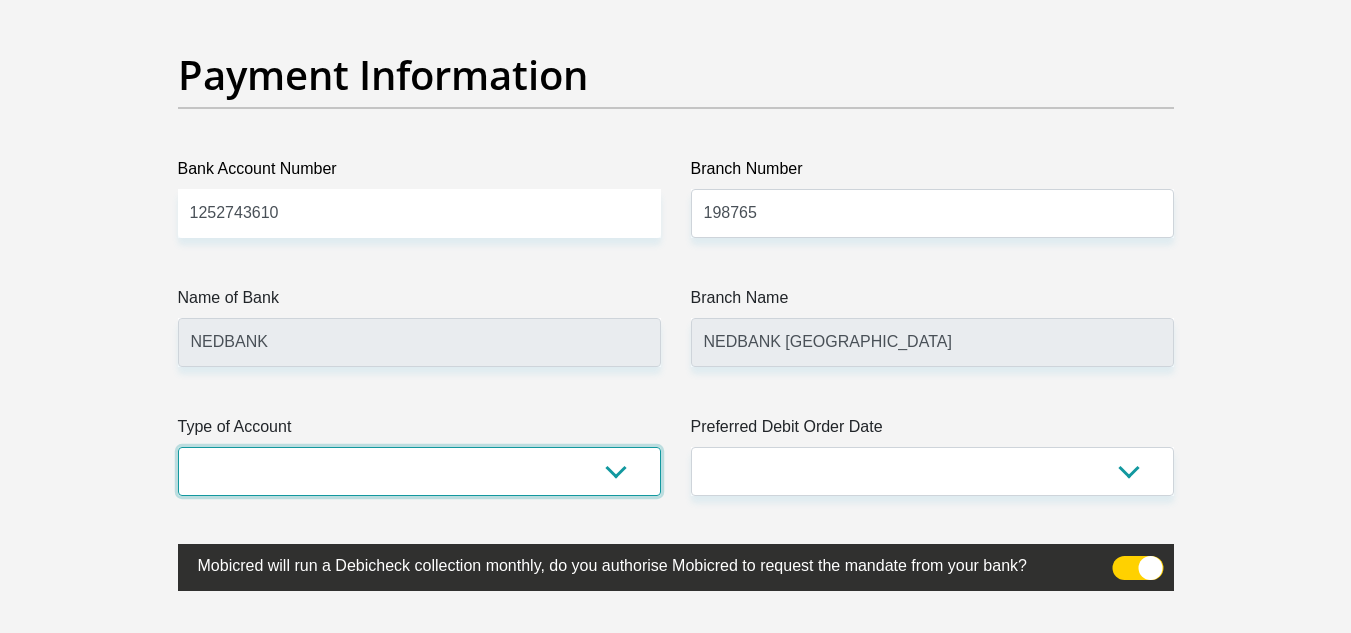 click on "Cheque
Savings" at bounding box center (419, 471) 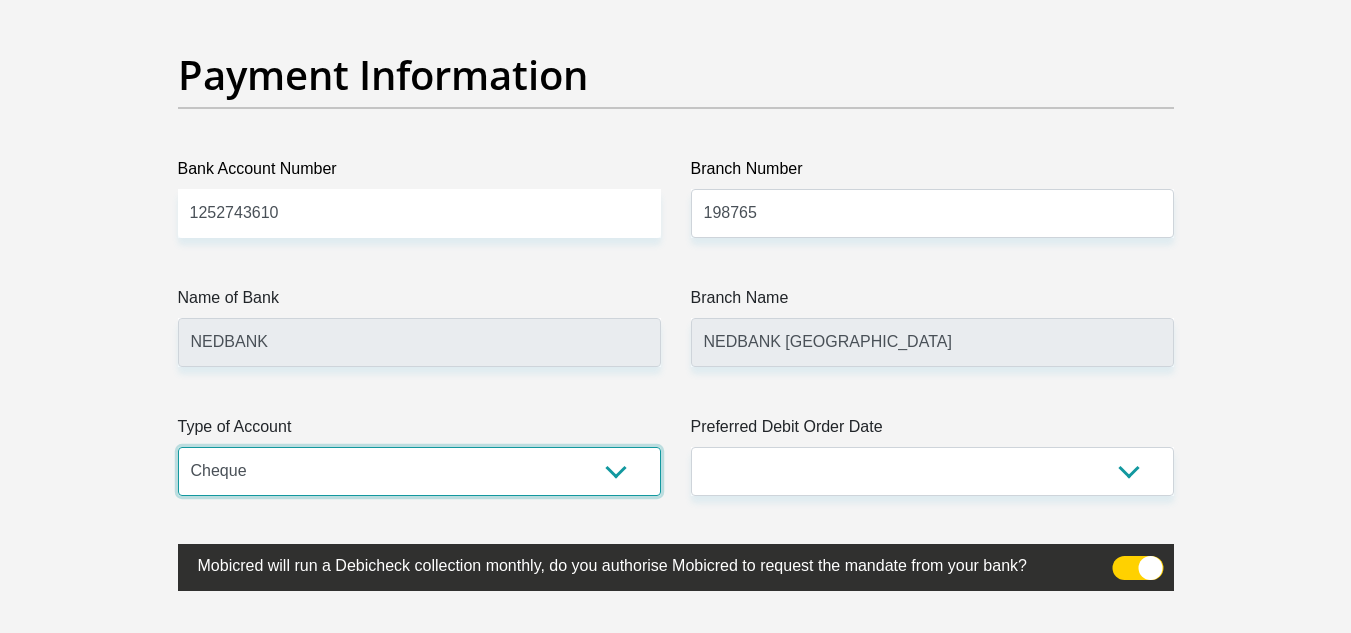 click on "Cheque
Savings" at bounding box center [419, 471] 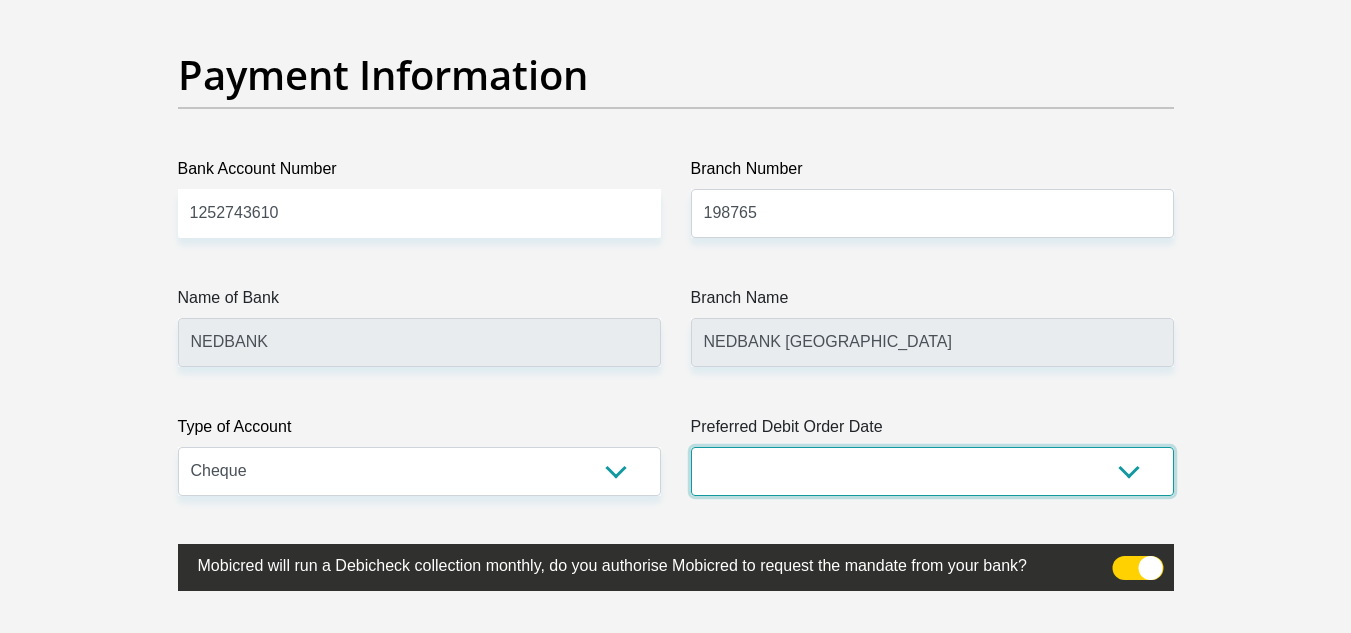 click on "1st
2nd
3rd
4th
5th
7th
18th
19th
20th
21st
22nd
23rd
24th
25th
26th
27th
28th
29th
30th" at bounding box center [932, 471] 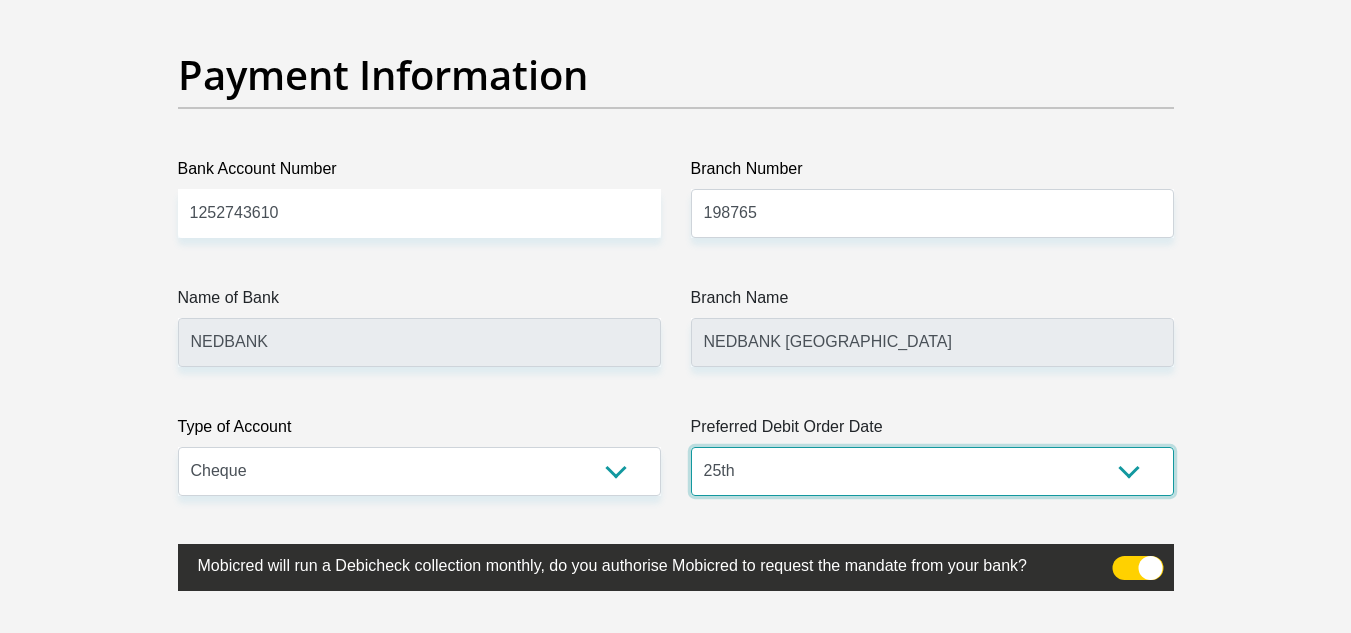 click on "1st
2nd
3rd
4th
5th
7th
18th
19th
20th
21st
22nd
23rd
24th
25th
26th
27th
28th
29th
30th" at bounding box center [932, 471] 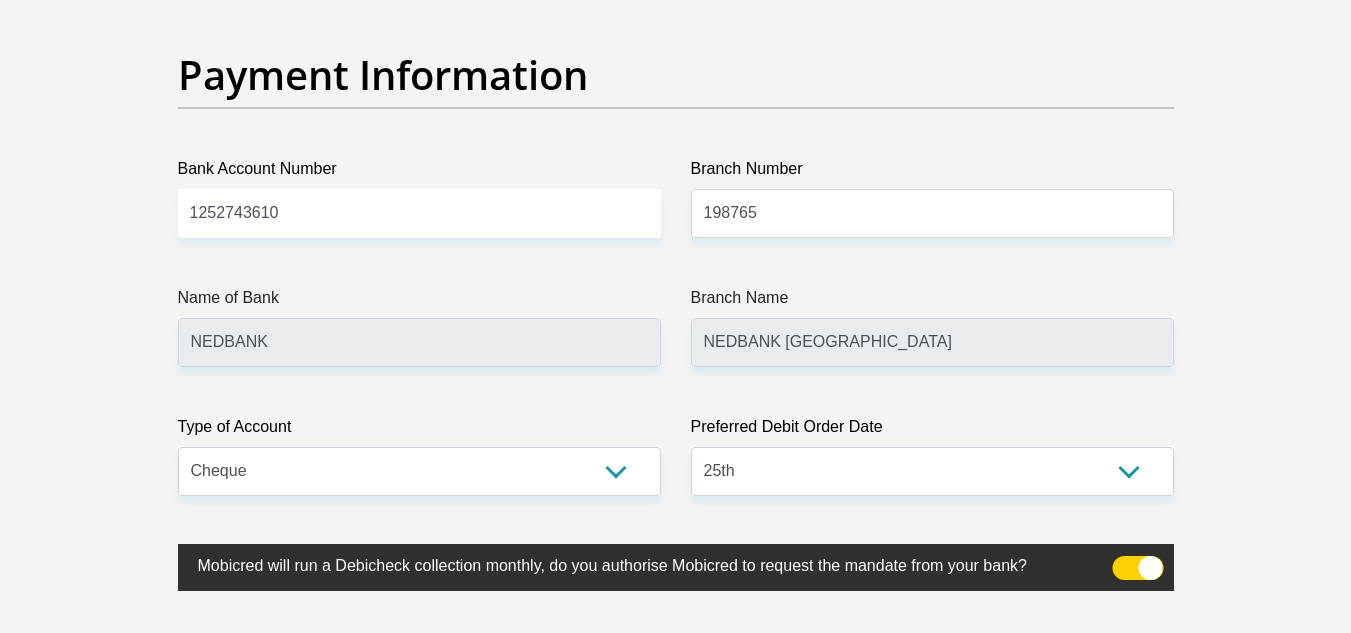 click on "Personal Details
Title
Mr
Ms
Mrs
Dr
Other
First Name
DAMIANAUTHUR
Surname
SNYDERS
ID Number
Please input valid ID number
Race
Black
Coloured
Indian
White
Other
Contact Number
0732493485
Please input valid contact number
Nationality" at bounding box center [675, -1027] 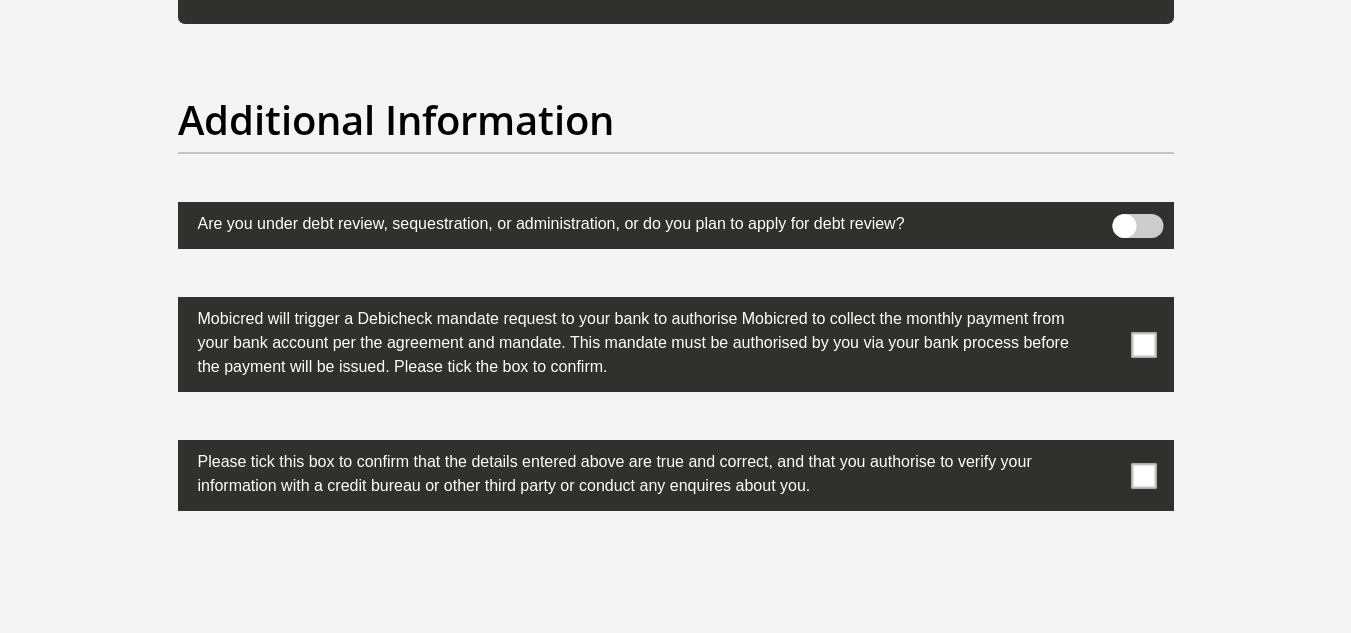 scroll, scrollTop: 6200, scrollLeft: 0, axis: vertical 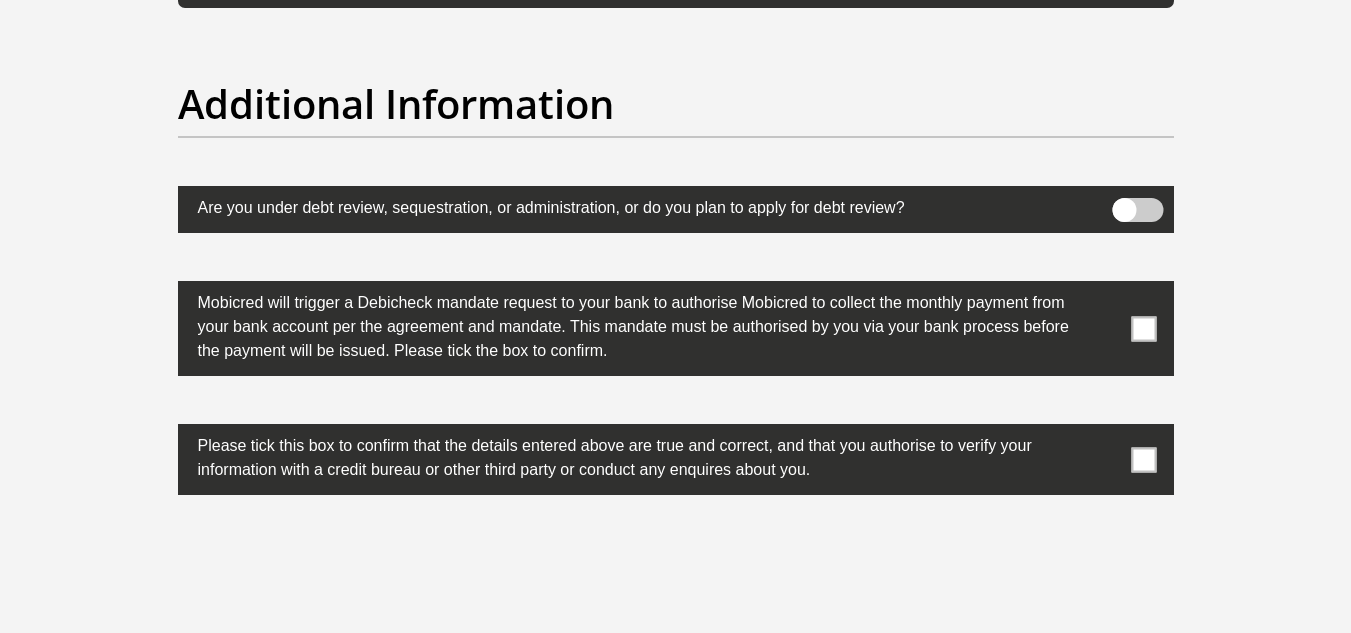 click at bounding box center [1137, 210] 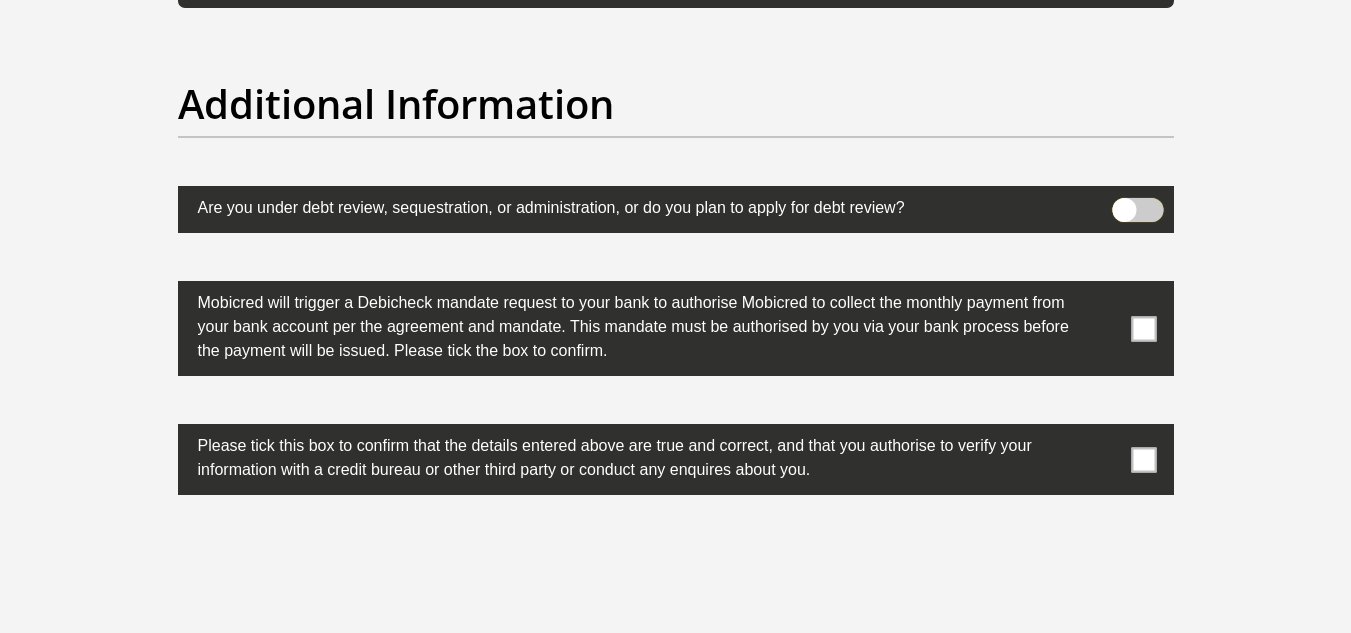 click at bounding box center [1124, 203] 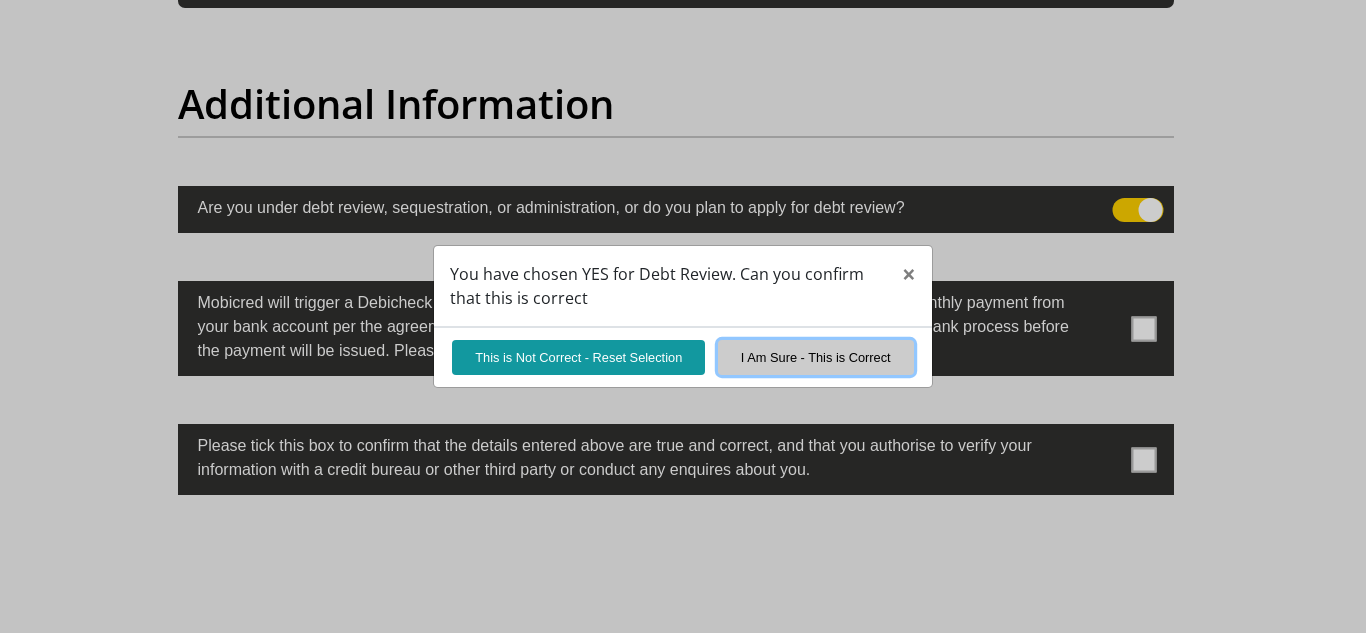 click on "I Am Sure - This is Correct" at bounding box center [816, 357] 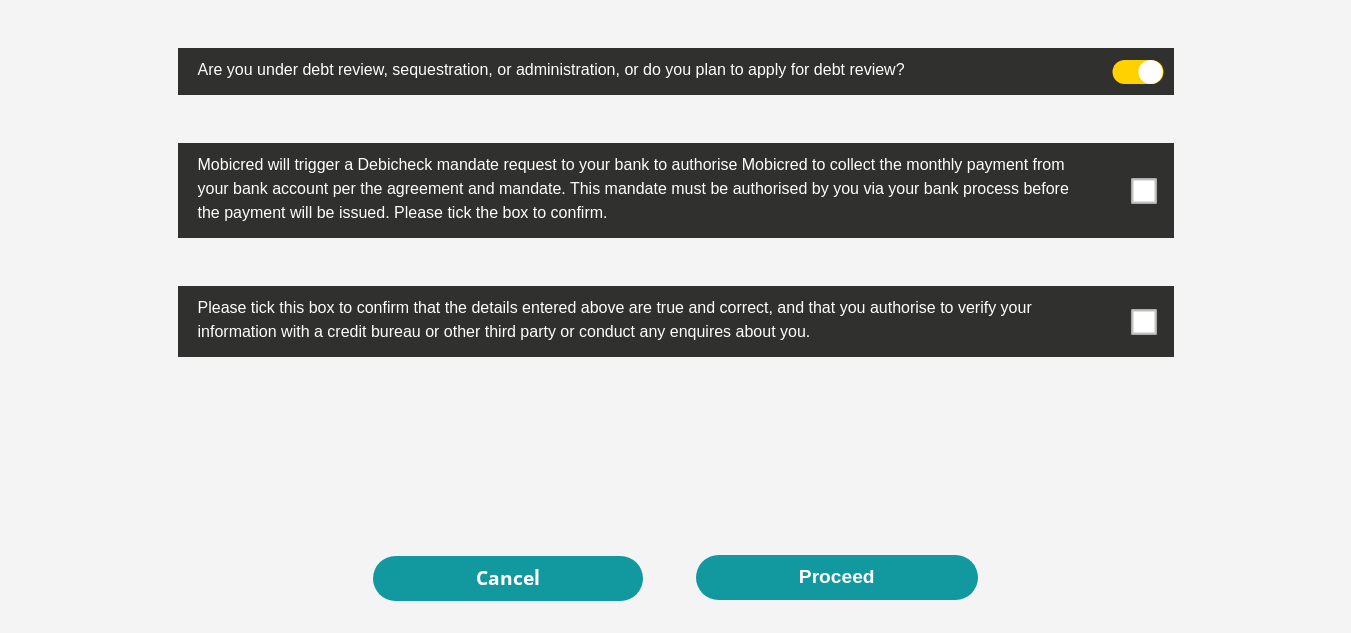 scroll, scrollTop: 6542, scrollLeft: 0, axis: vertical 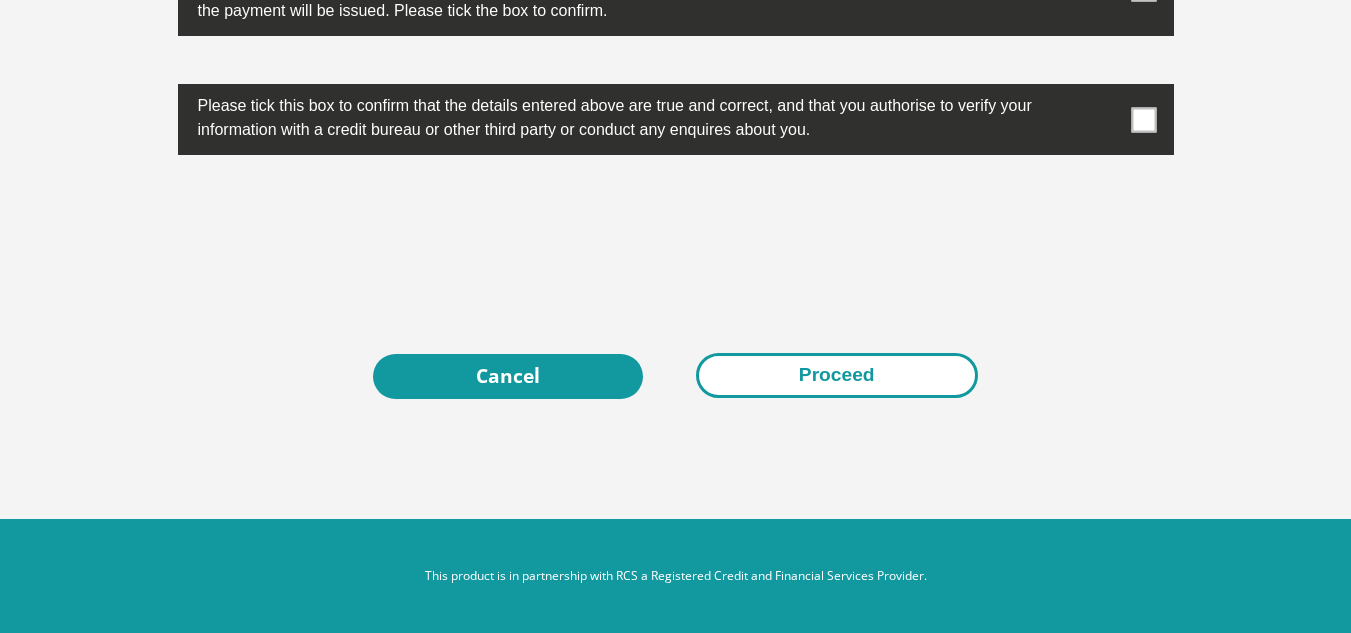 click on "Proceed" at bounding box center (837, 375) 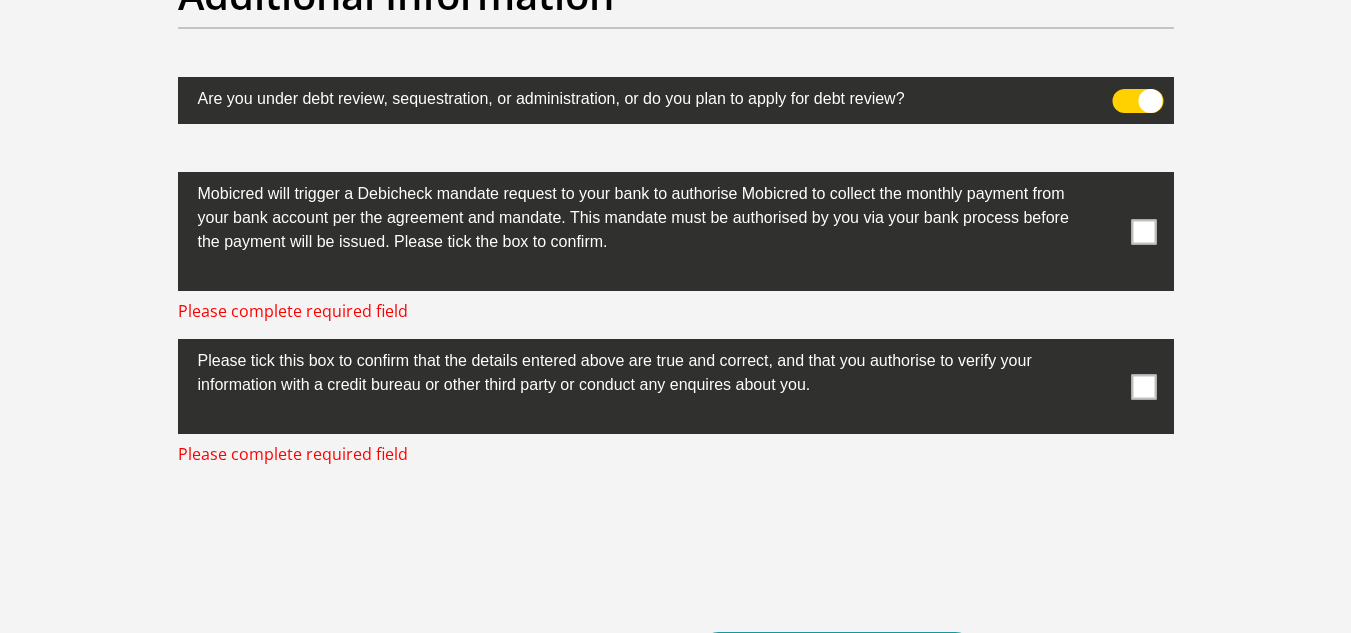 scroll, scrollTop: 6332, scrollLeft: 0, axis: vertical 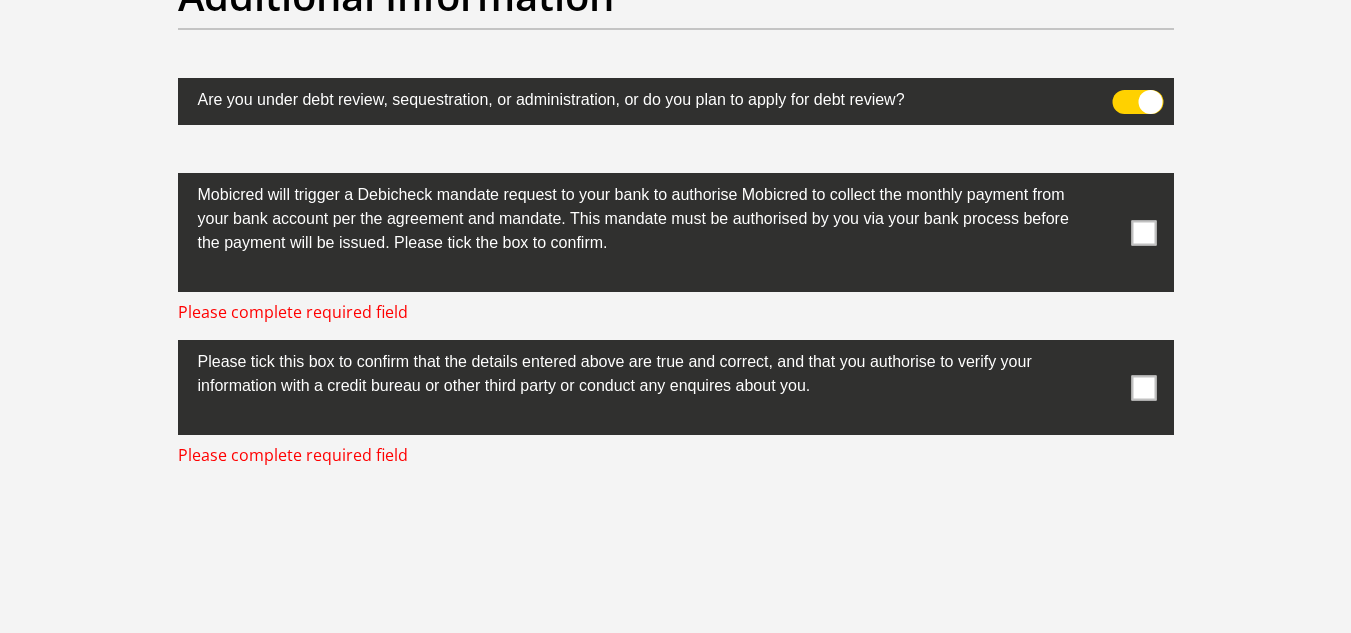 click at bounding box center (1143, 232) 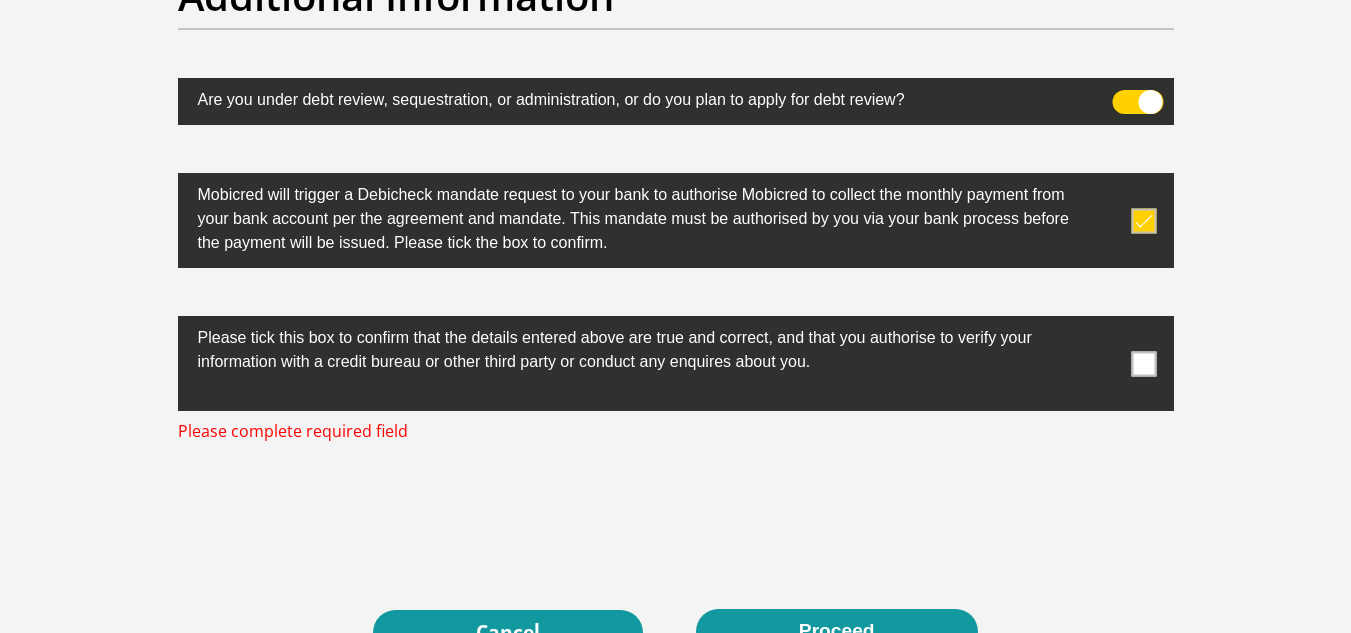 click at bounding box center [1143, 363] 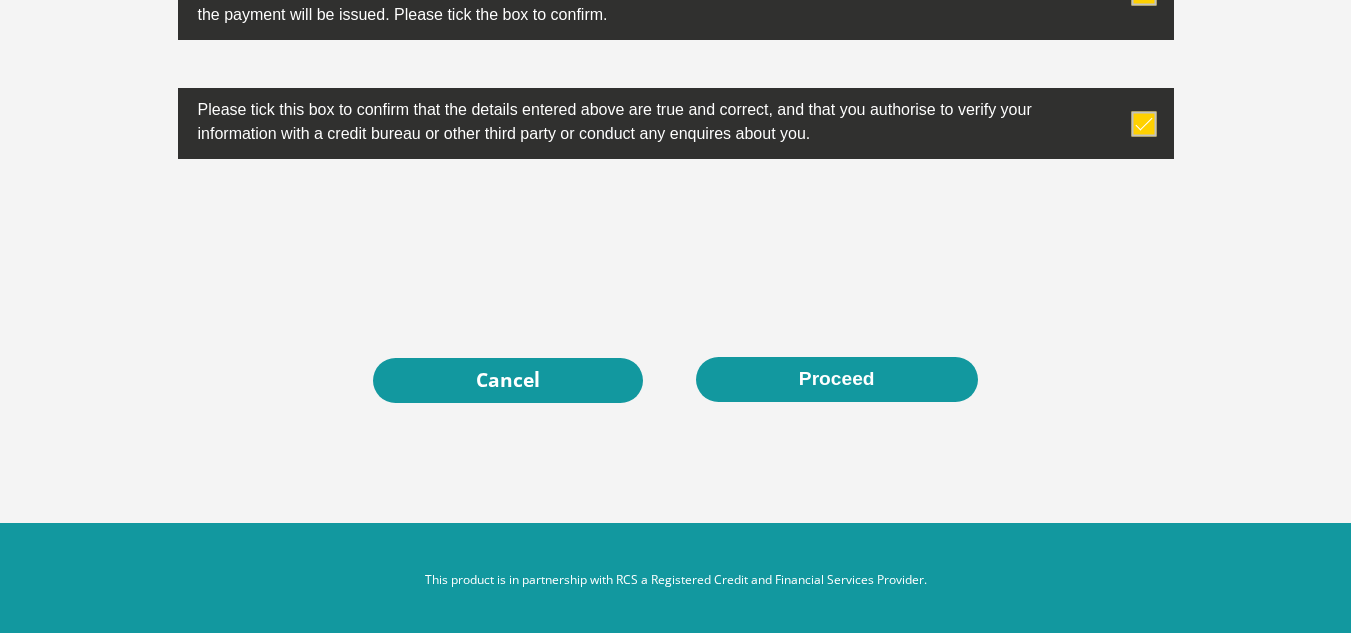 scroll, scrollTop: 6566, scrollLeft: 0, axis: vertical 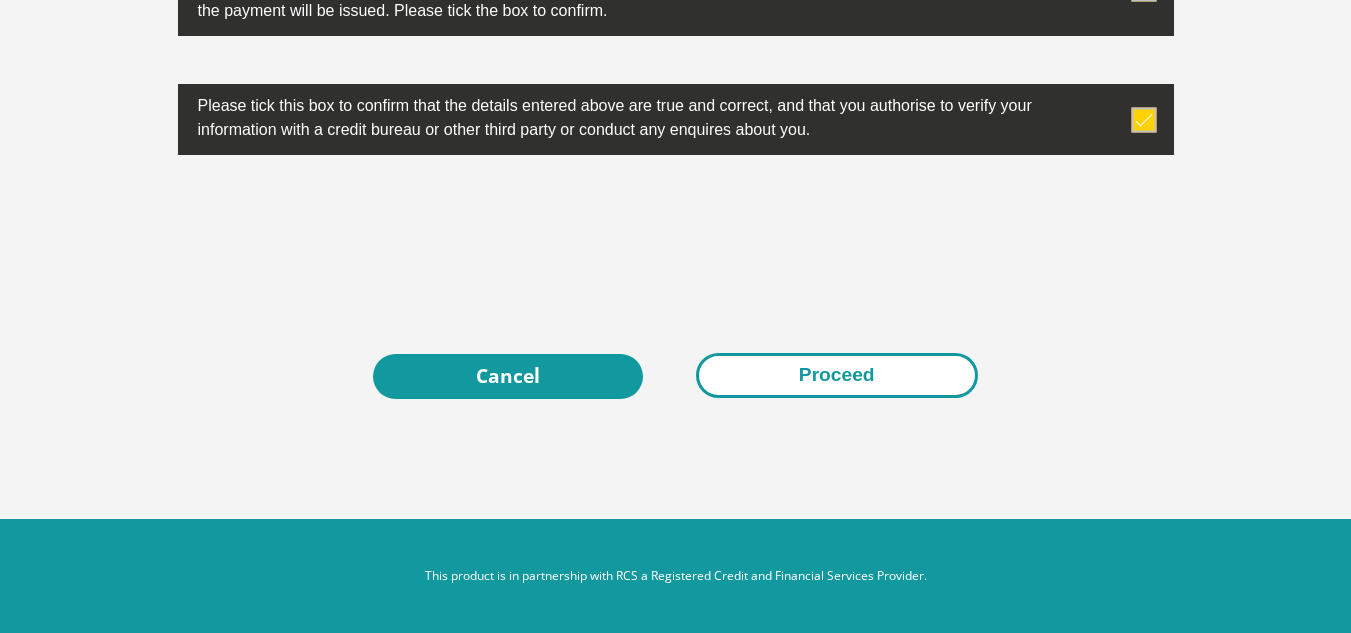 click on "Proceed" at bounding box center [837, 375] 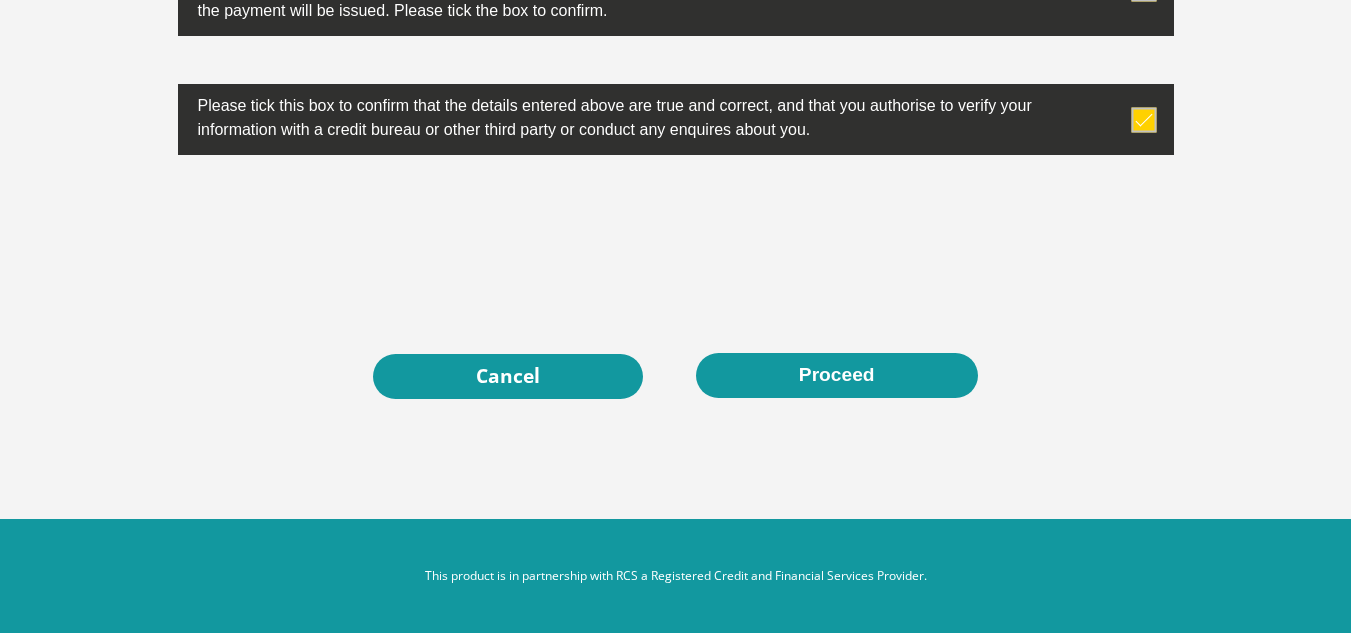scroll, scrollTop: 0, scrollLeft: 0, axis: both 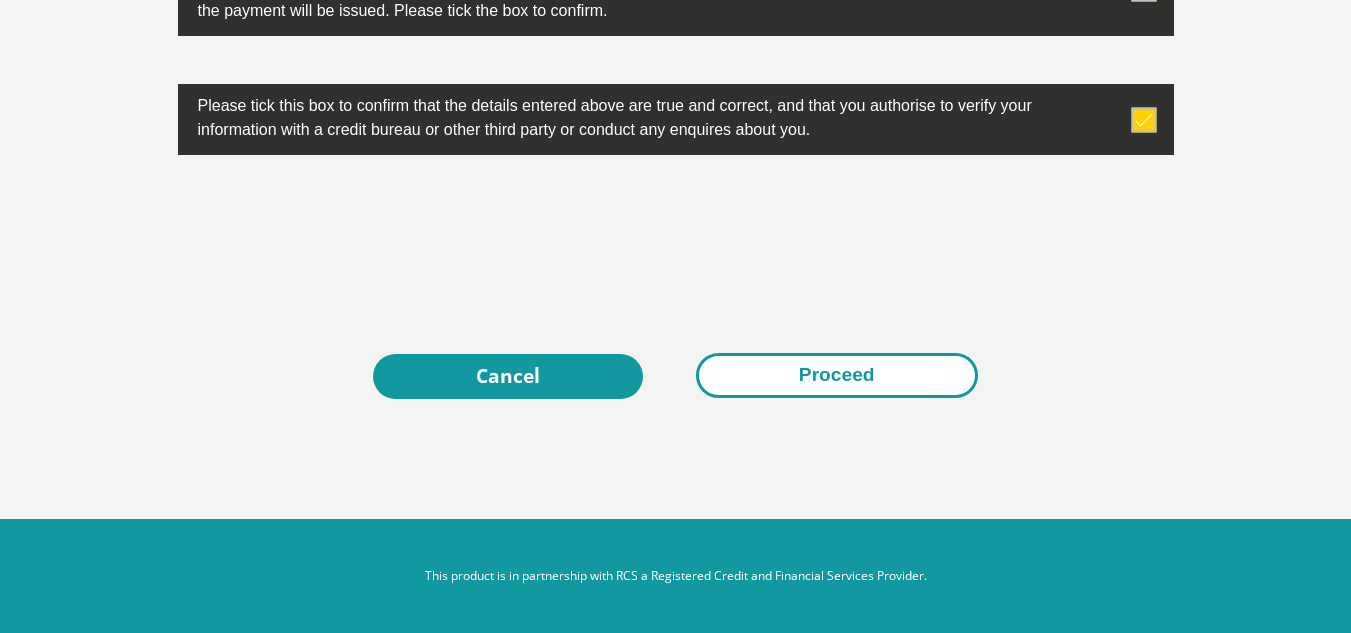click on "Proceed" at bounding box center [837, 375] 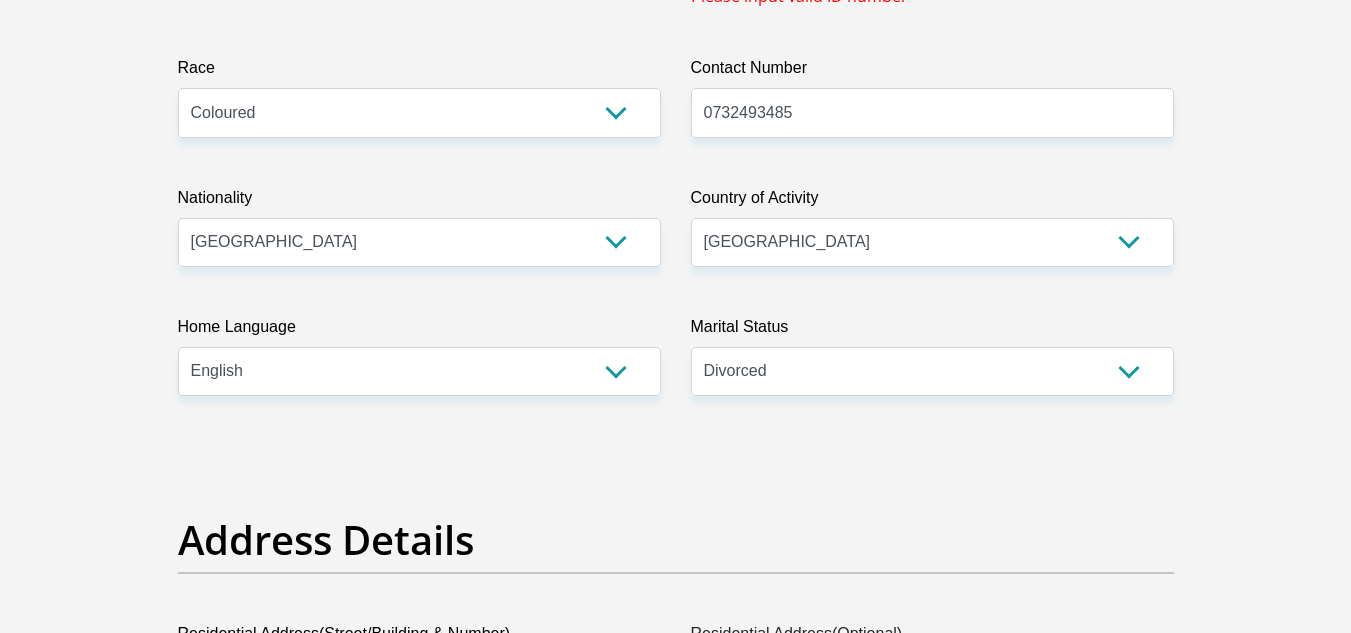 scroll, scrollTop: 266, scrollLeft: 0, axis: vertical 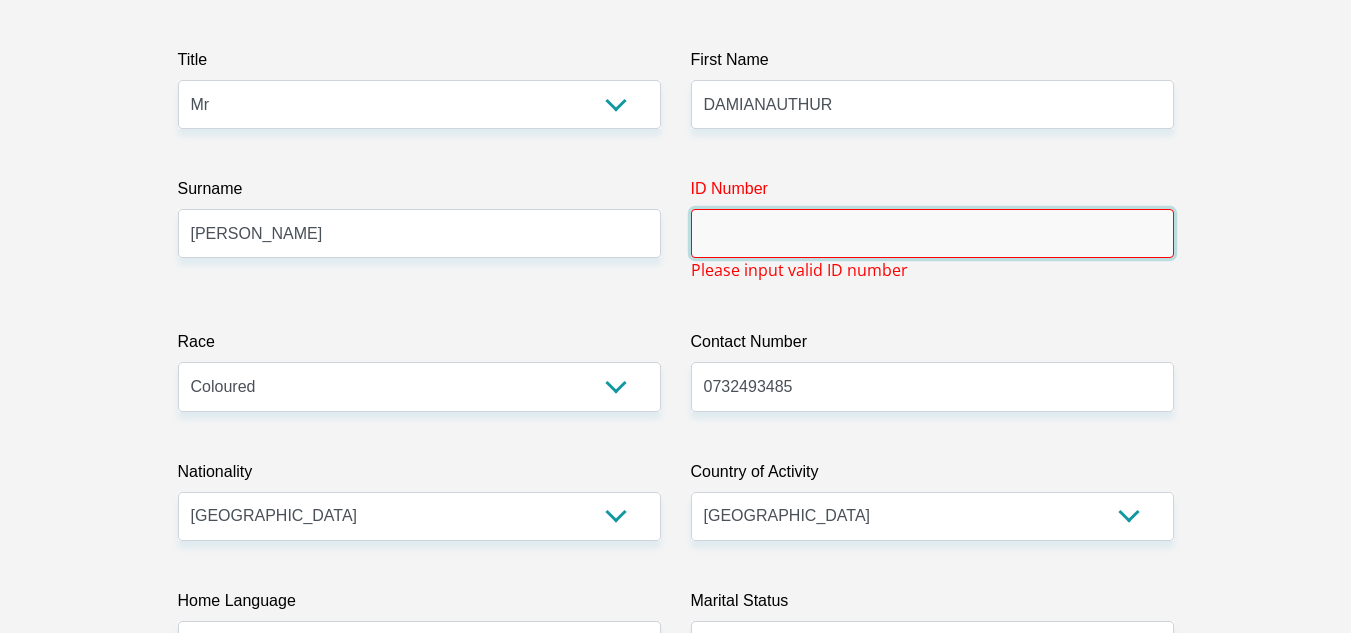 click on "ID Number" at bounding box center (932, 233) 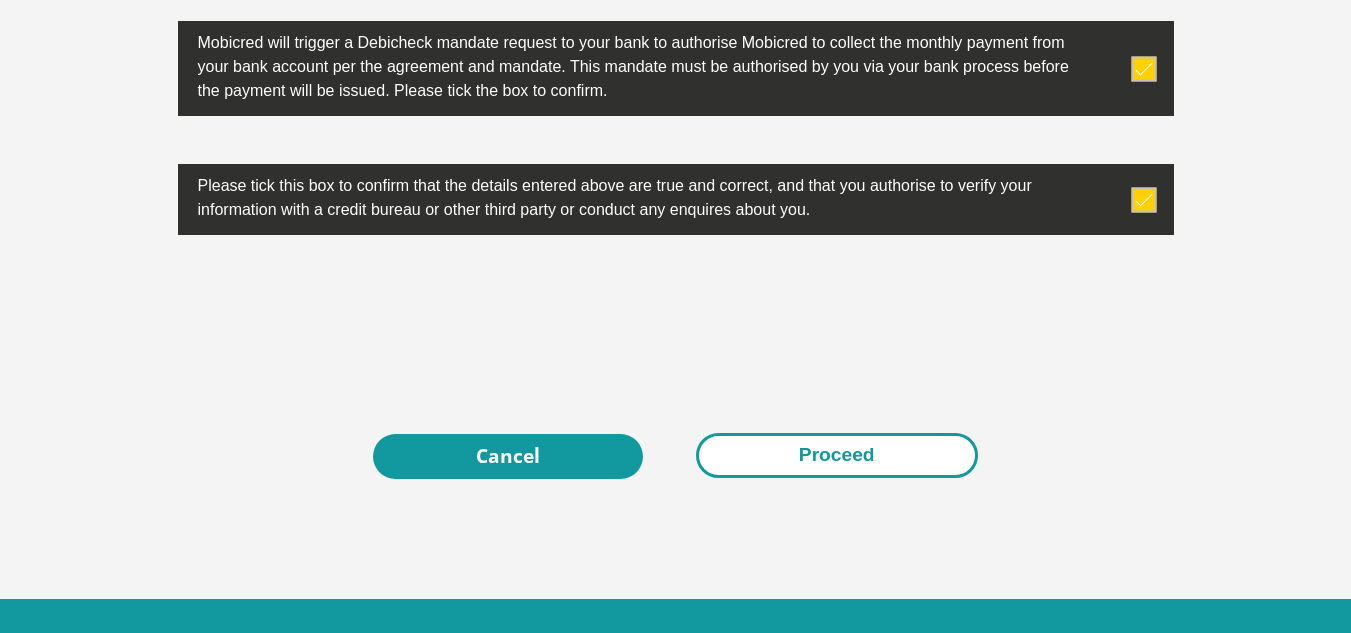 scroll, scrollTop: 6542, scrollLeft: 0, axis: vertical 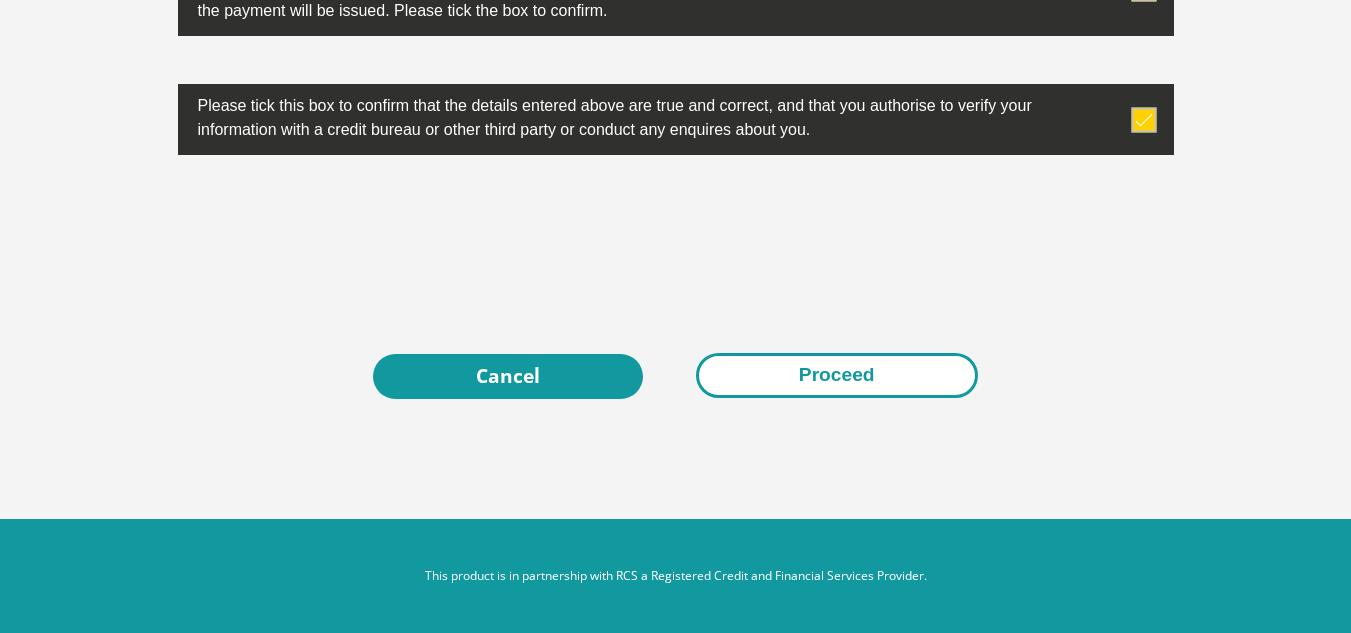 type on "8411085220086" 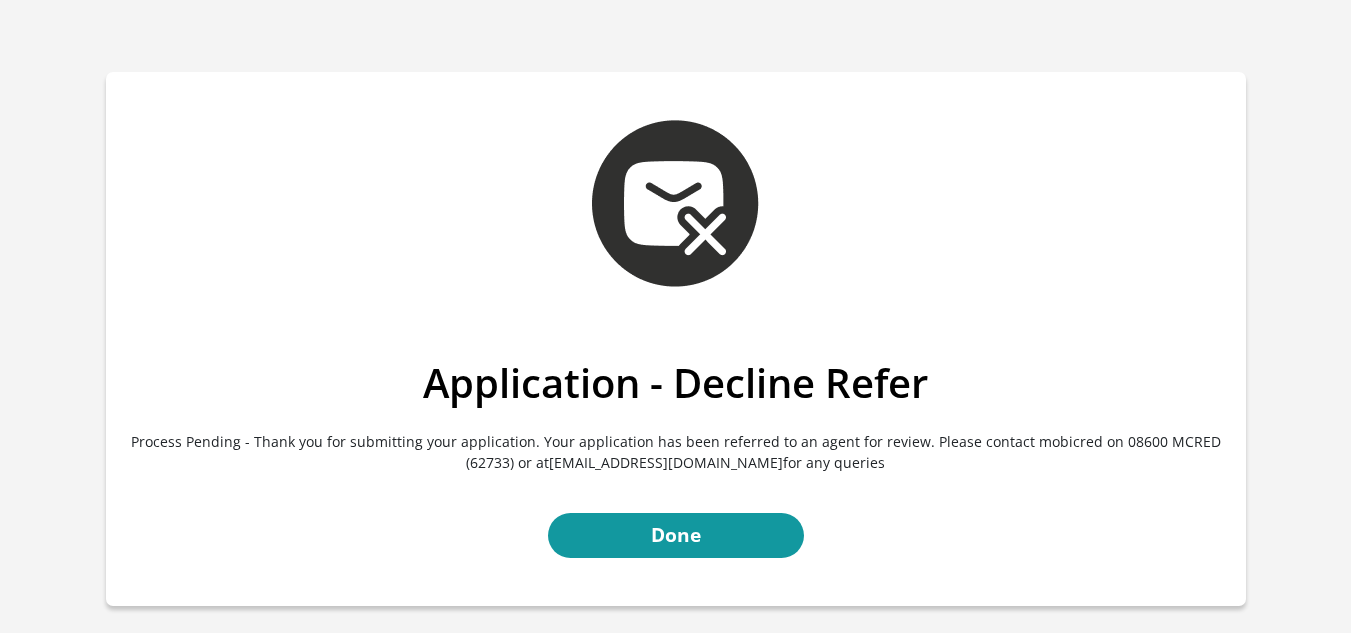 scroll, scrollTop: 0, scrollLeft: 0, axis: both 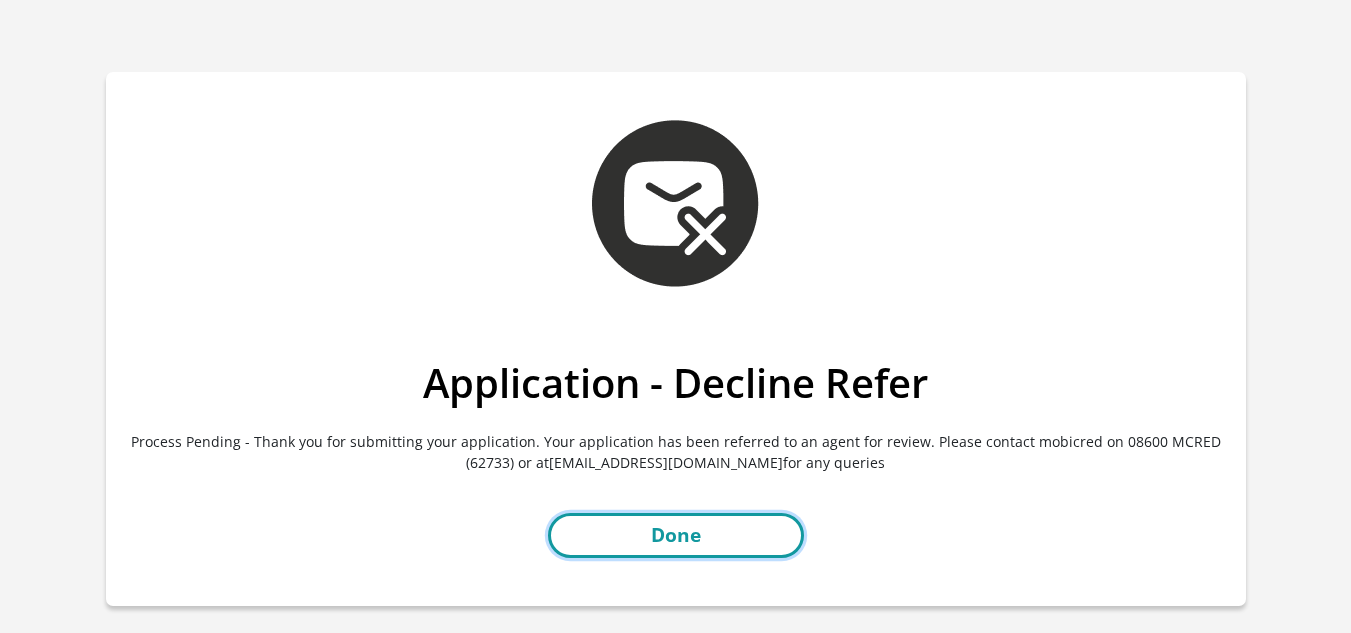 click on "Done" at bounding box center (676, 535) 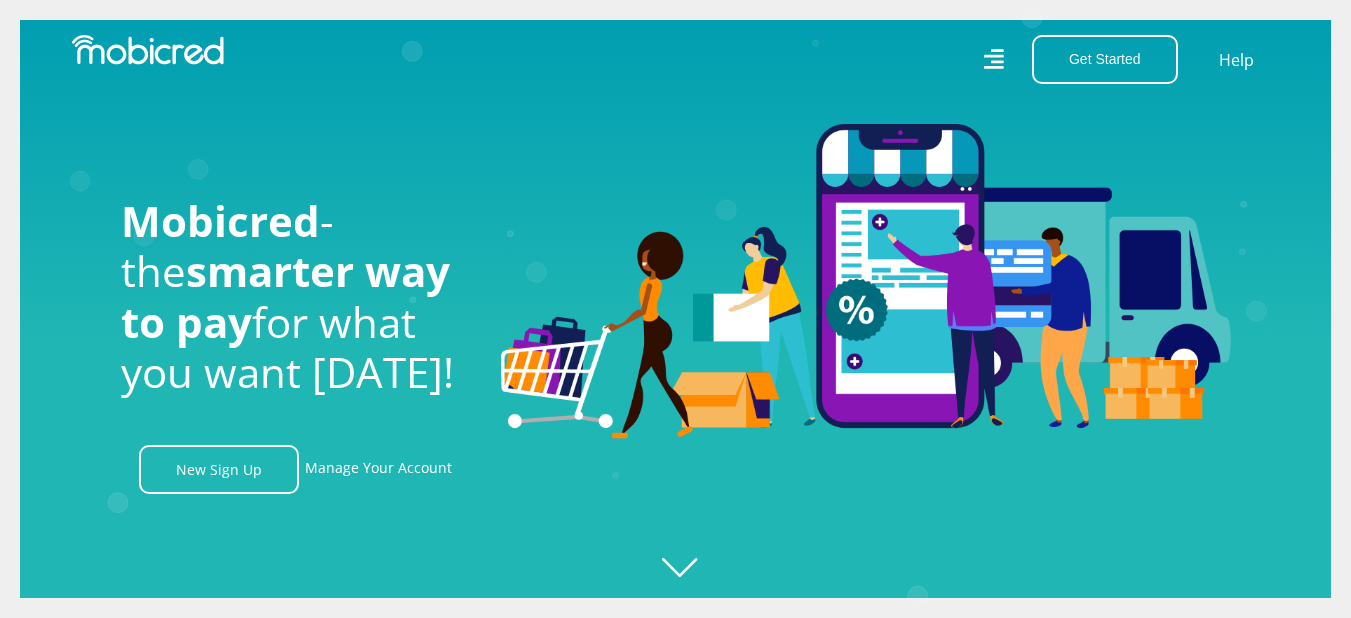 scroll, scrollTop: 0, scrollLeft: 0, axis: both 